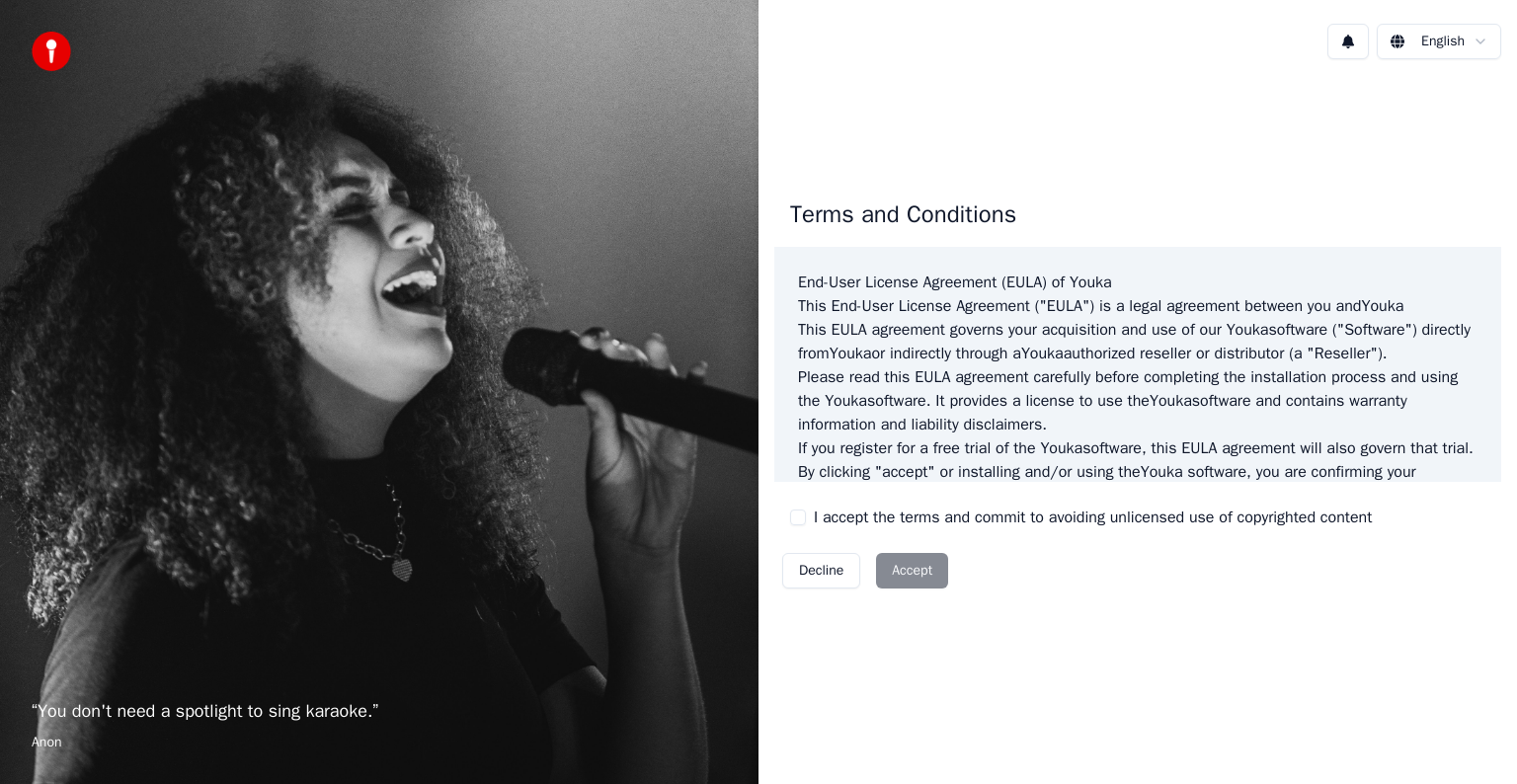 scroll, scrollTop: 0, scrollLeft: 0, axis: both 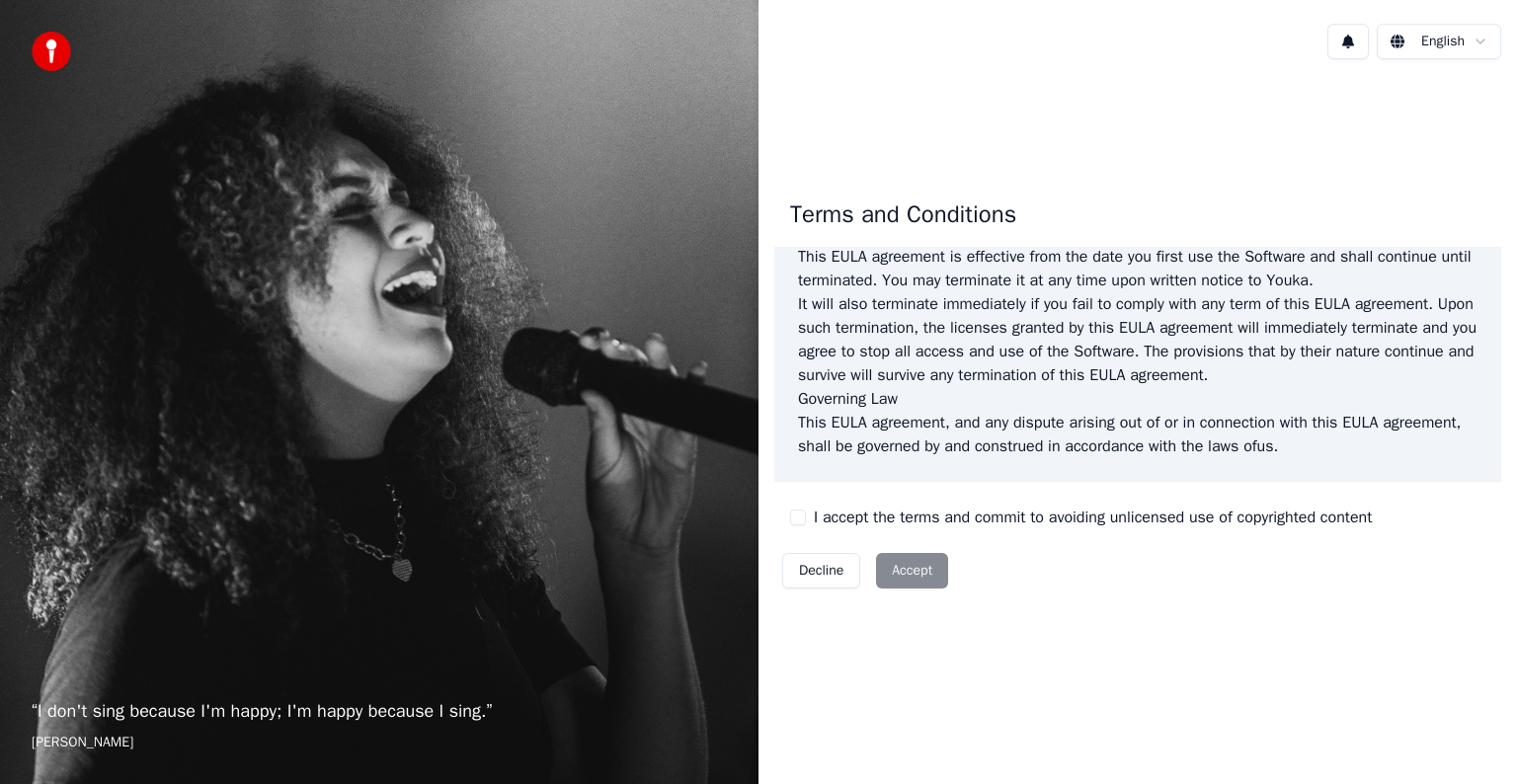 click on "I accept the terms and commit to avoiding unlicensed use of copyrighted content" at bounding box center [798, 517] 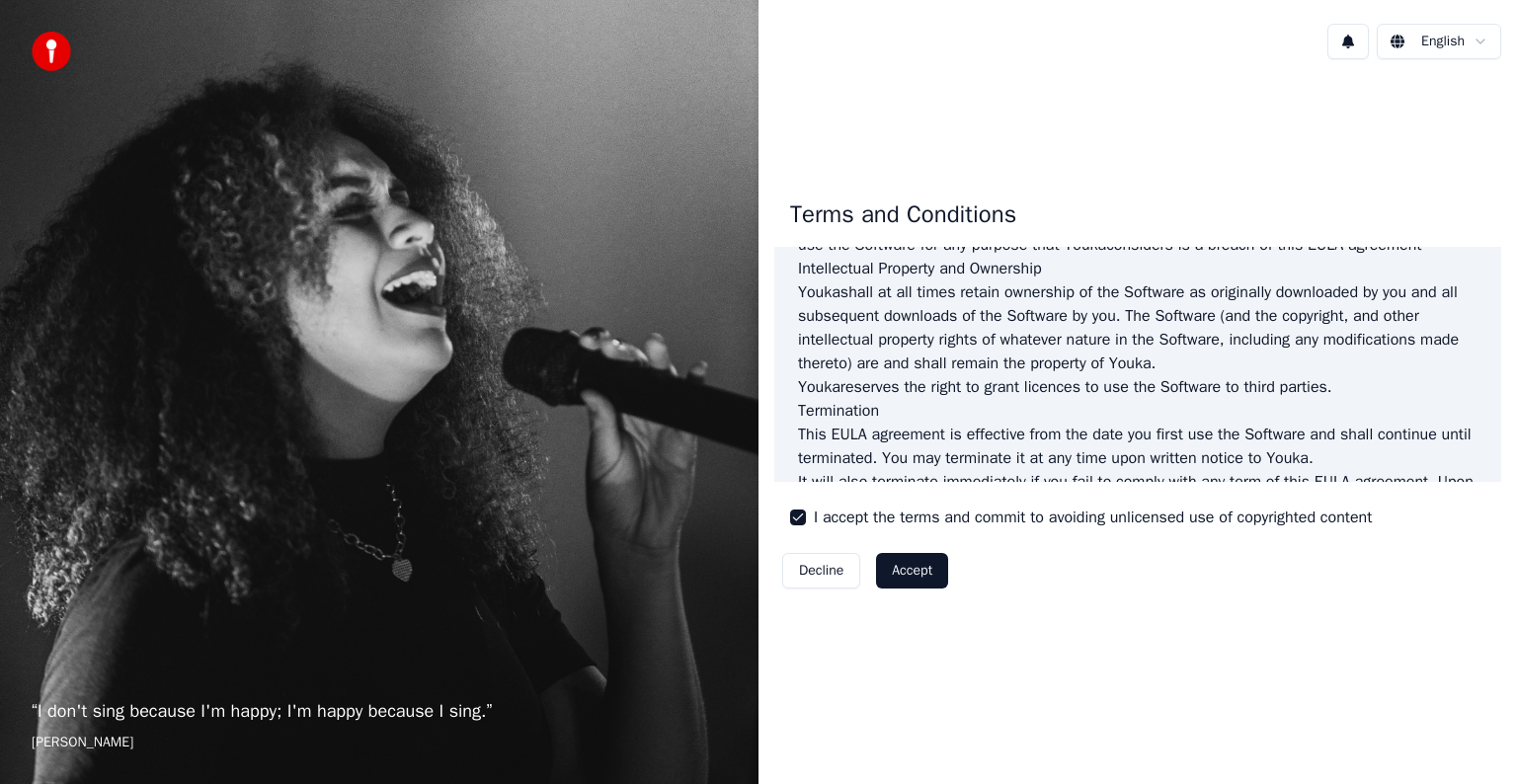 scroll, scrollTop: 771, scrollLeft: 0, axis: vertical 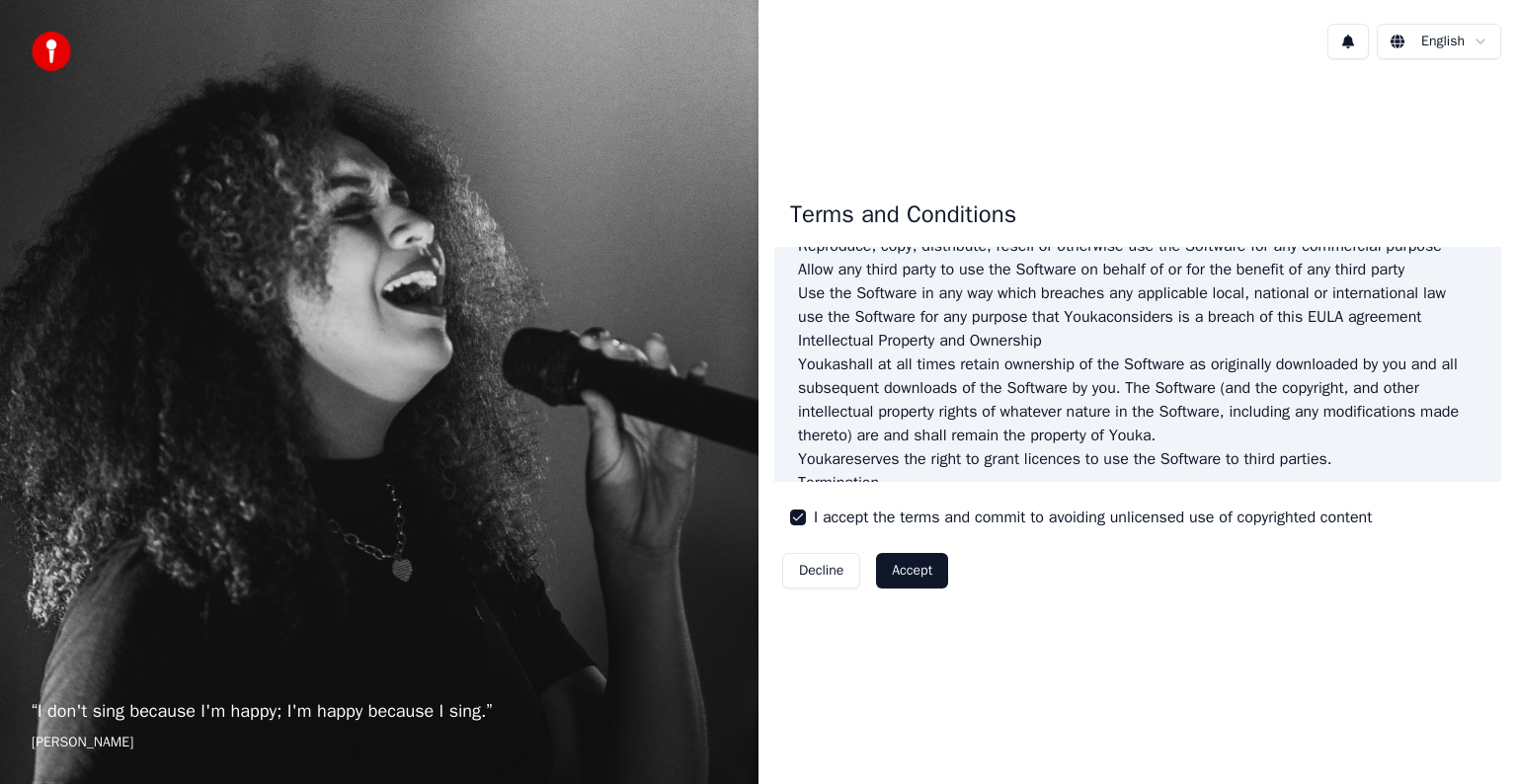 click on "Accept" at bounding box center (912, 571) 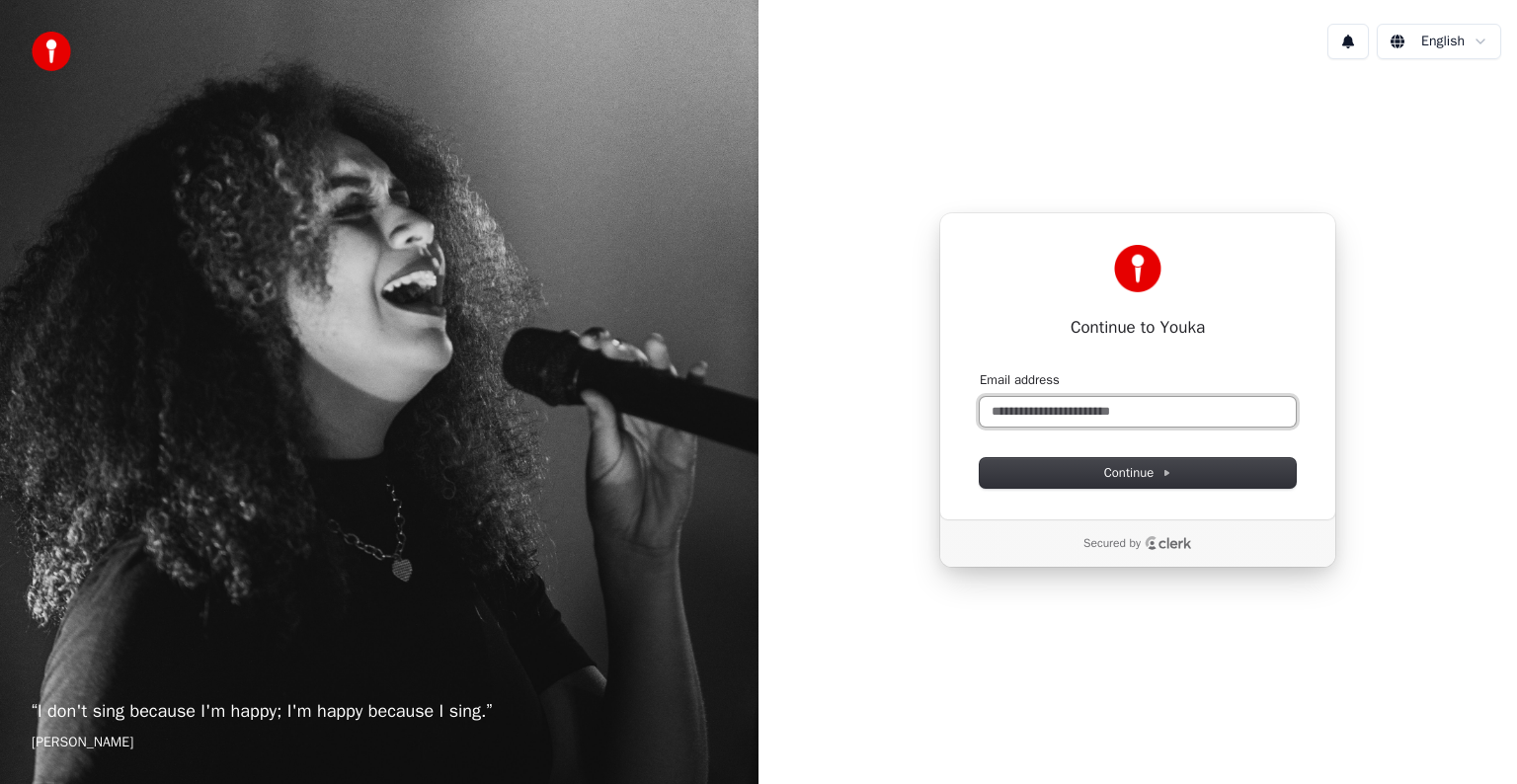 click on "Email address" at bounding box center (1138, 412) 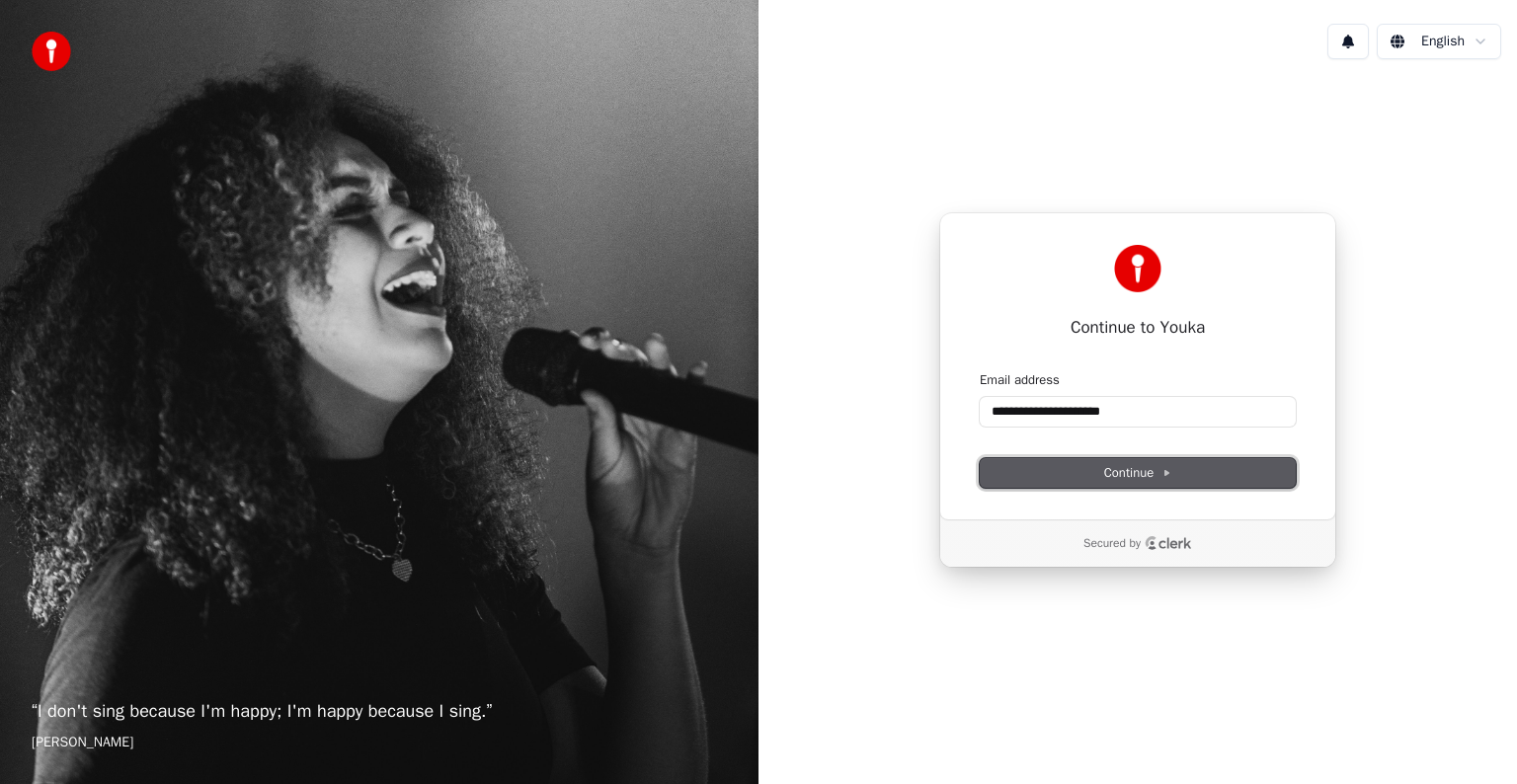 click on "Continue" at bounding box center (1138, 473) 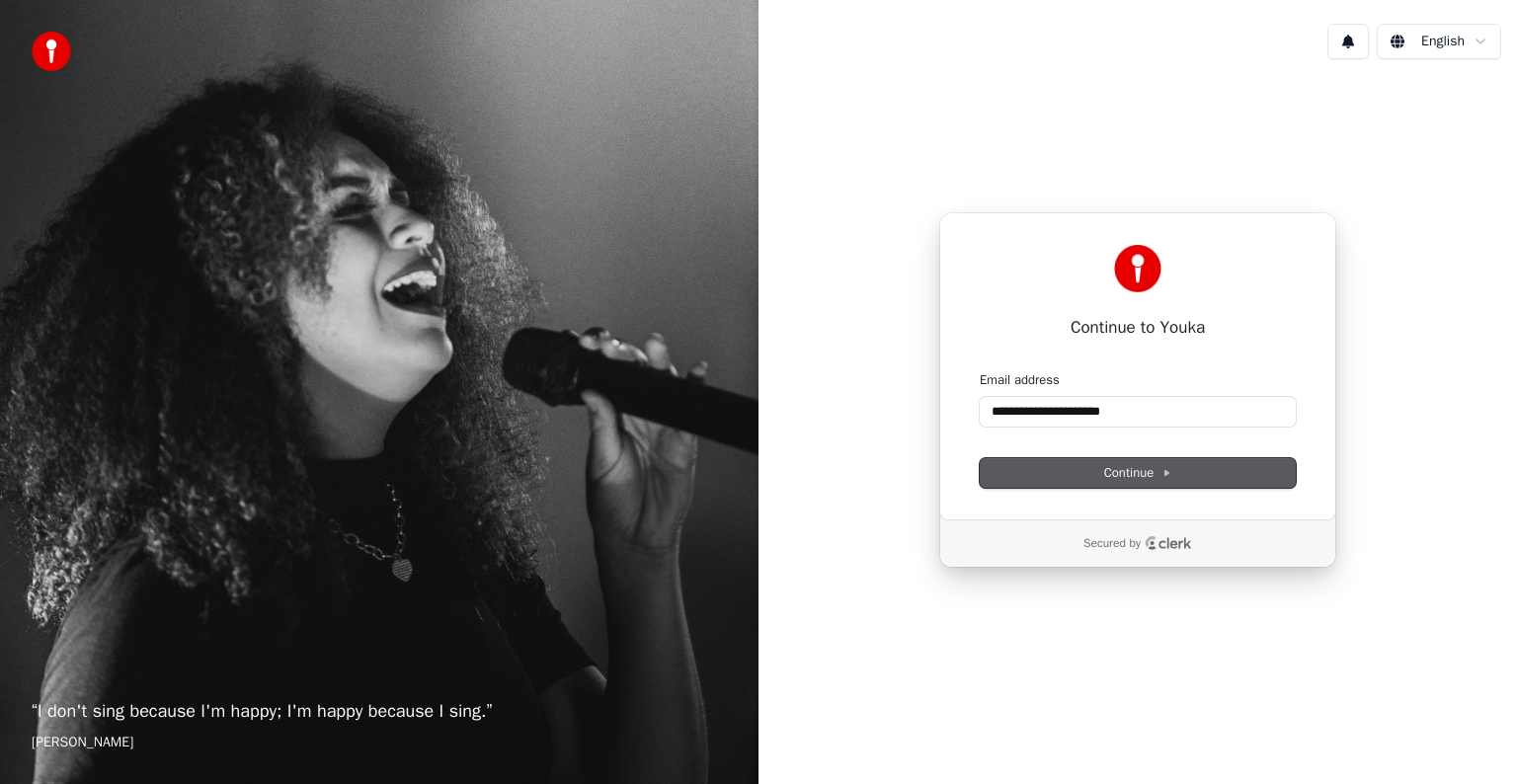 type on "**********" 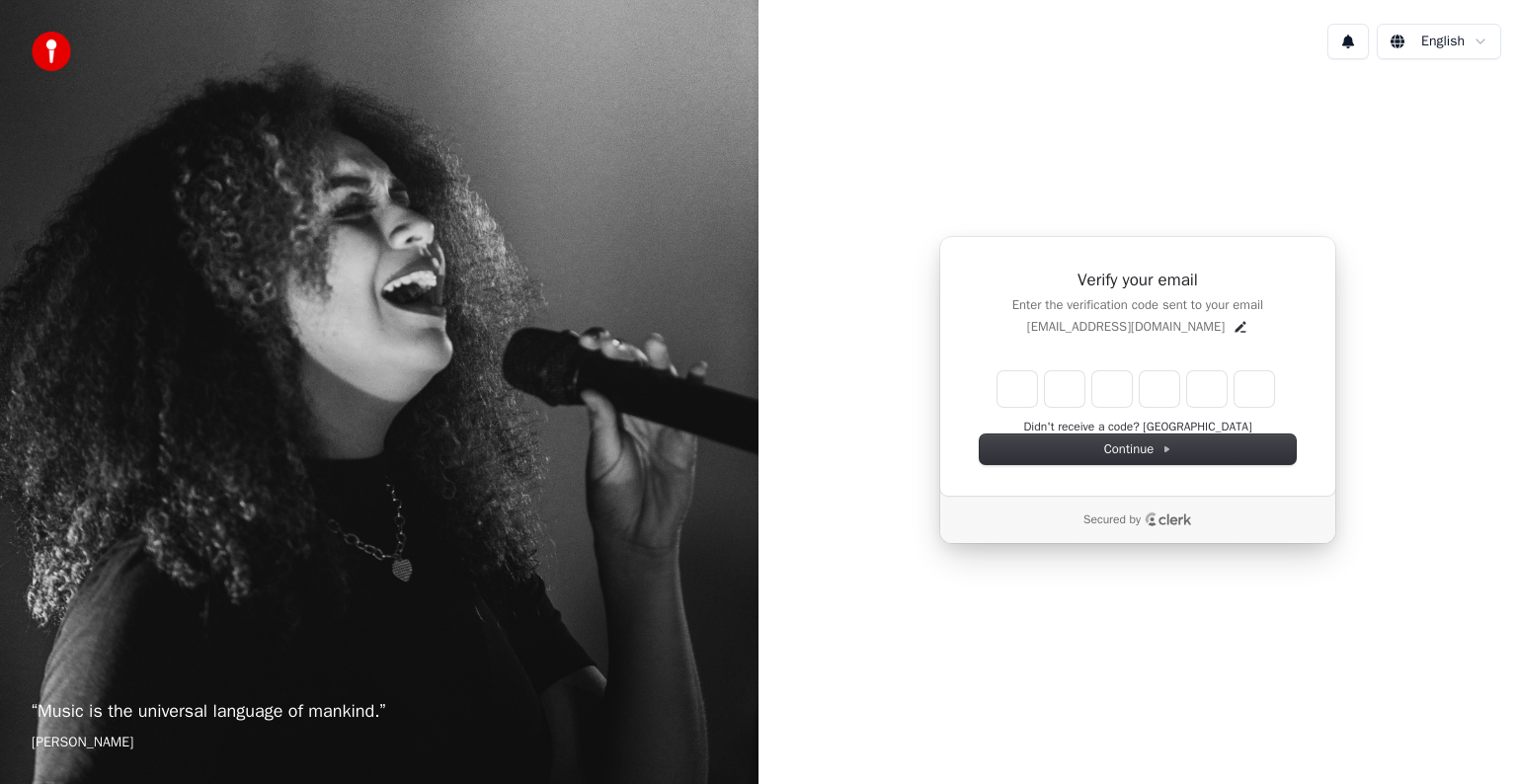 type on "*" 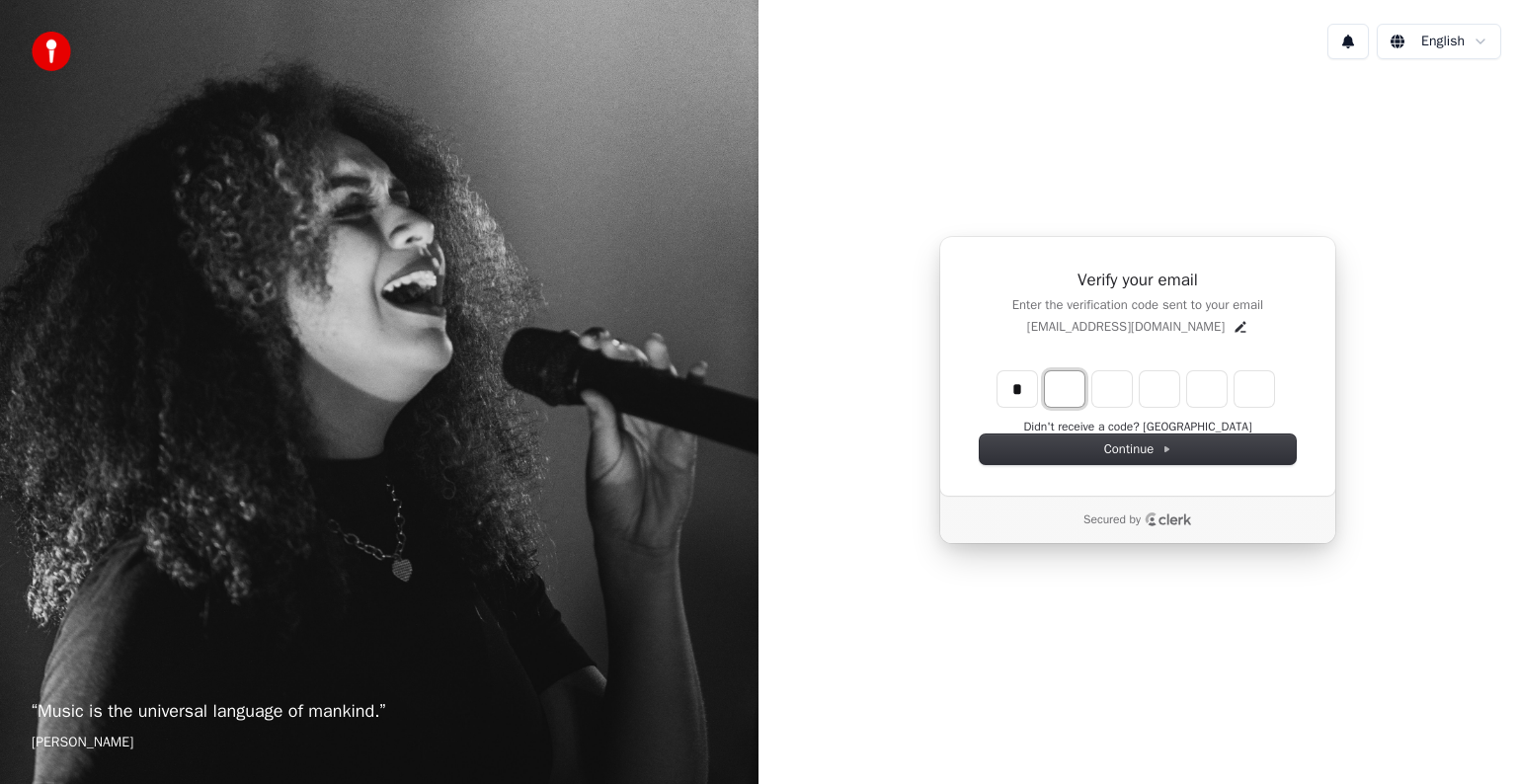 type on "*" 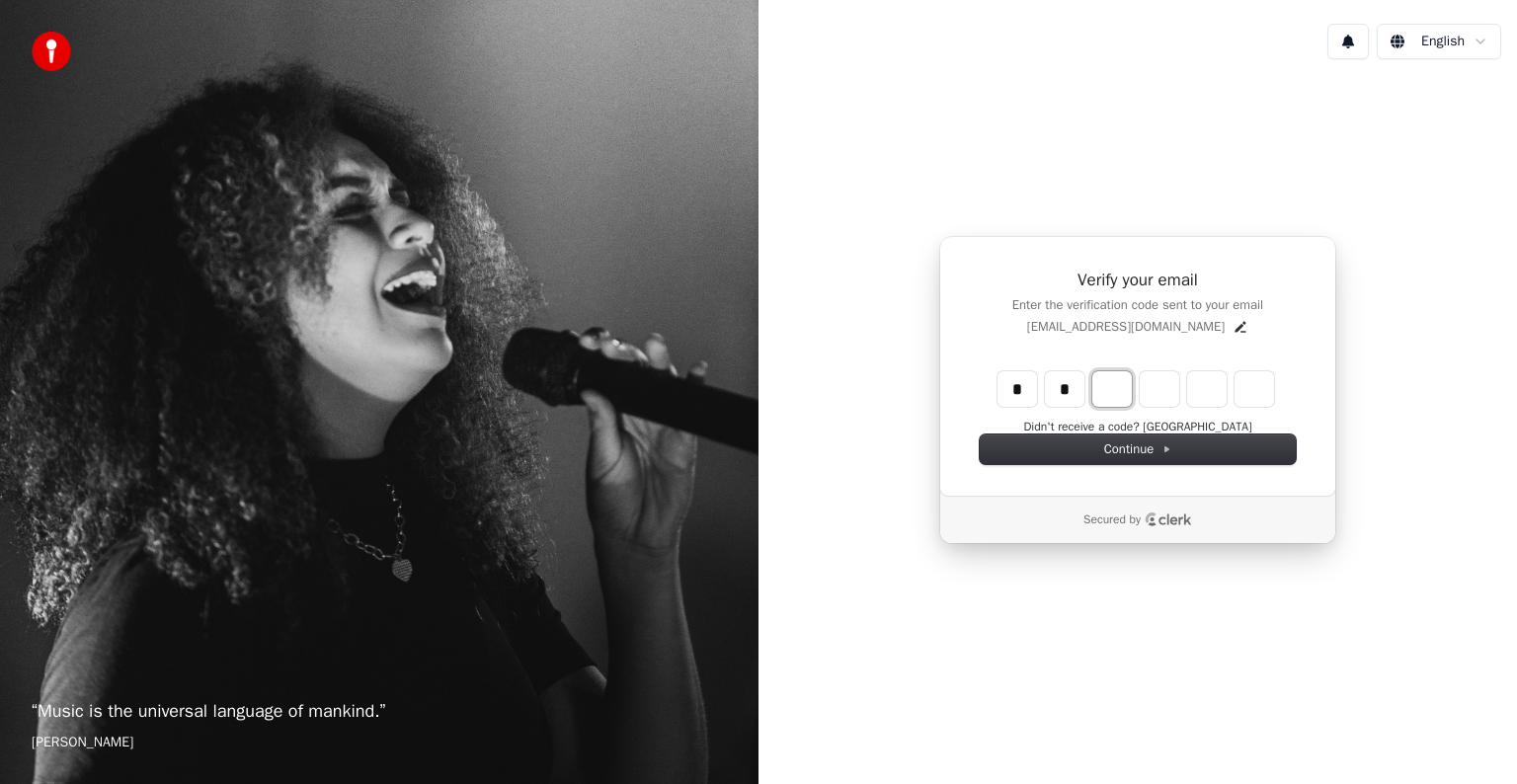 type on "**" 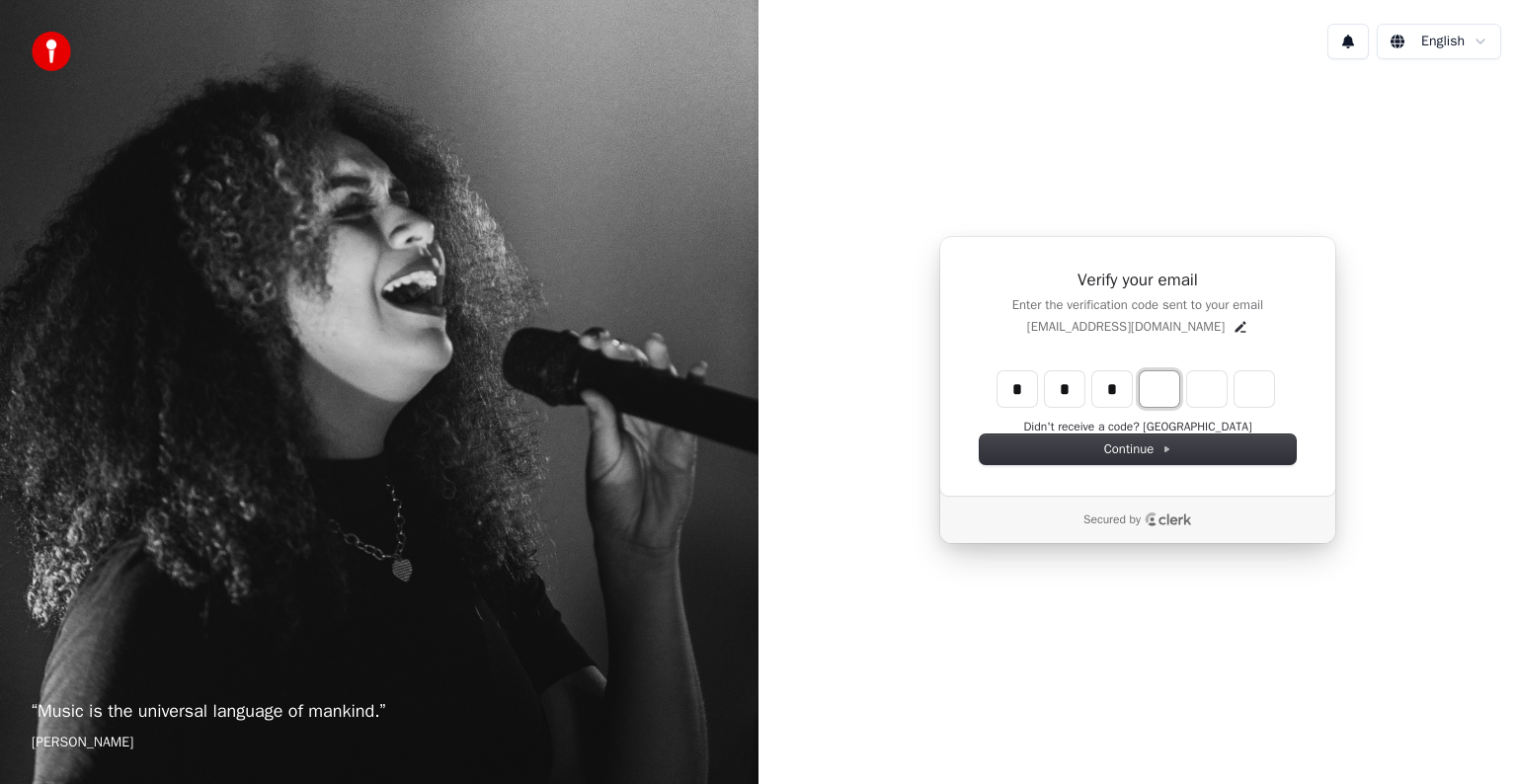 type on "***" 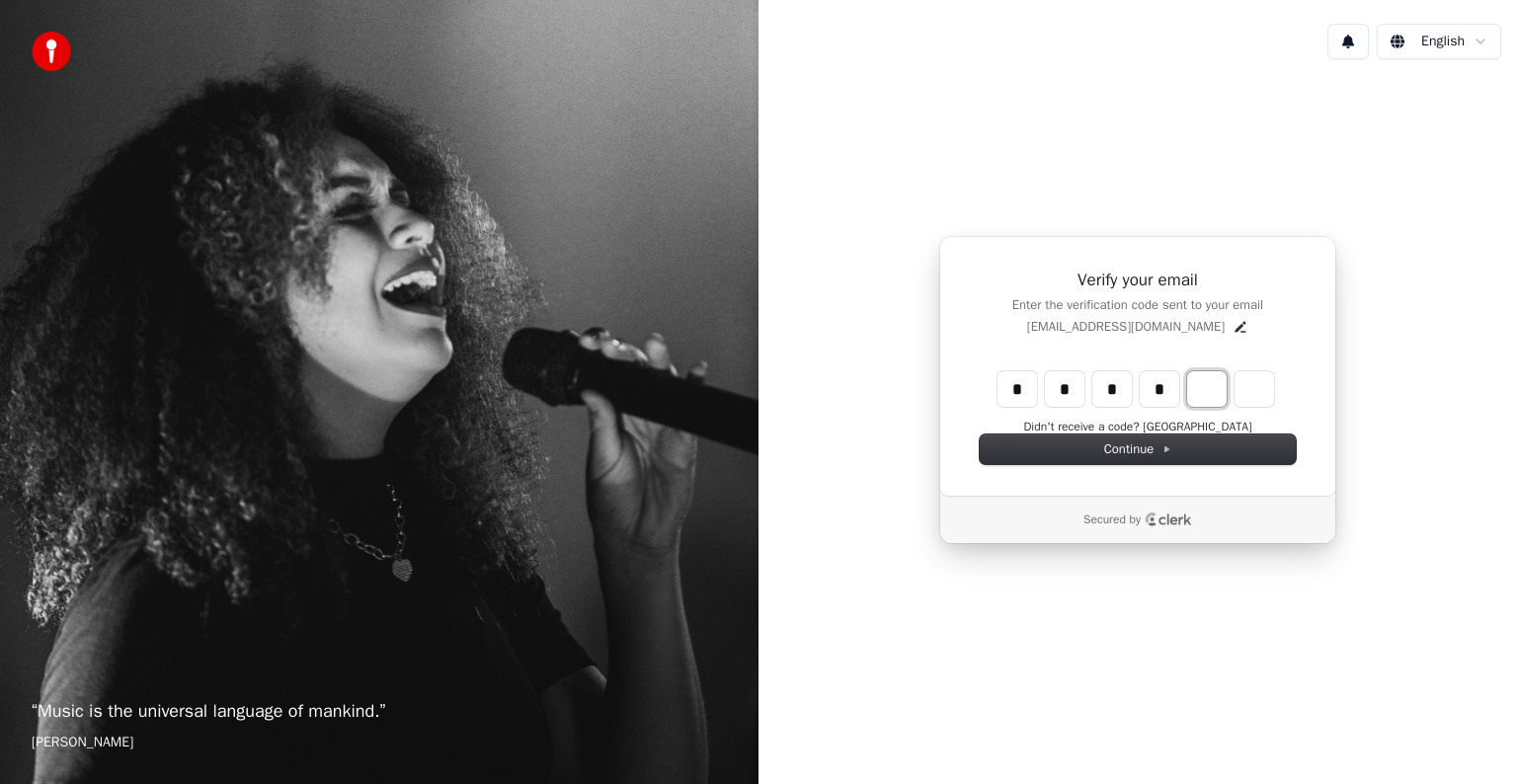 type on "****" 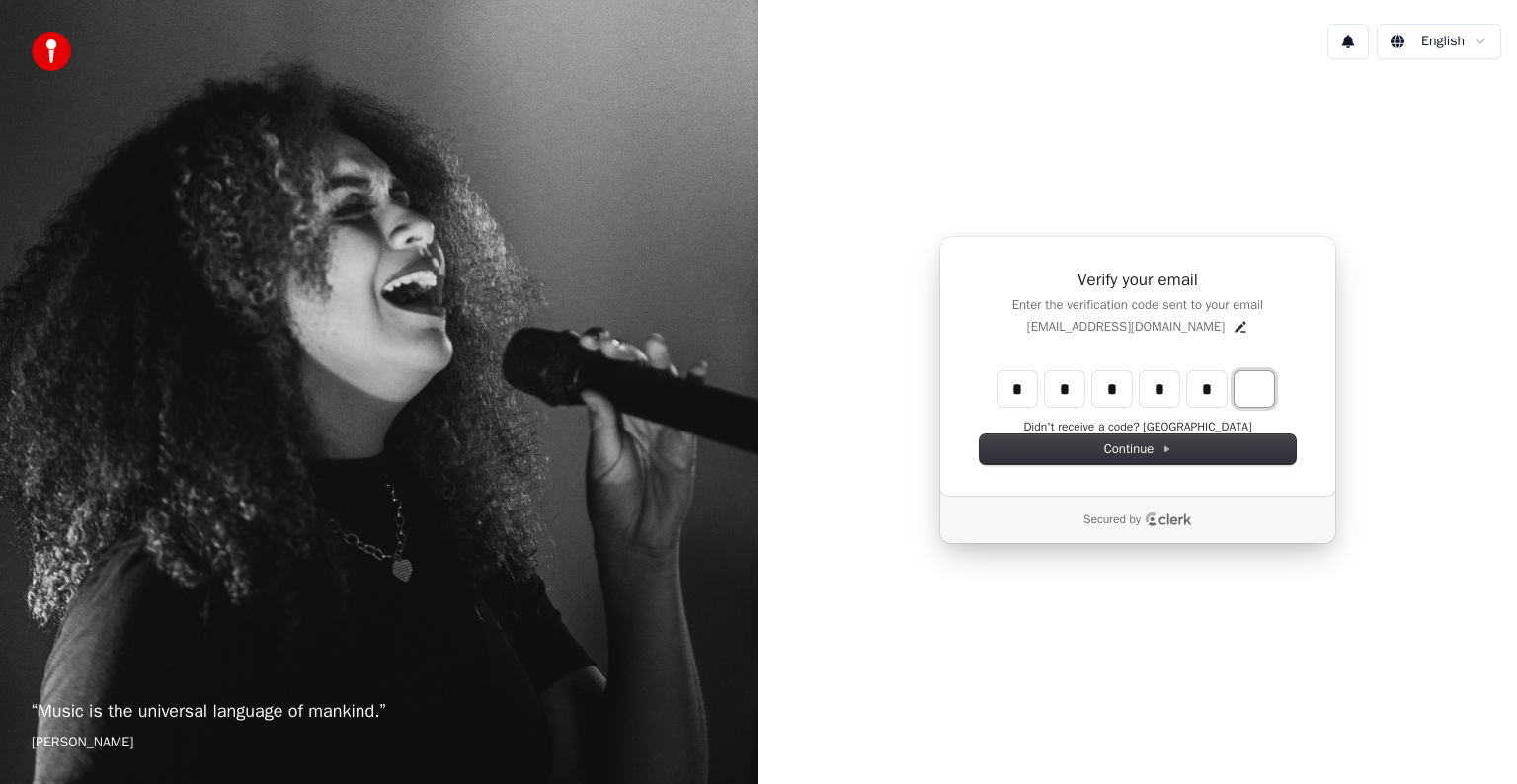 type on "******" 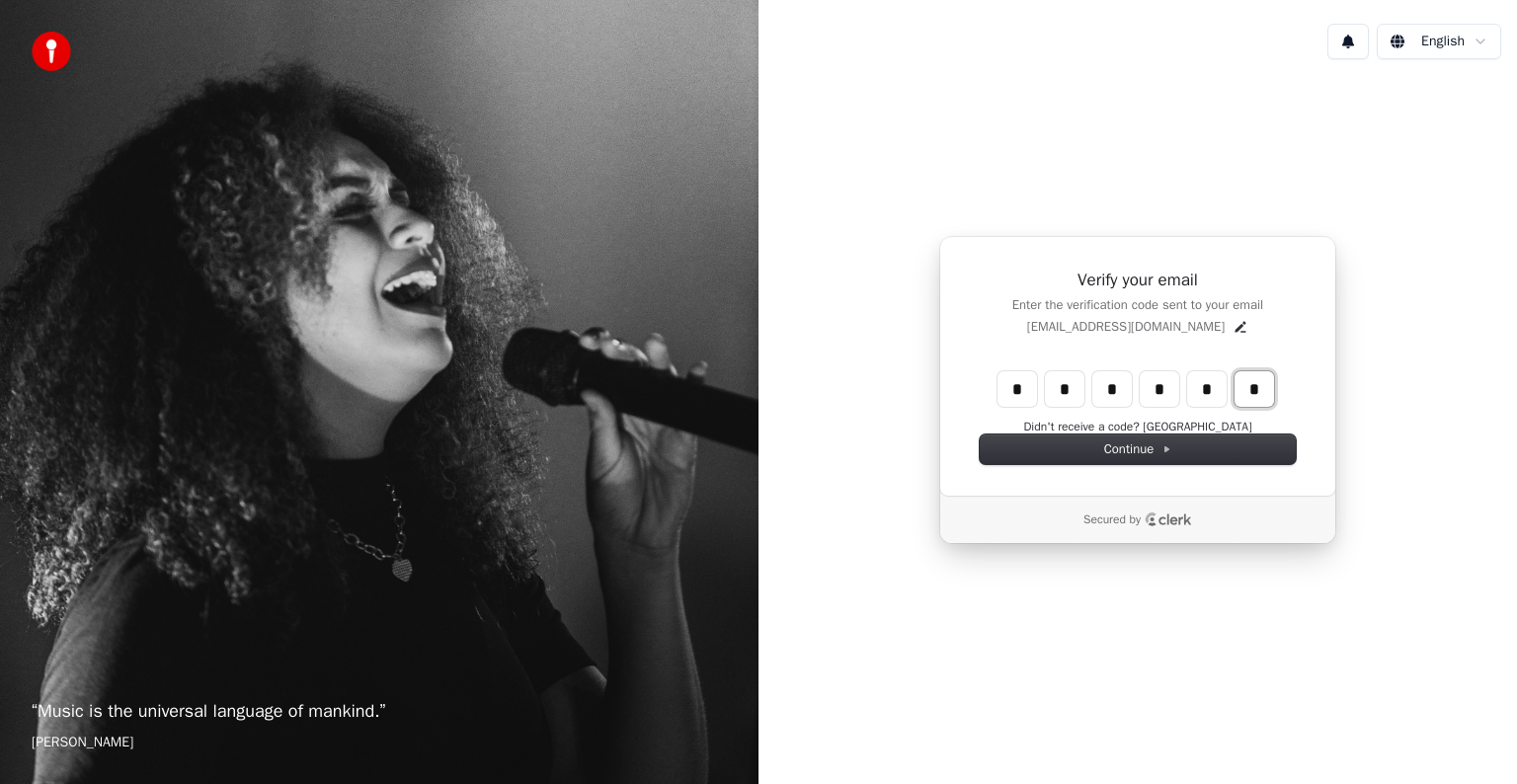 type on "*" 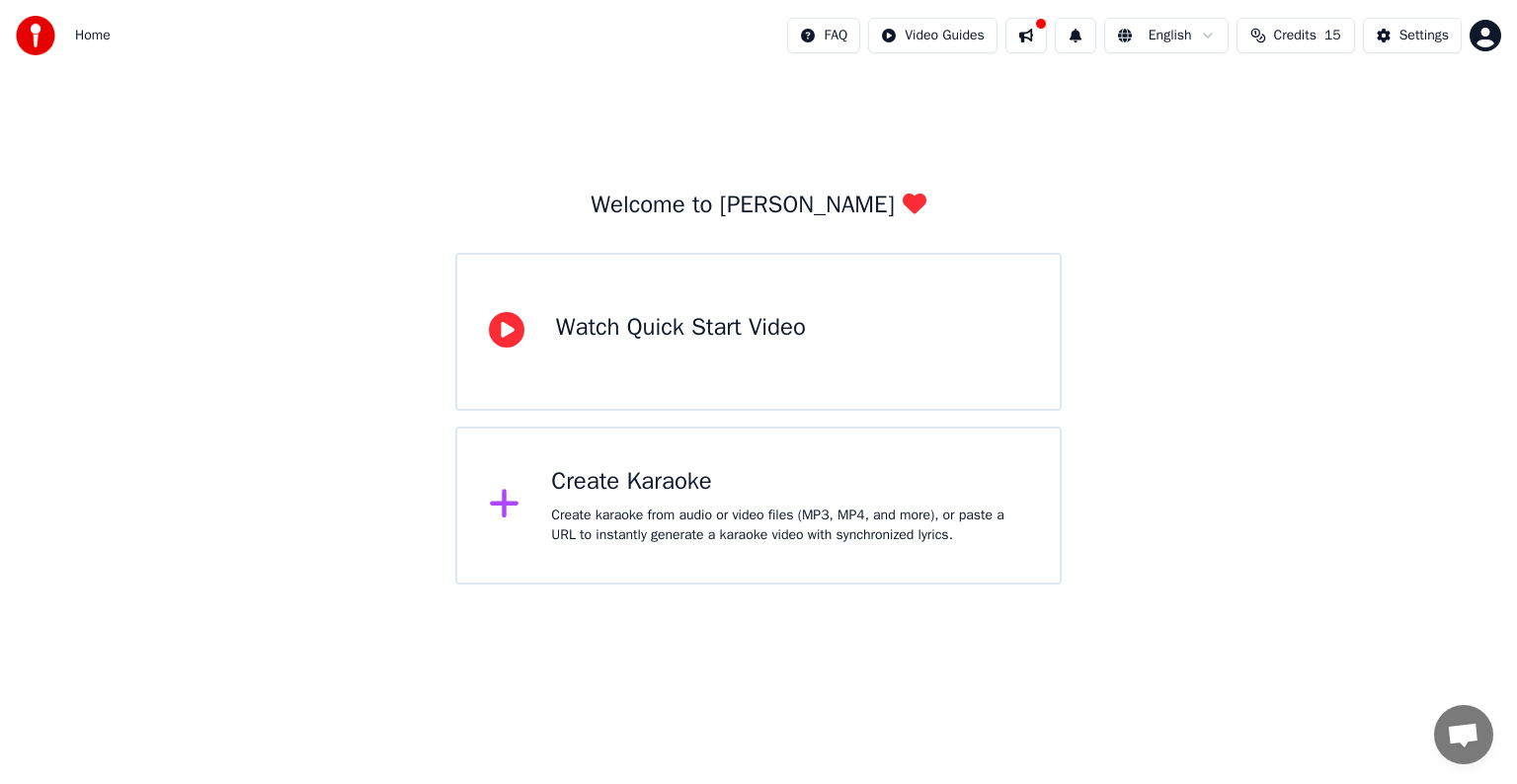click on "Create karaoke from audio or video files (MP3, MP4, and more), or paste a URL to instantly generate a karaoke video with synchronized lyrics." at bounding box center [789, 525] 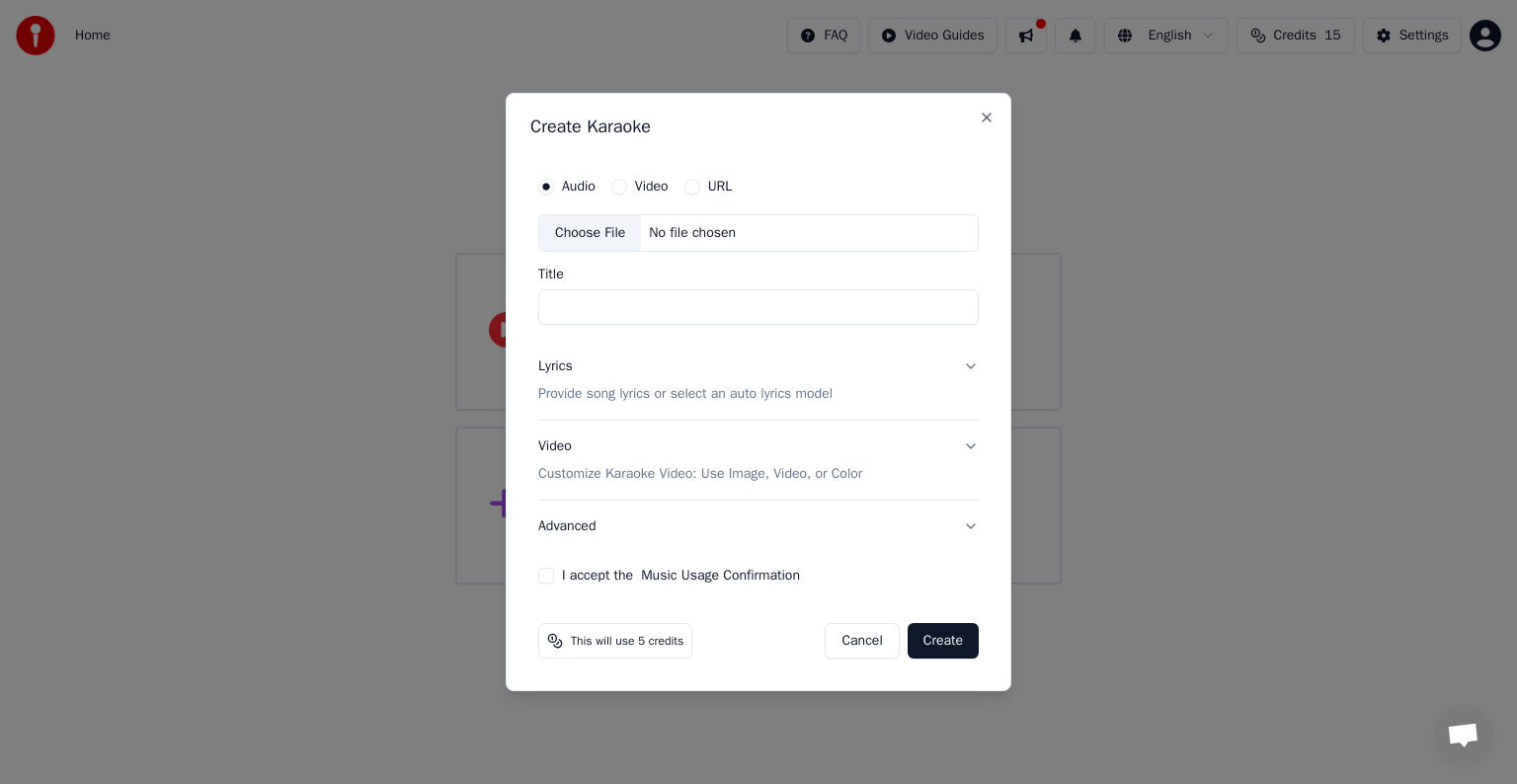 click on "Video" at bounding box center [619, 187] 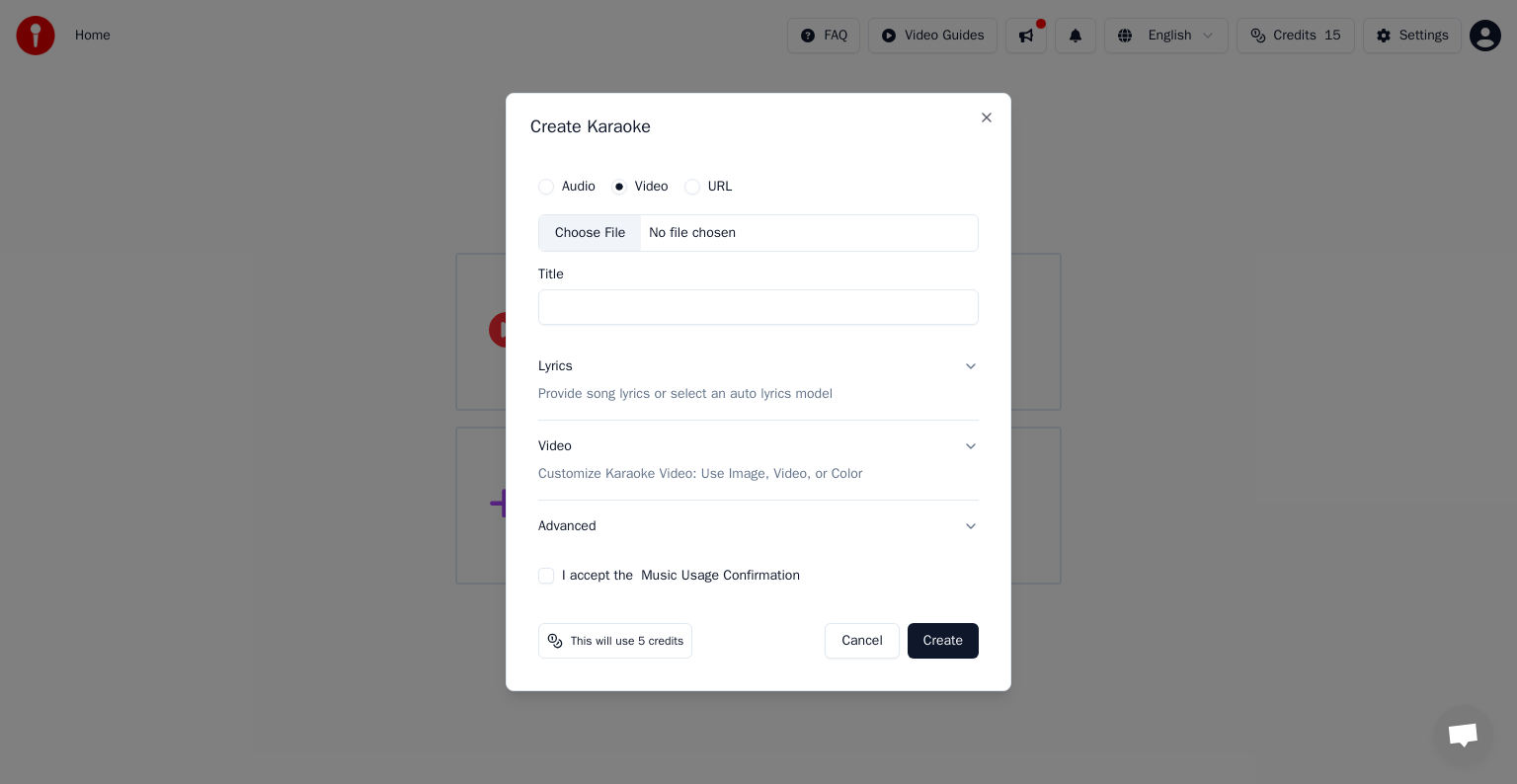 click on "Title" at bounding box center (758, 307) 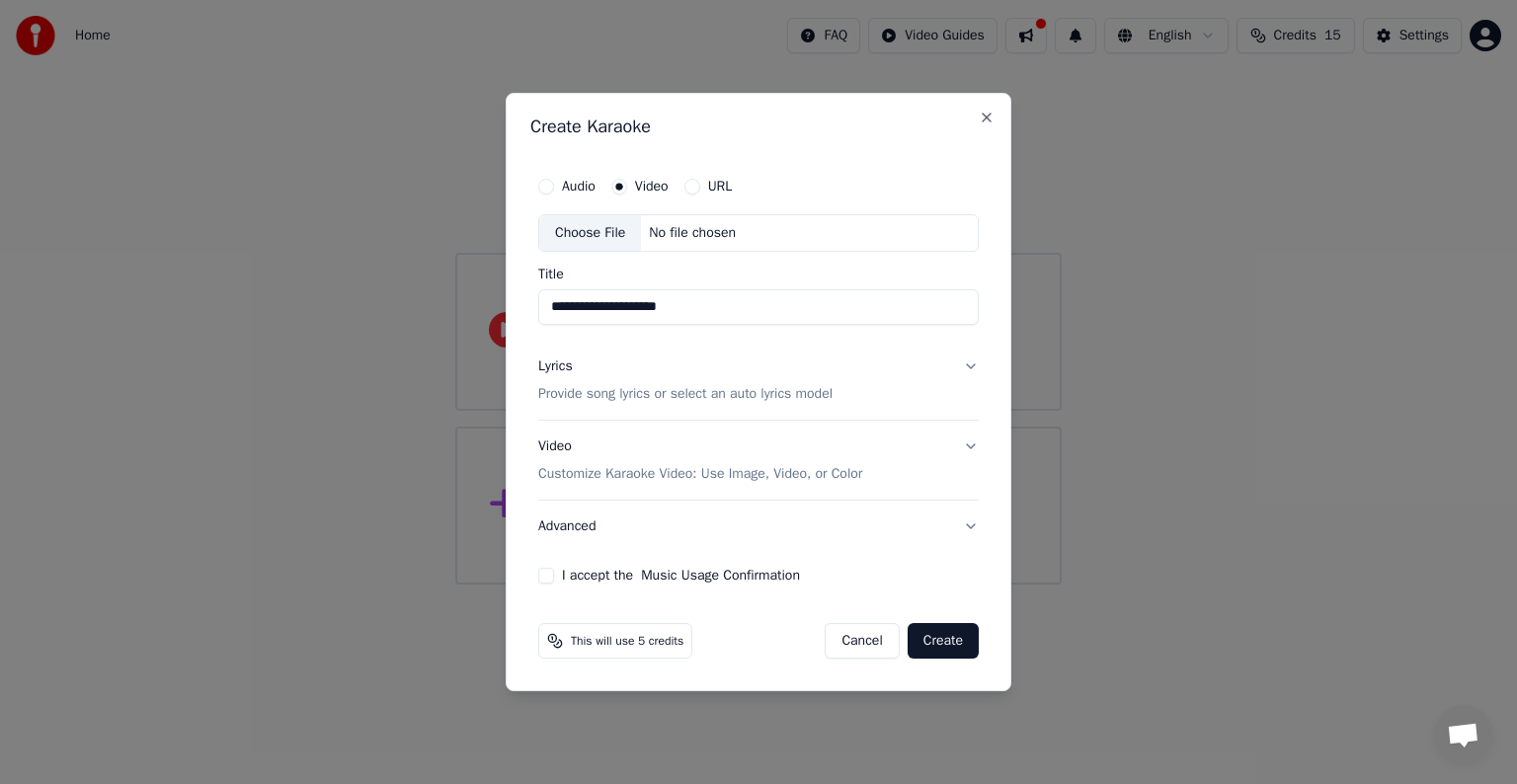 type on "**********" 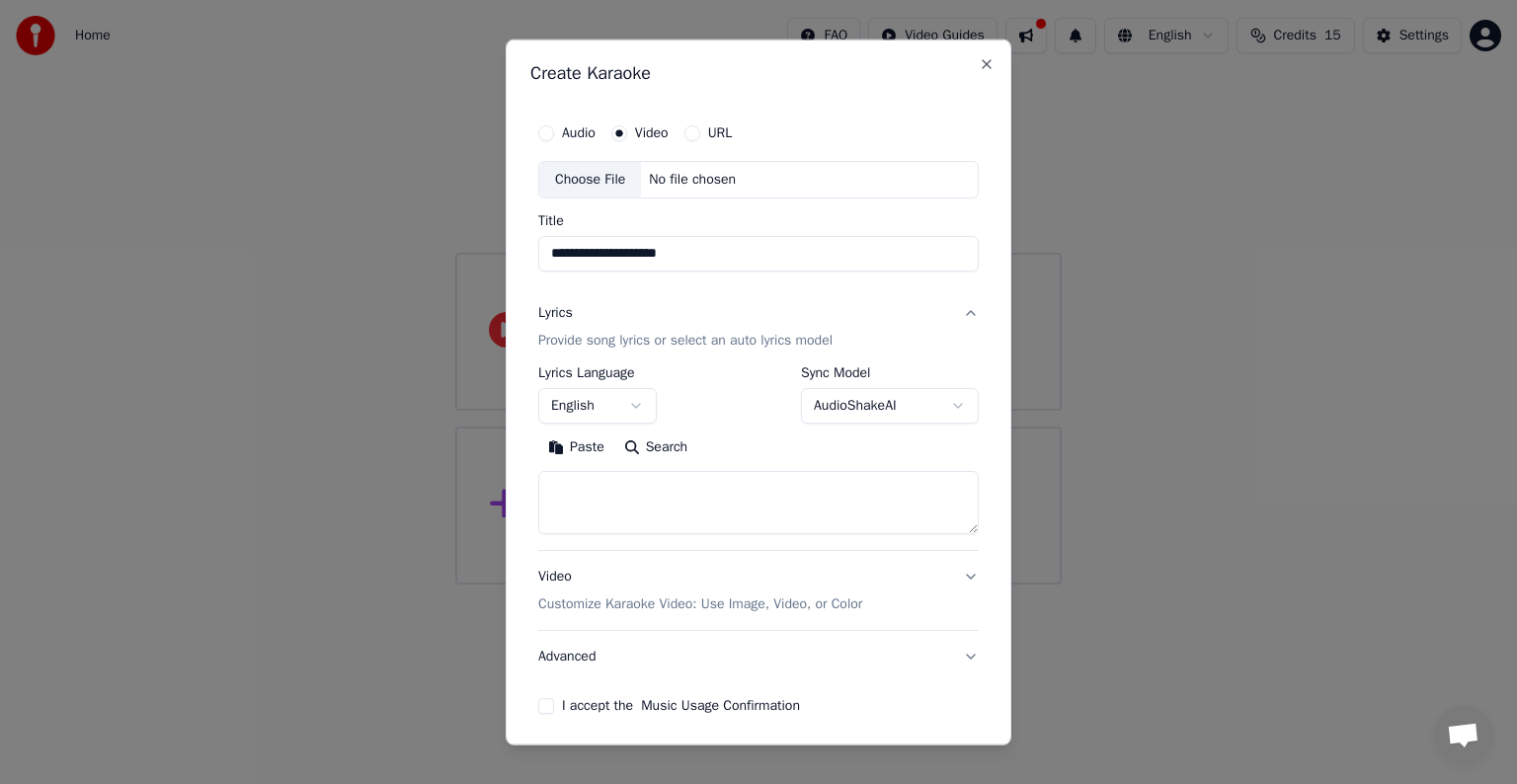 click on "**********" at bounding box center (758, 292) 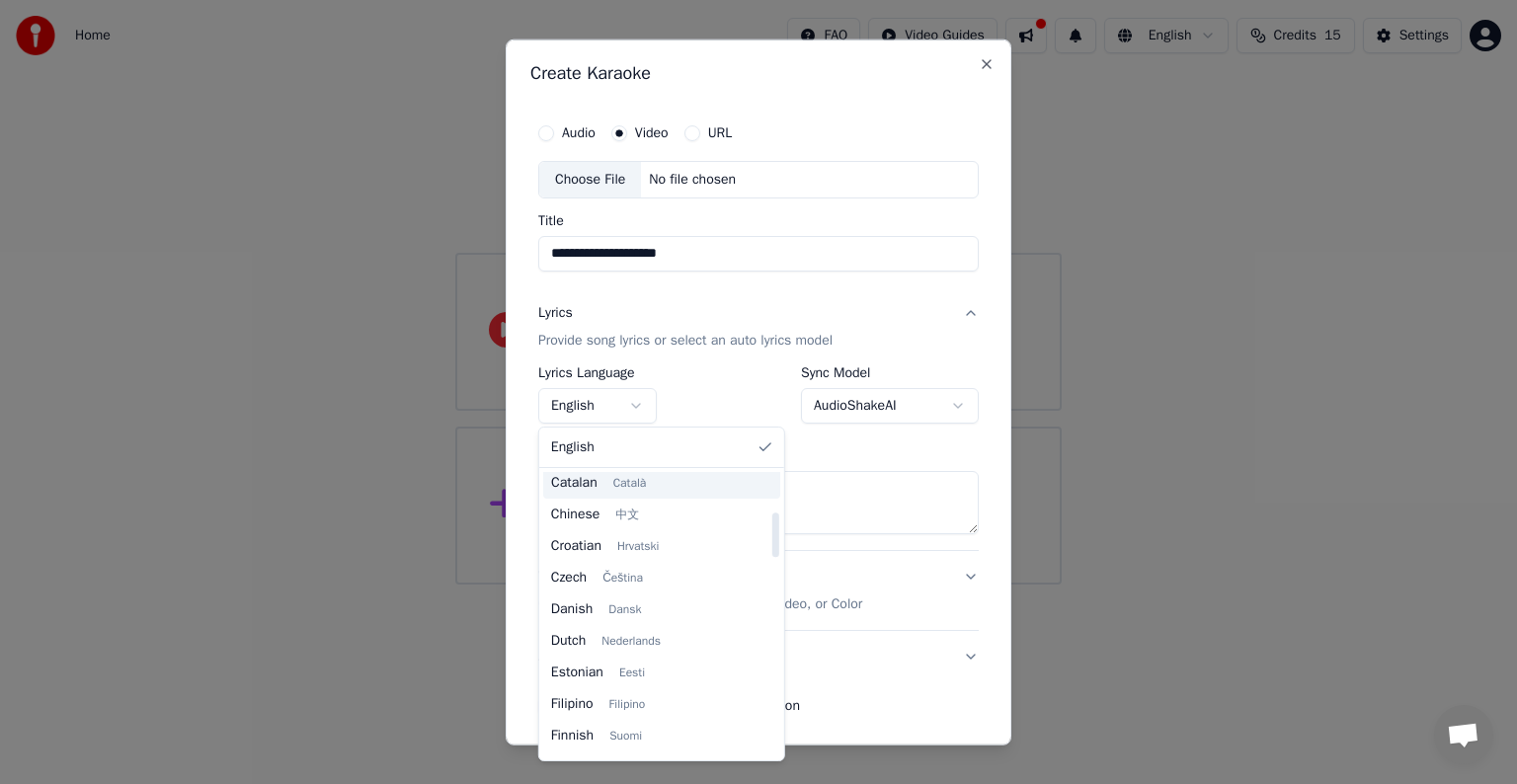 scroll, scrollTop: 296, scrollLeft: 0, axis: vertical 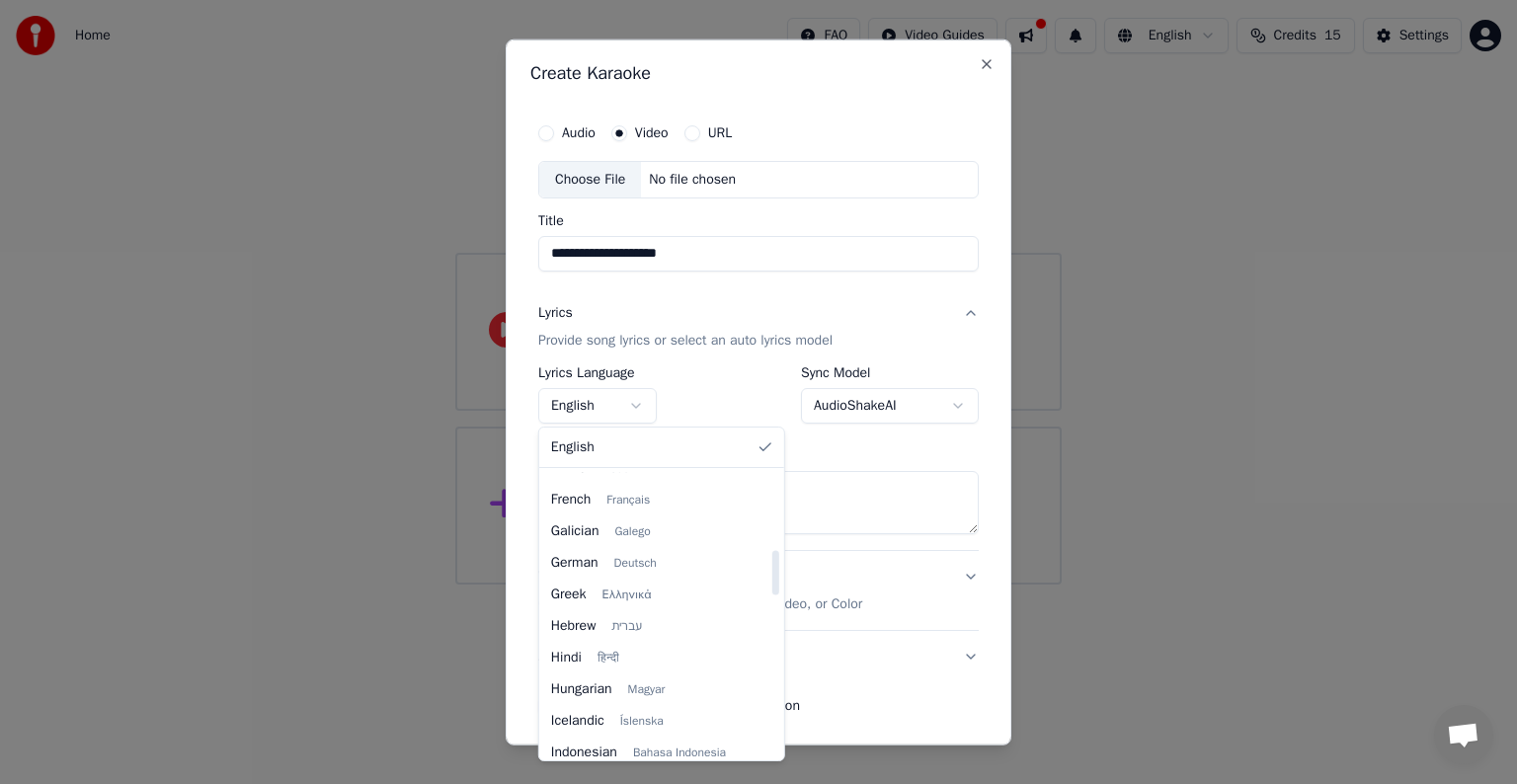 select on "**" 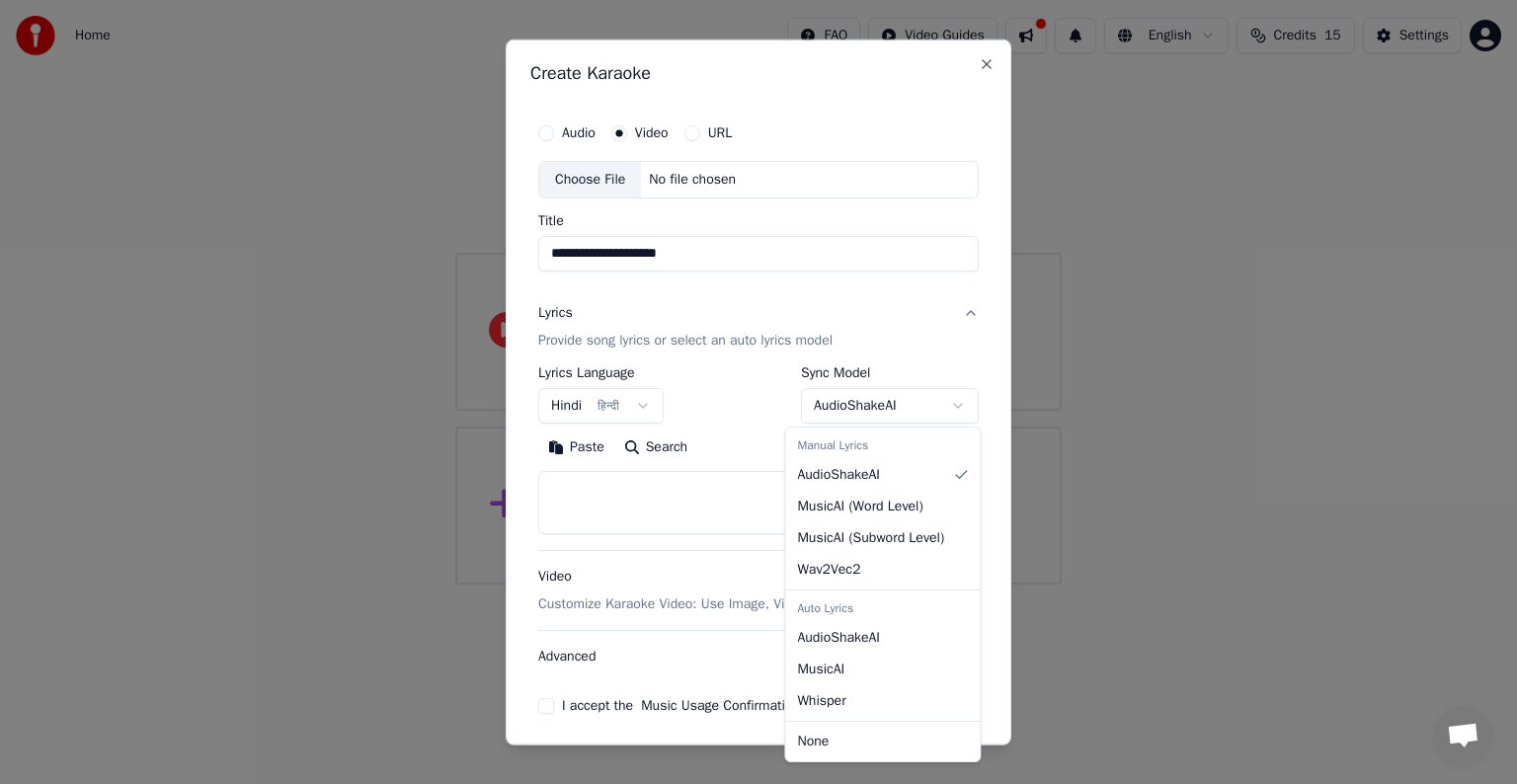 click on "**********" at bounding box center [758, 292] 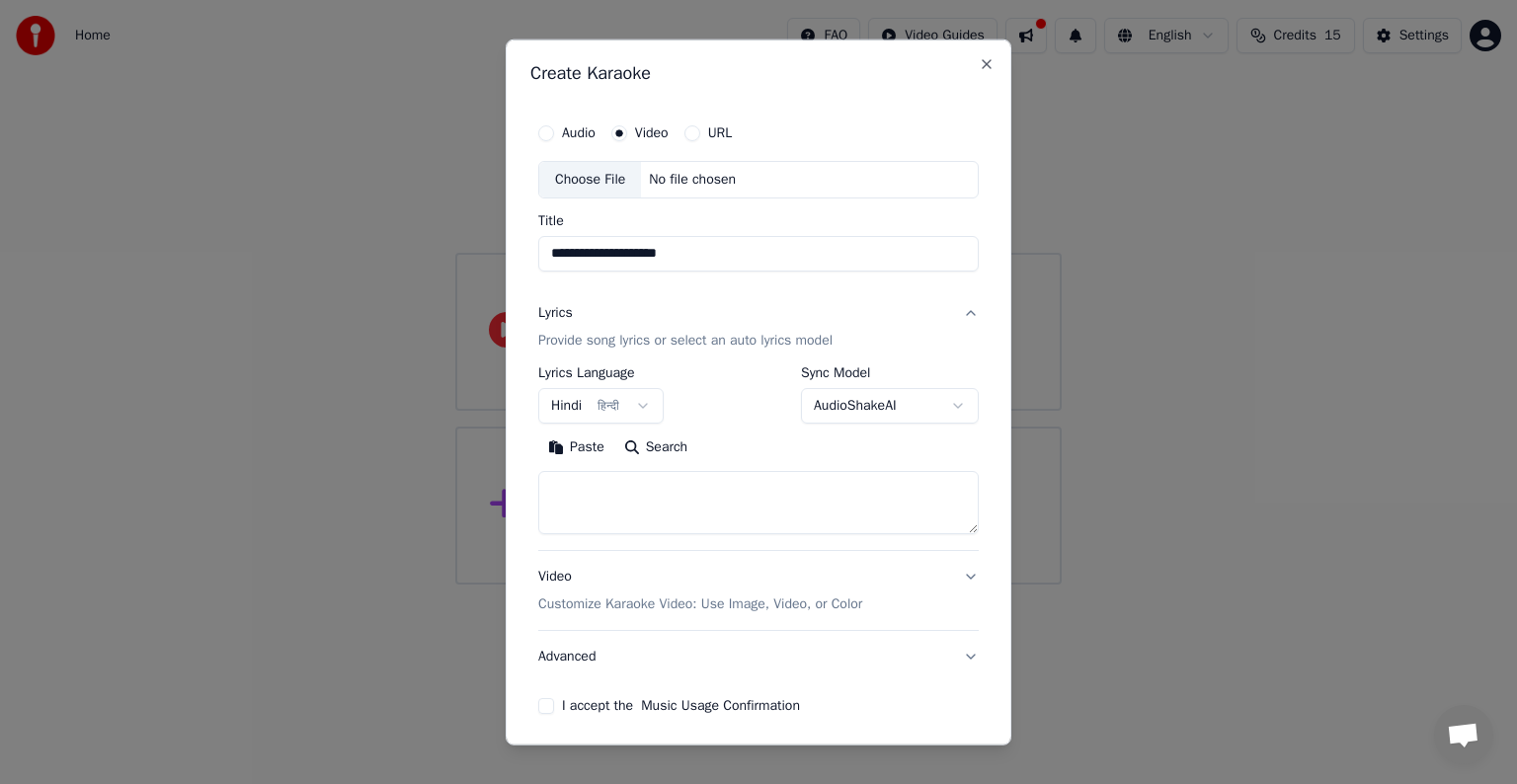 click at bounding box center [758, 503] 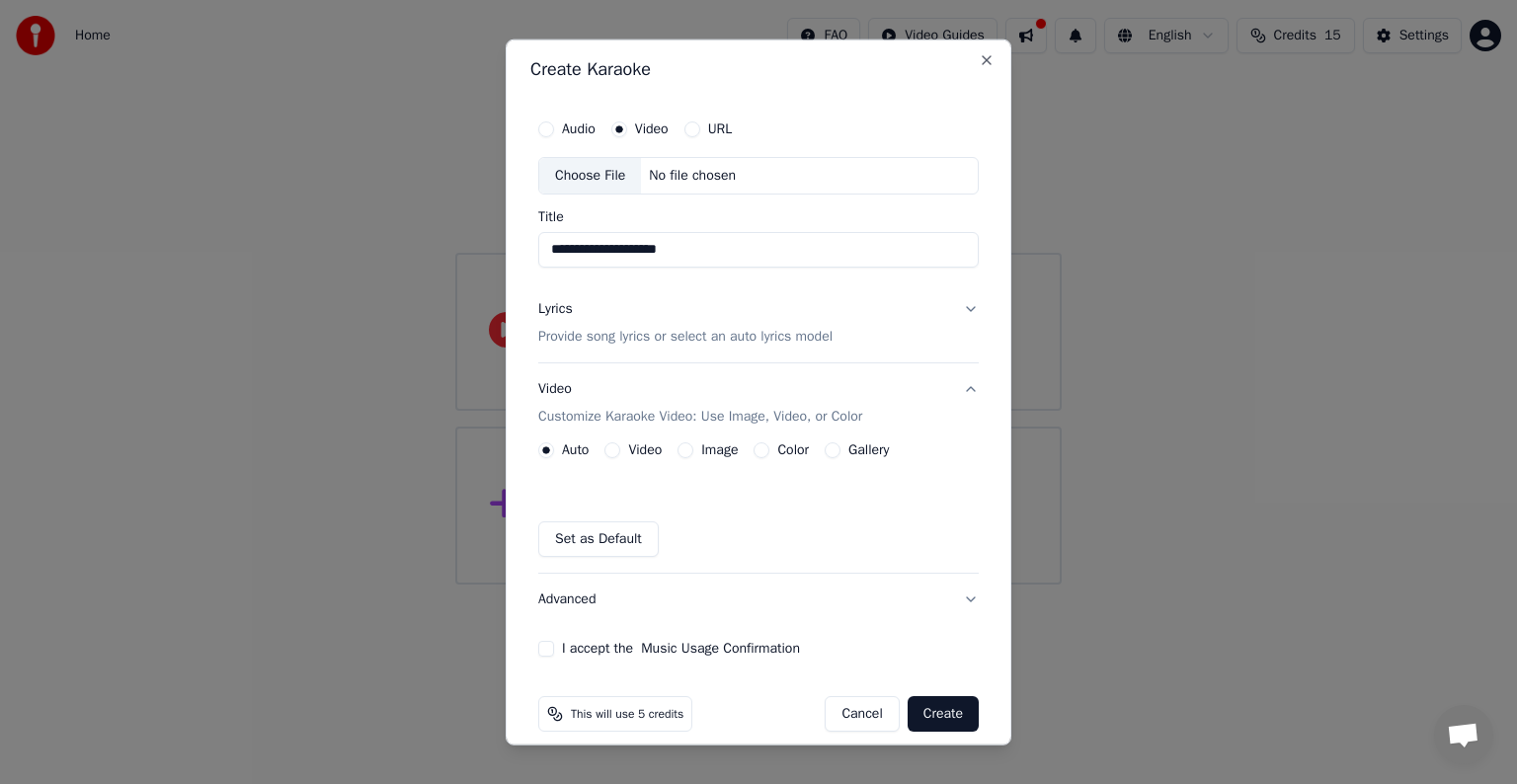scroll, scrollTop: 0, scrollLeft: 0, axis: both 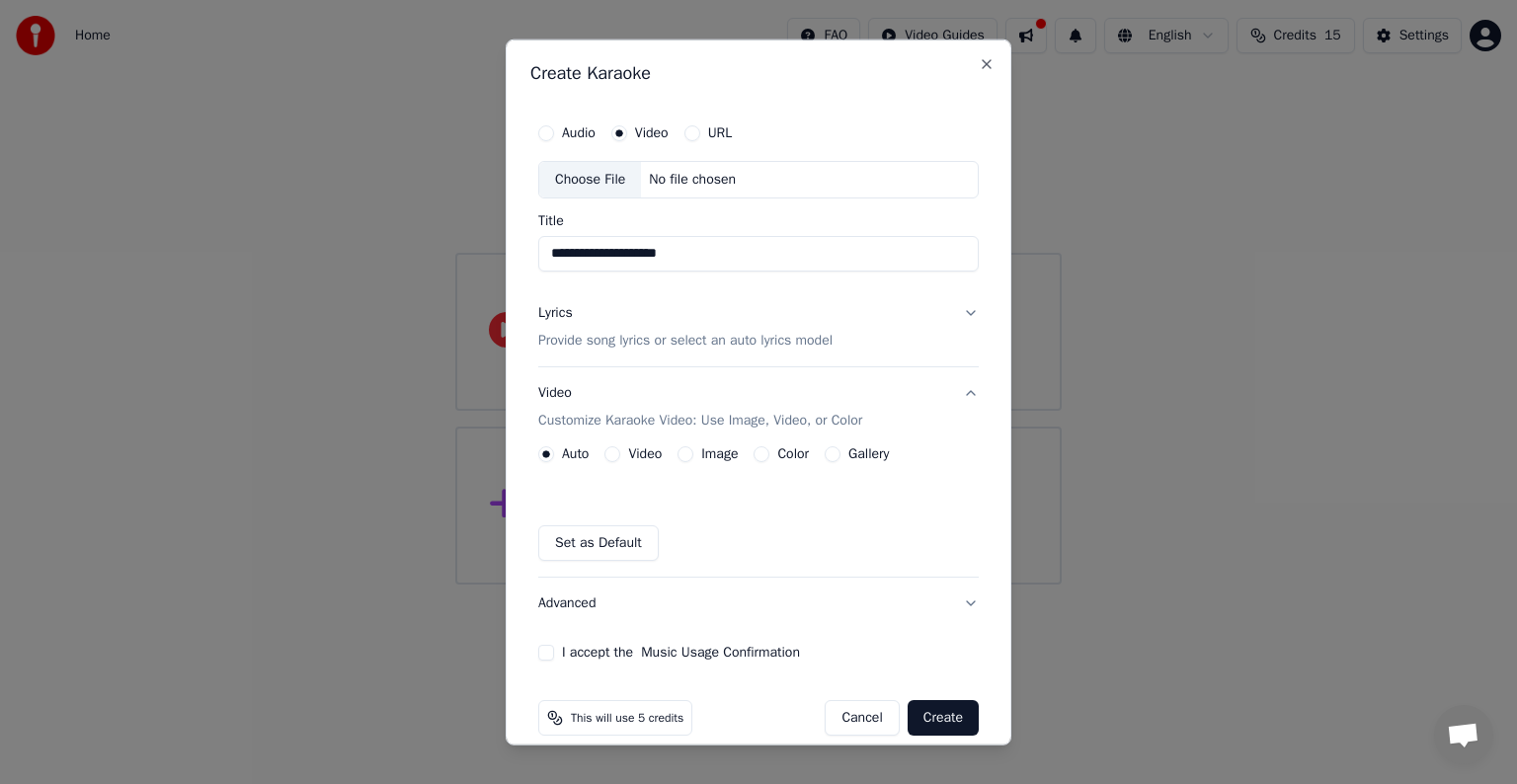 click on "Audio" at bounding box center [546, 133] 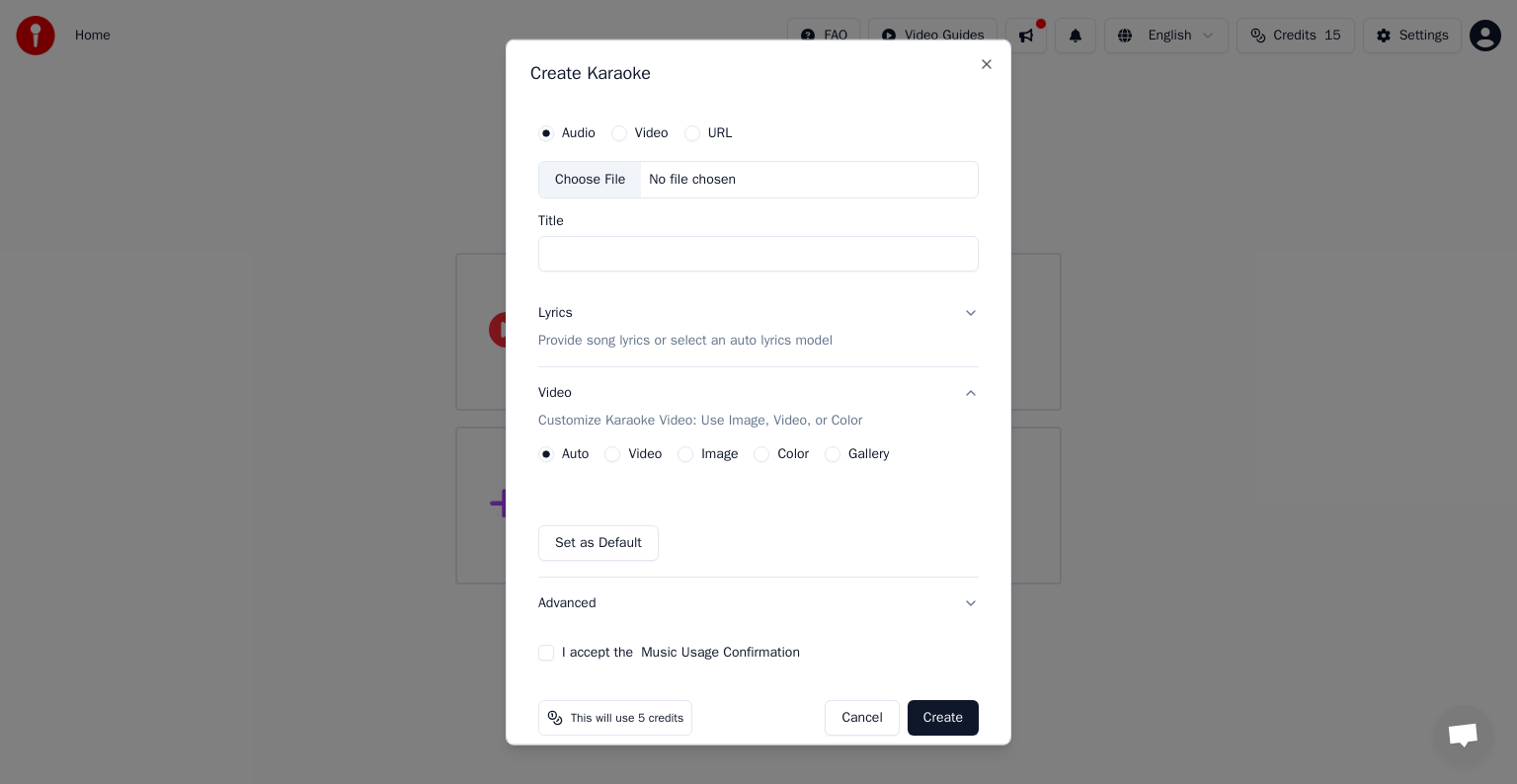 scroll, scrollTop: 22, scrollLeft: 0, axis: vertical 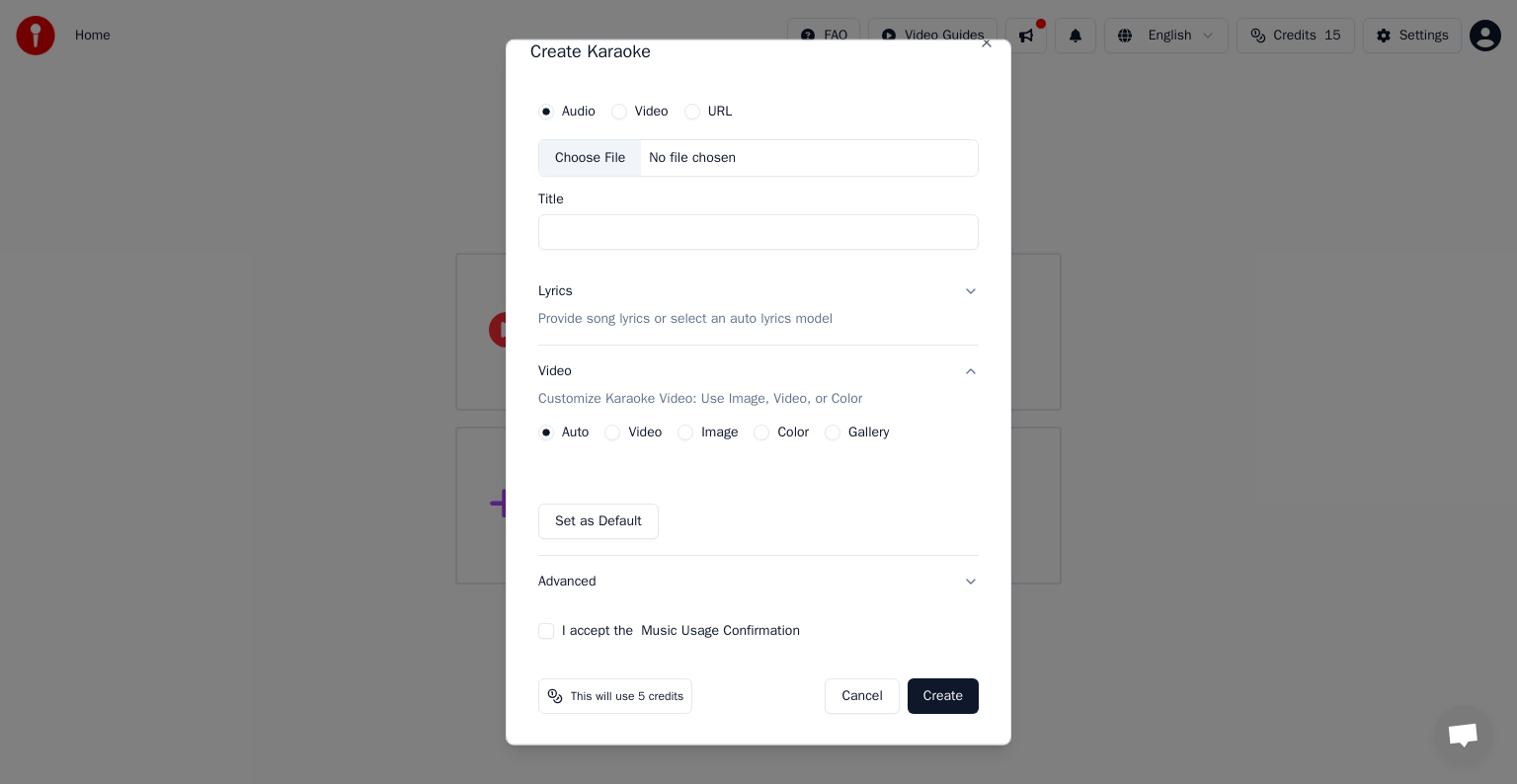 click on "Title" at bounding box center (758, 232) 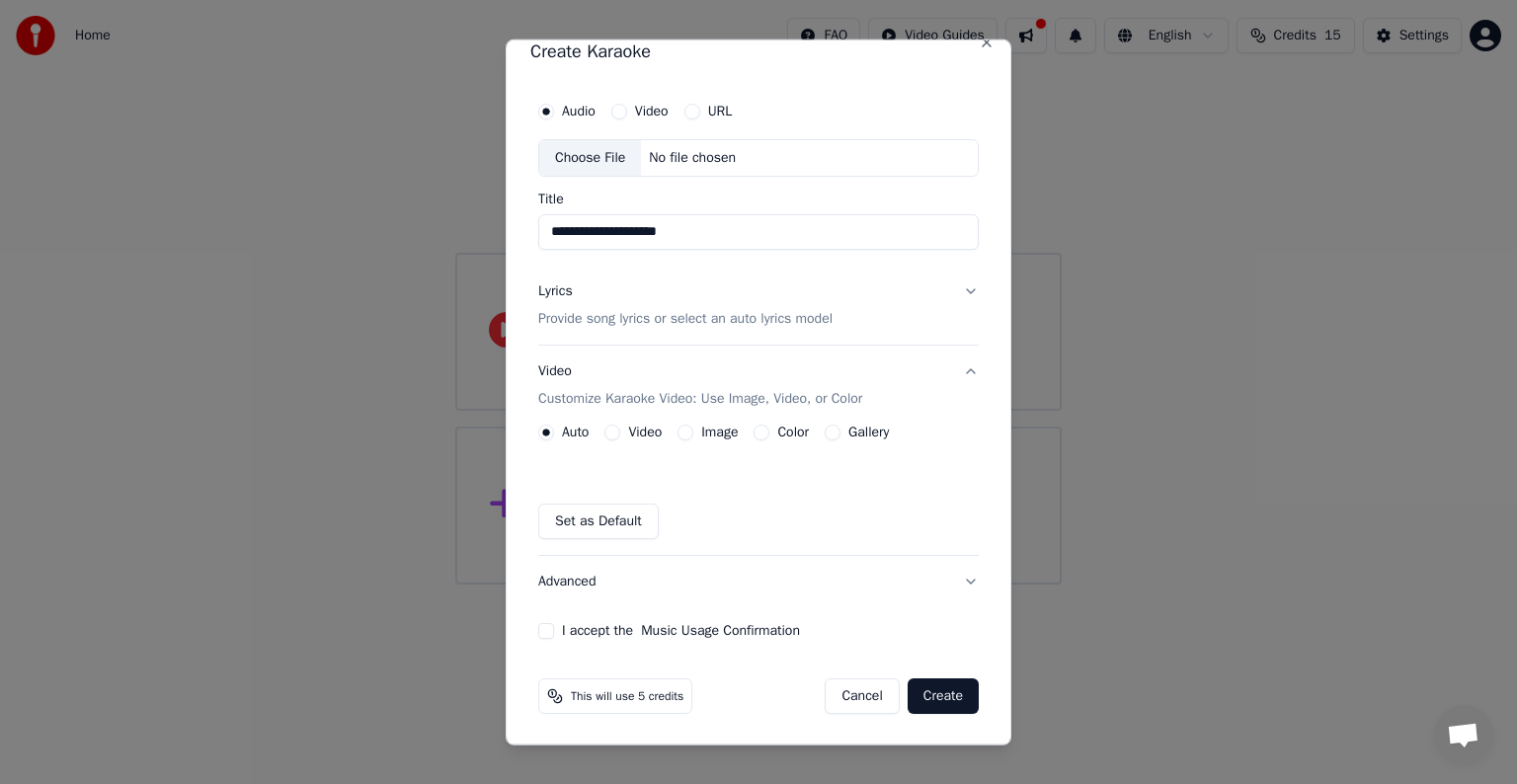 type on "**********" 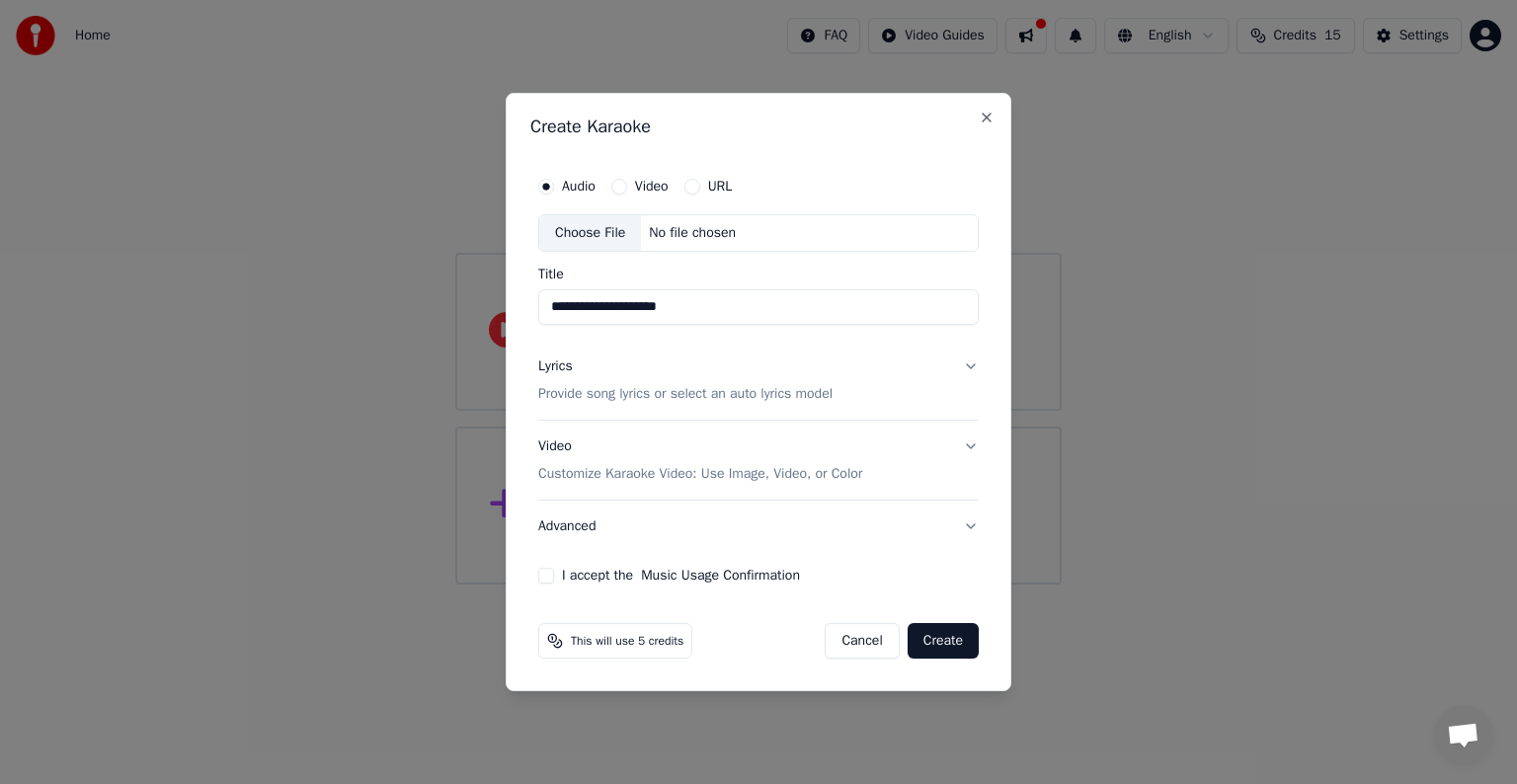 click on "Advanced" at bounding box center (758, 526) 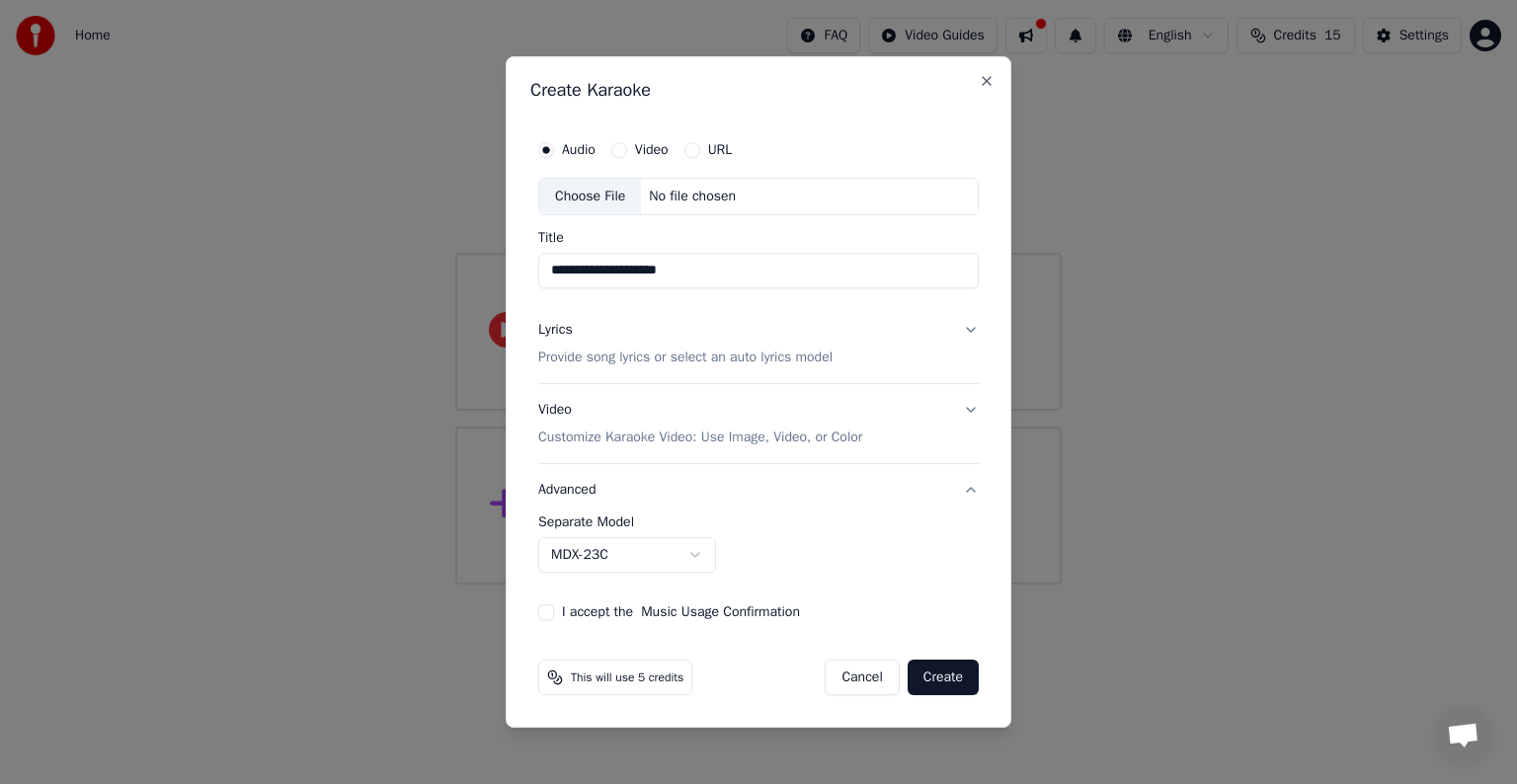 click on "**********" at bounding box center [758, 292] 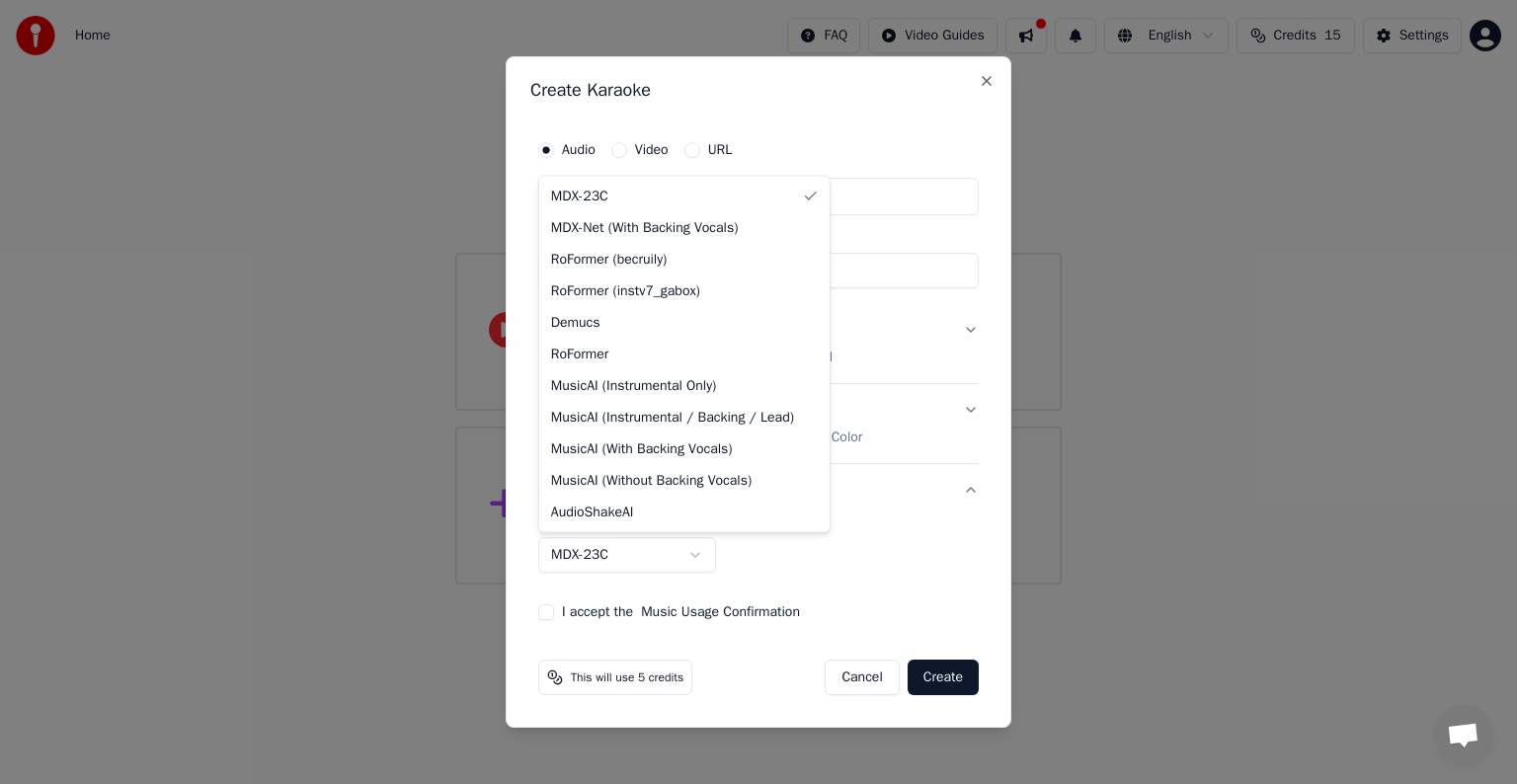 select on "**********" 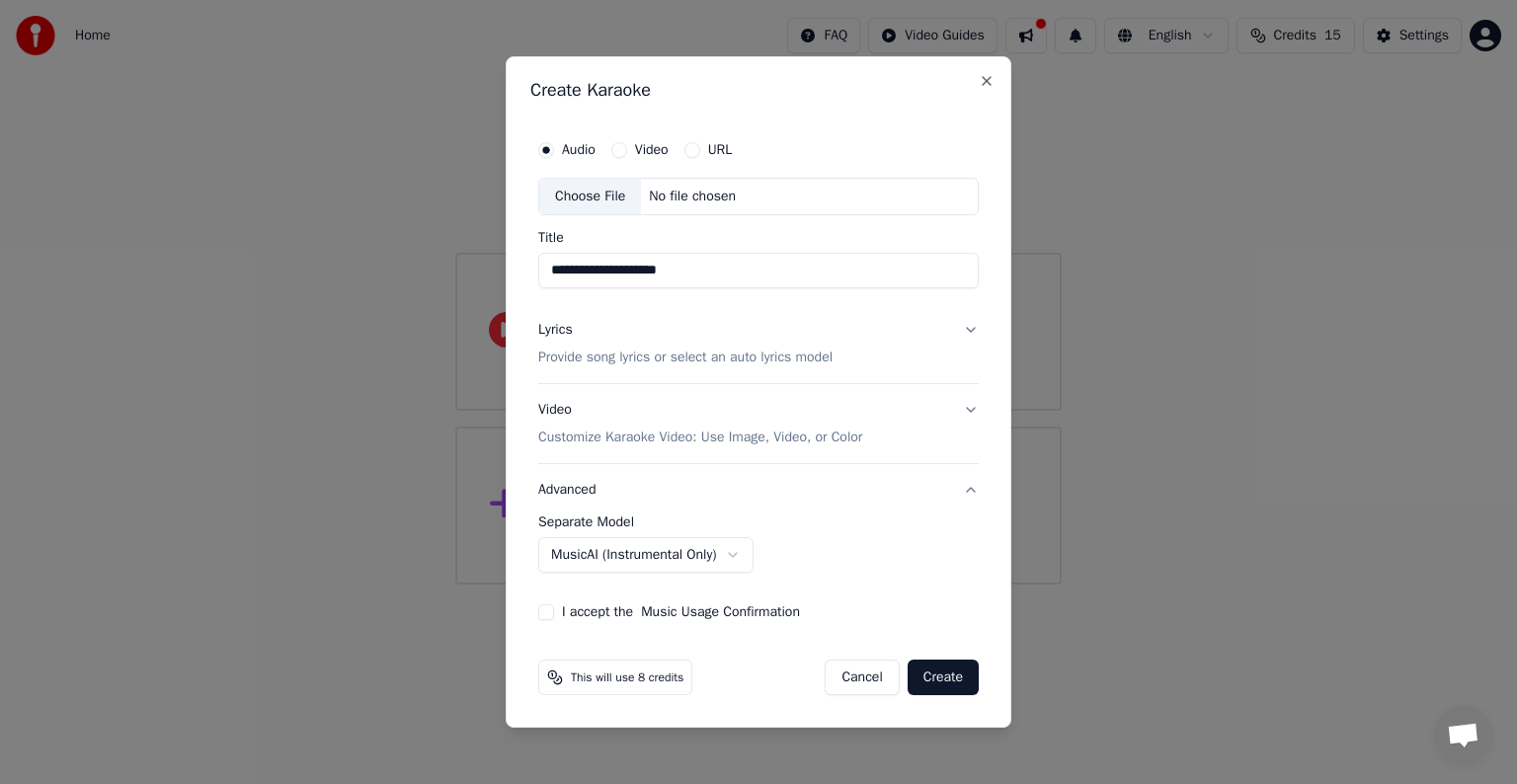 click on "Choose File" at bounding box center (590, 196) 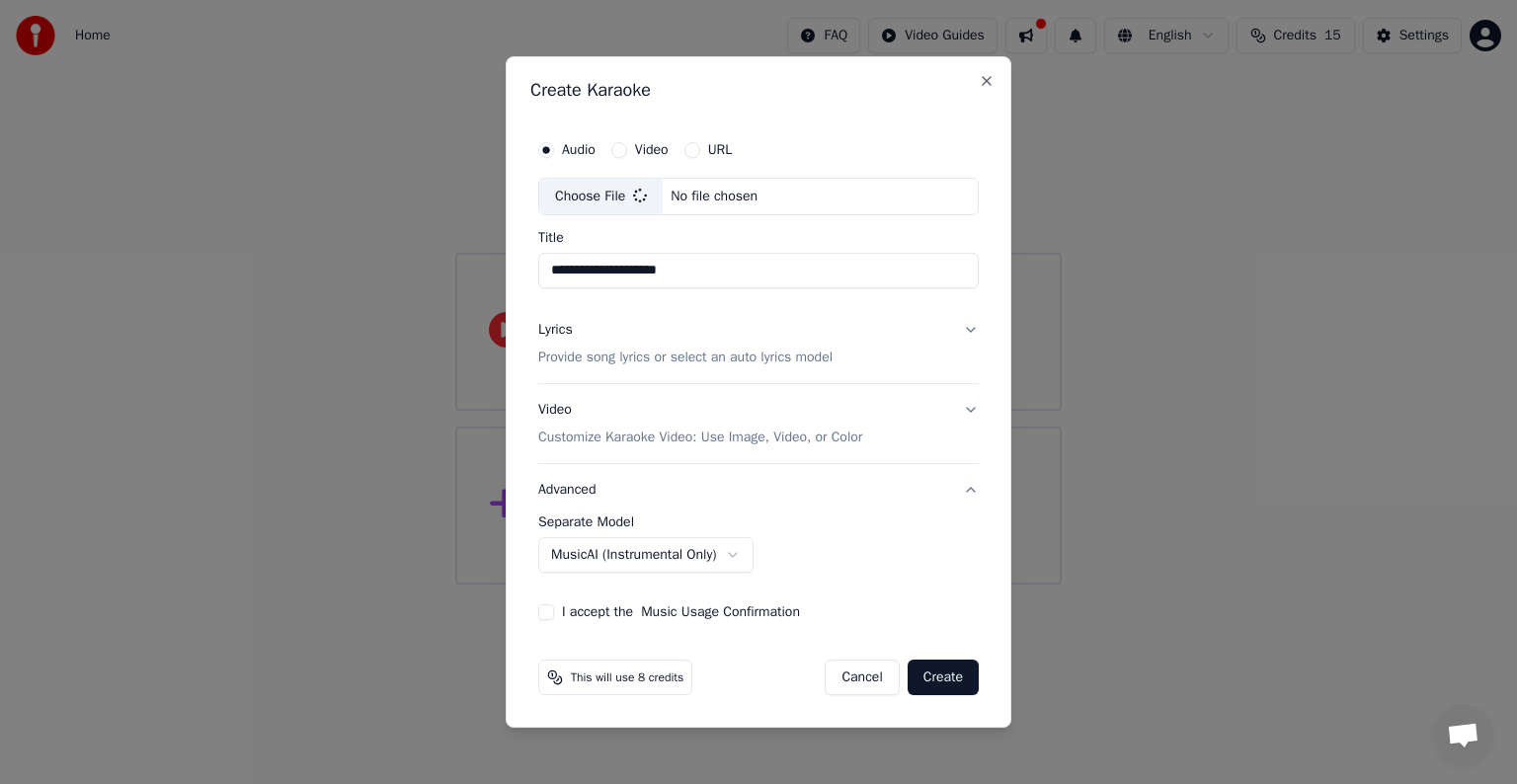 type on "**********" 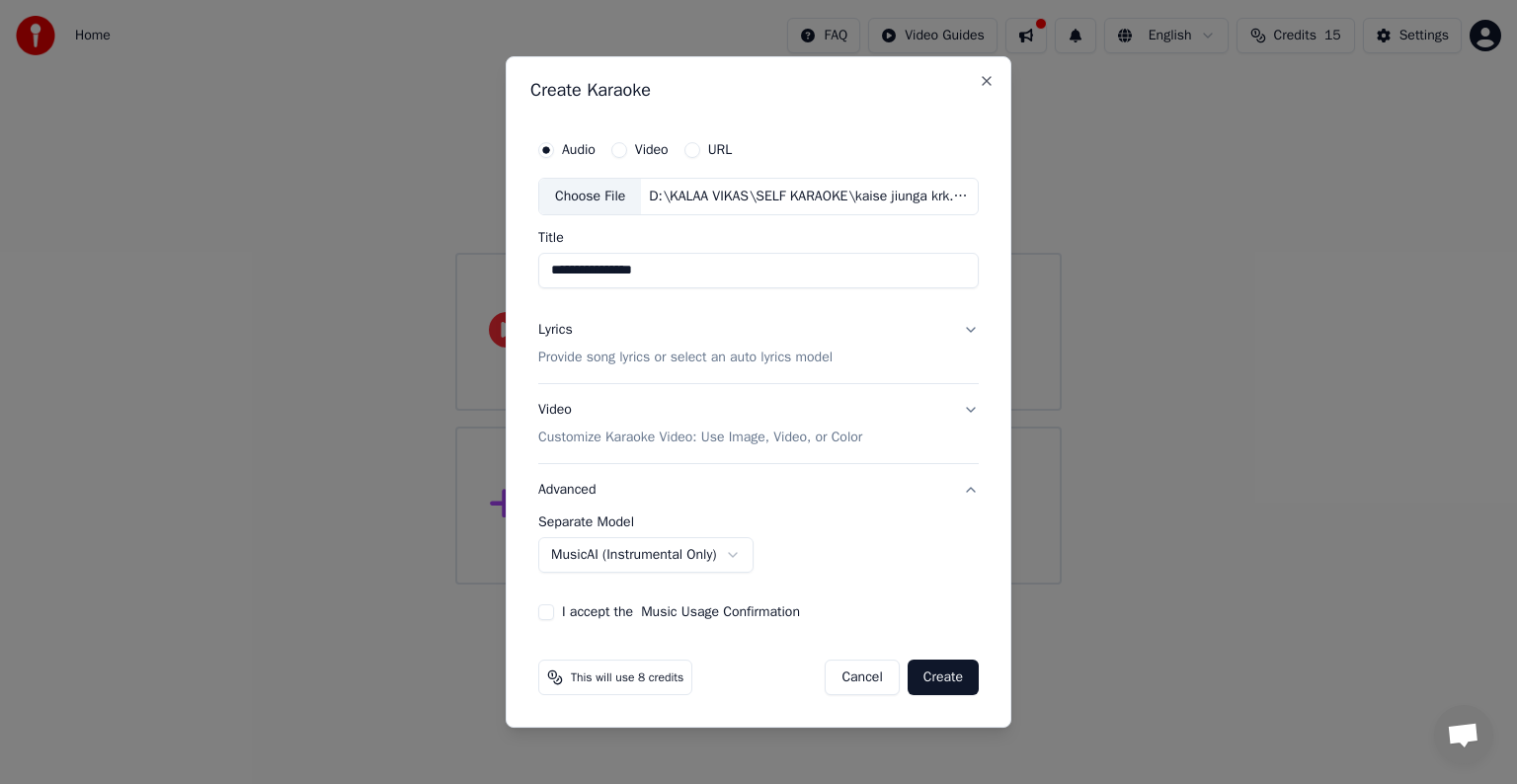 click on "Lyrics Provide song lyrics or select an auto lyrics model" at bounding box center (758, 344) 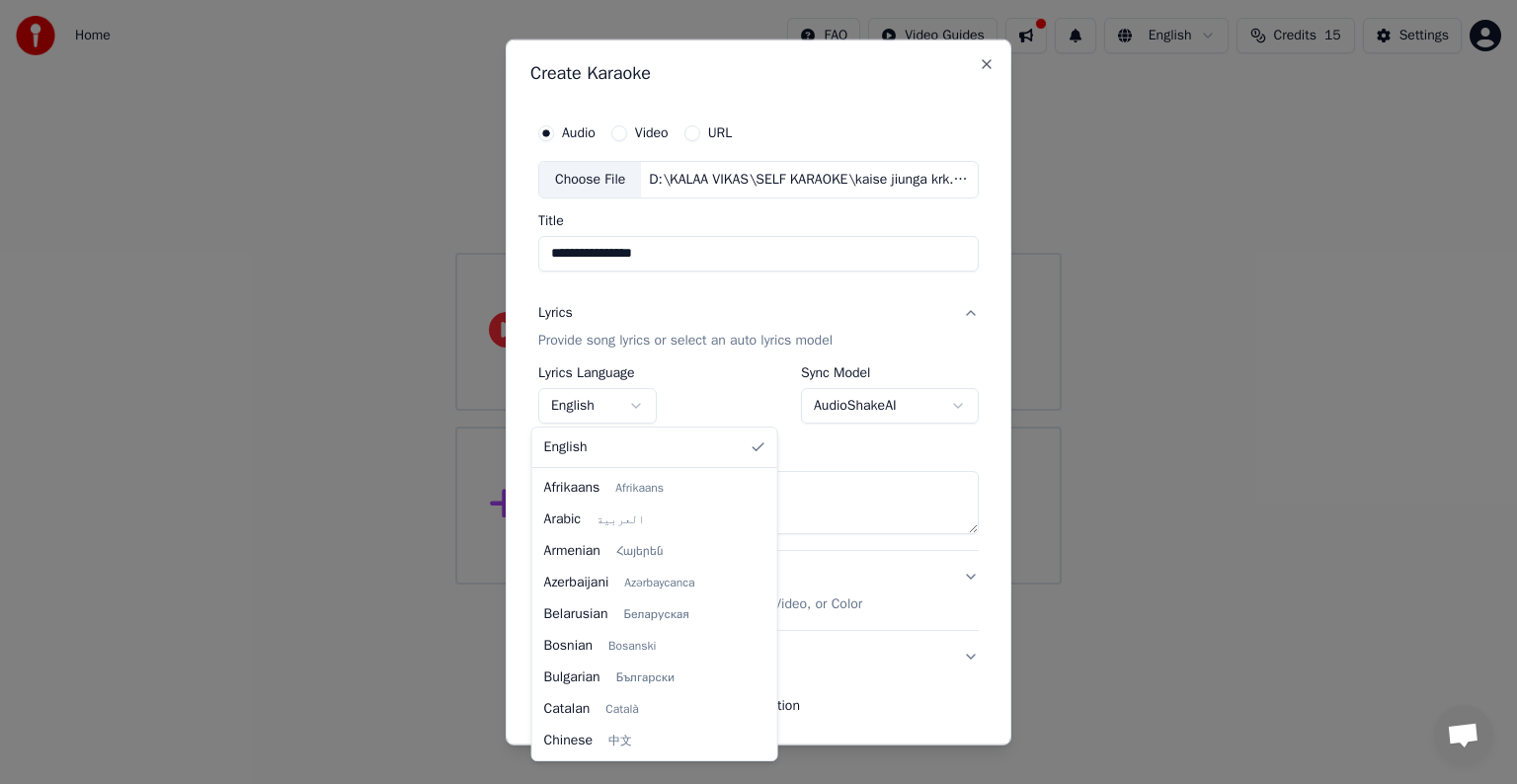 click on "**********" at bounding box center [758, 292] 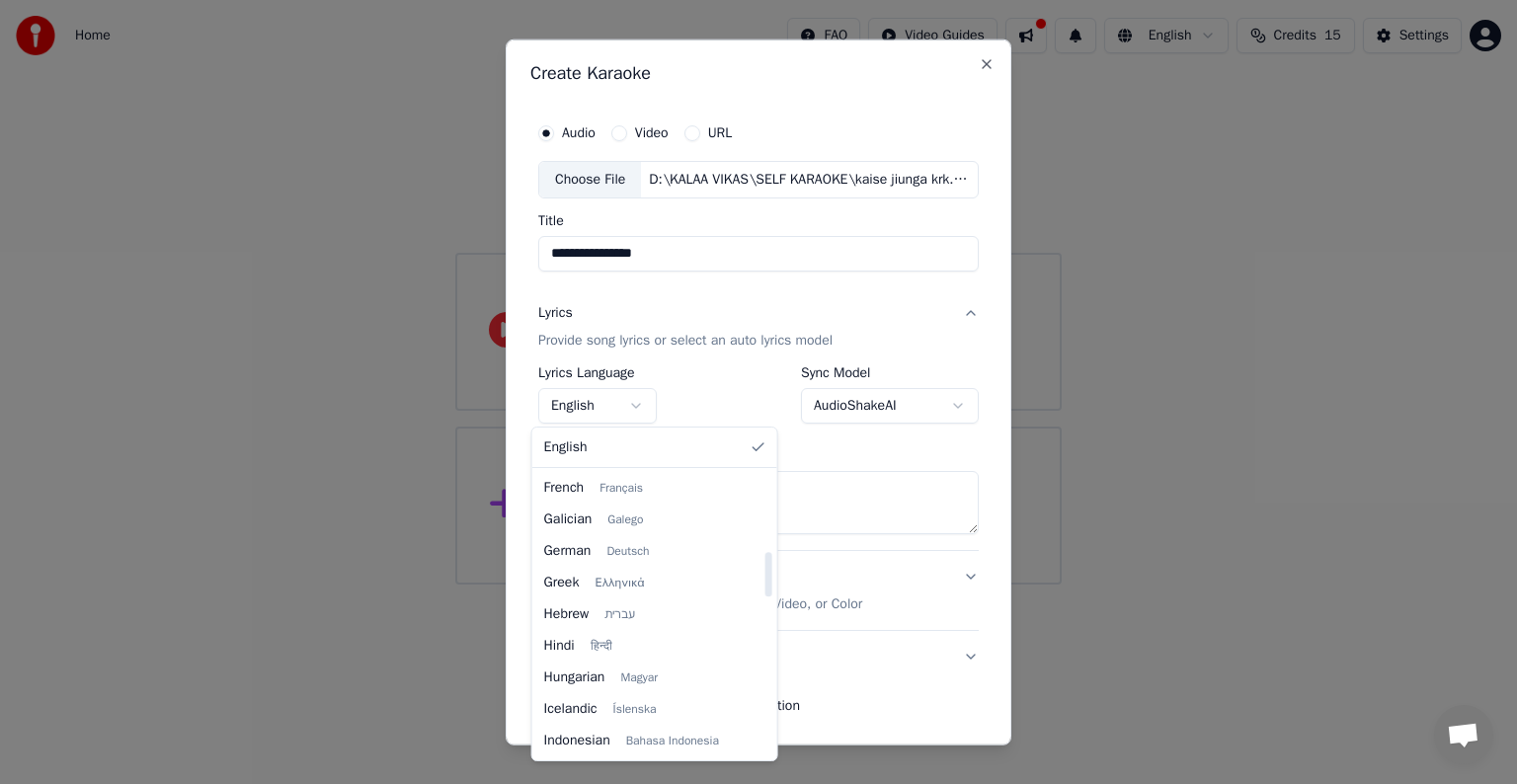 select on "**" 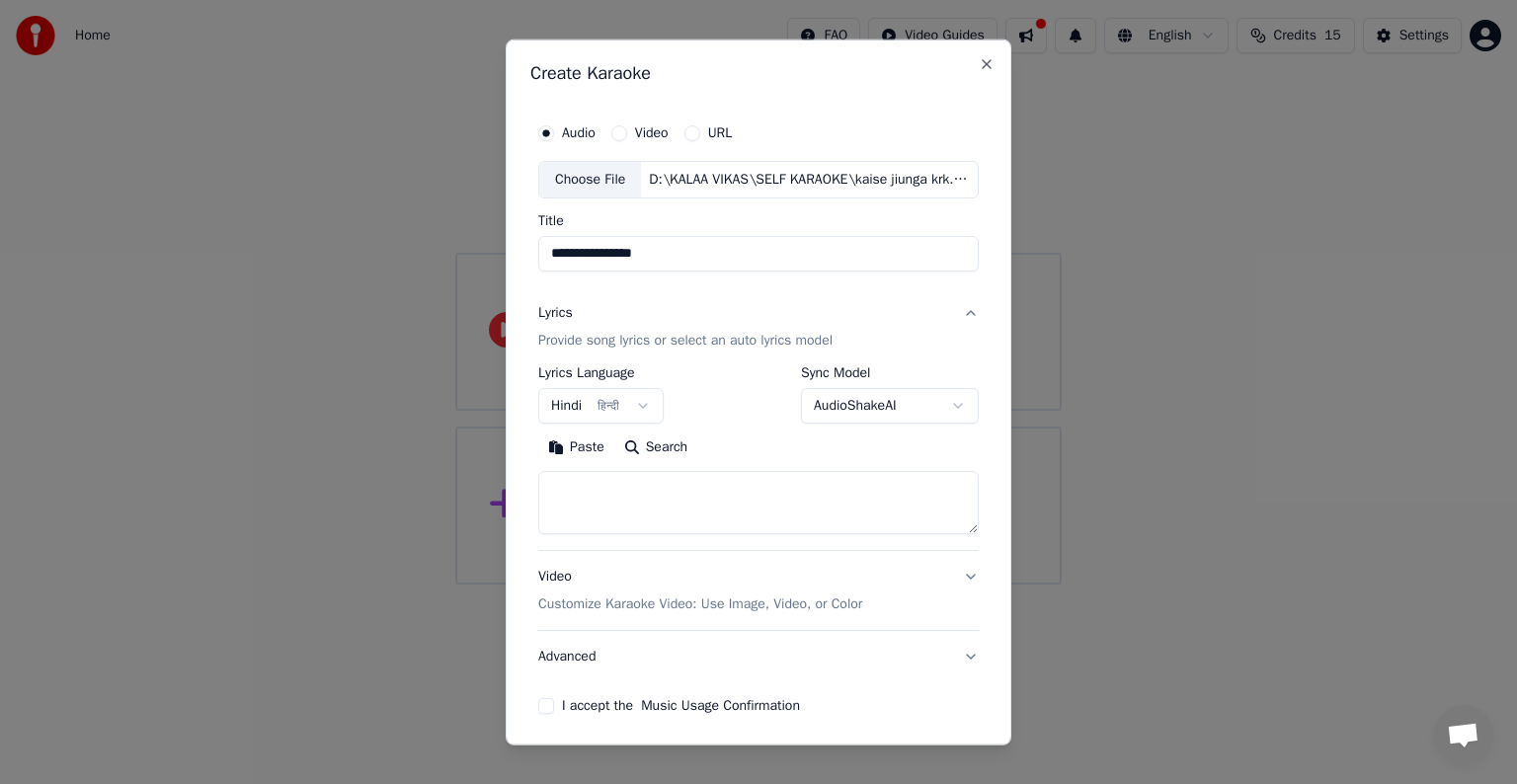 click at bounding box center (758, 503) 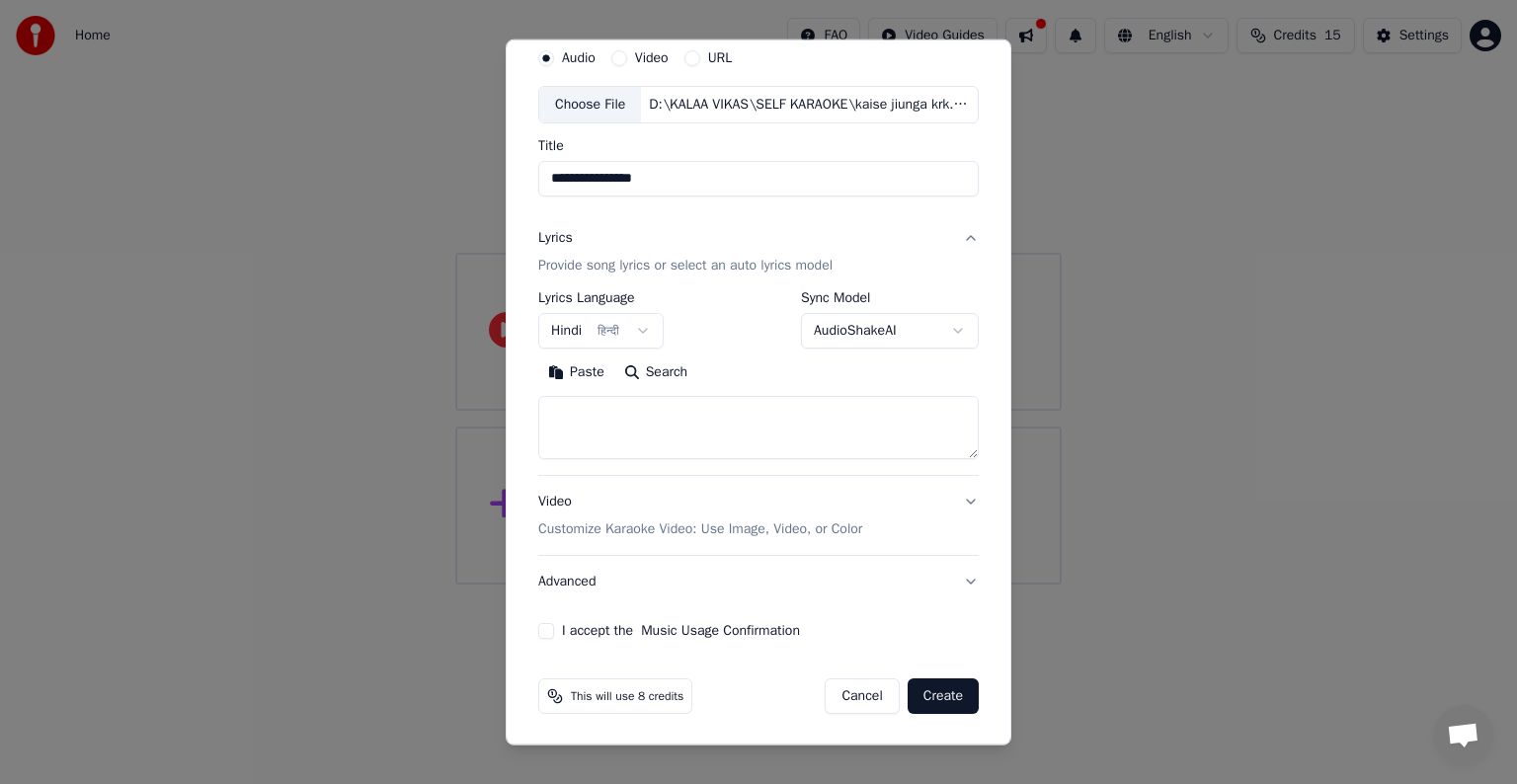 click at bounding box center [758, 428] 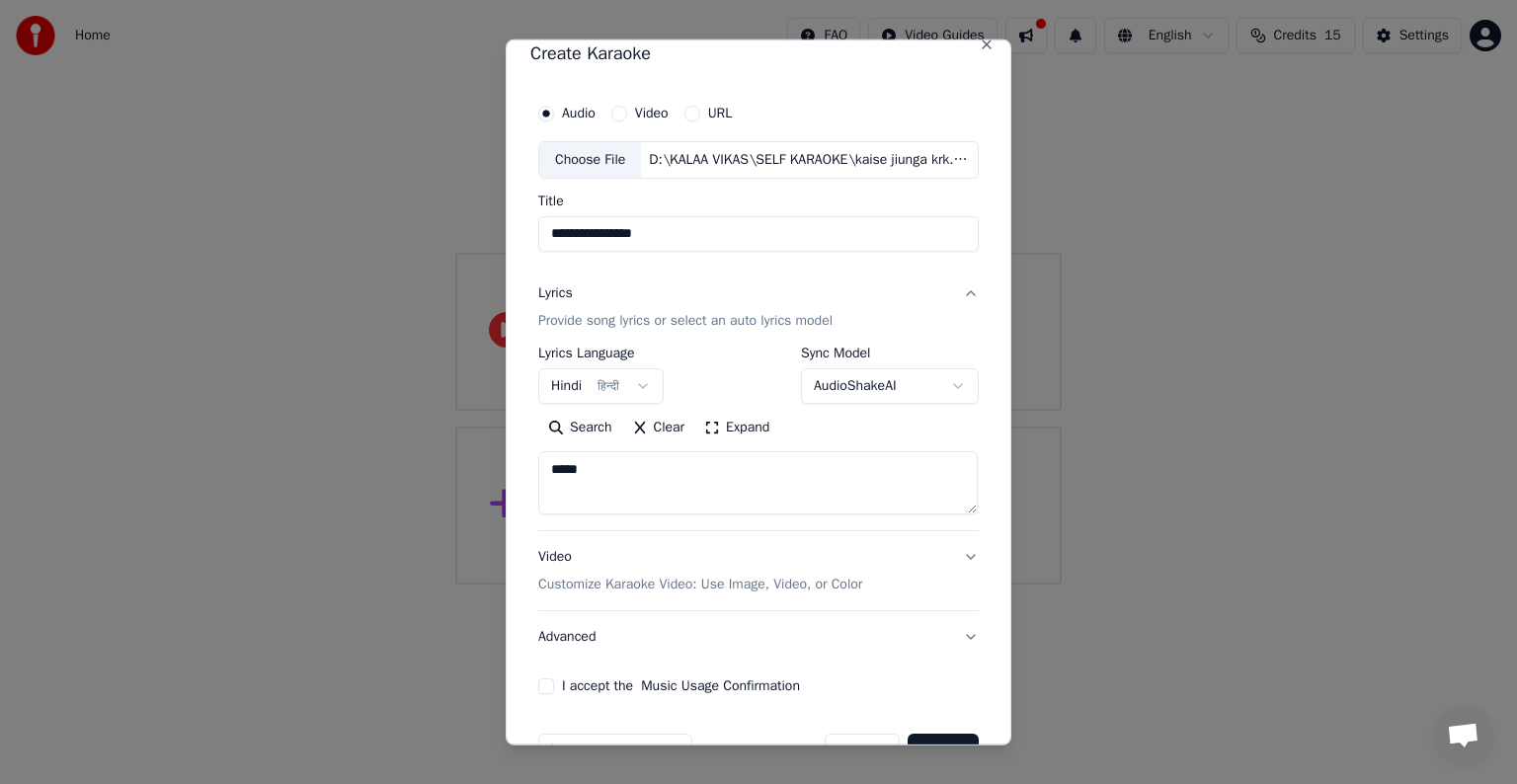 scroll, scrollTop: 0, scrollLeft: 0, axis: both 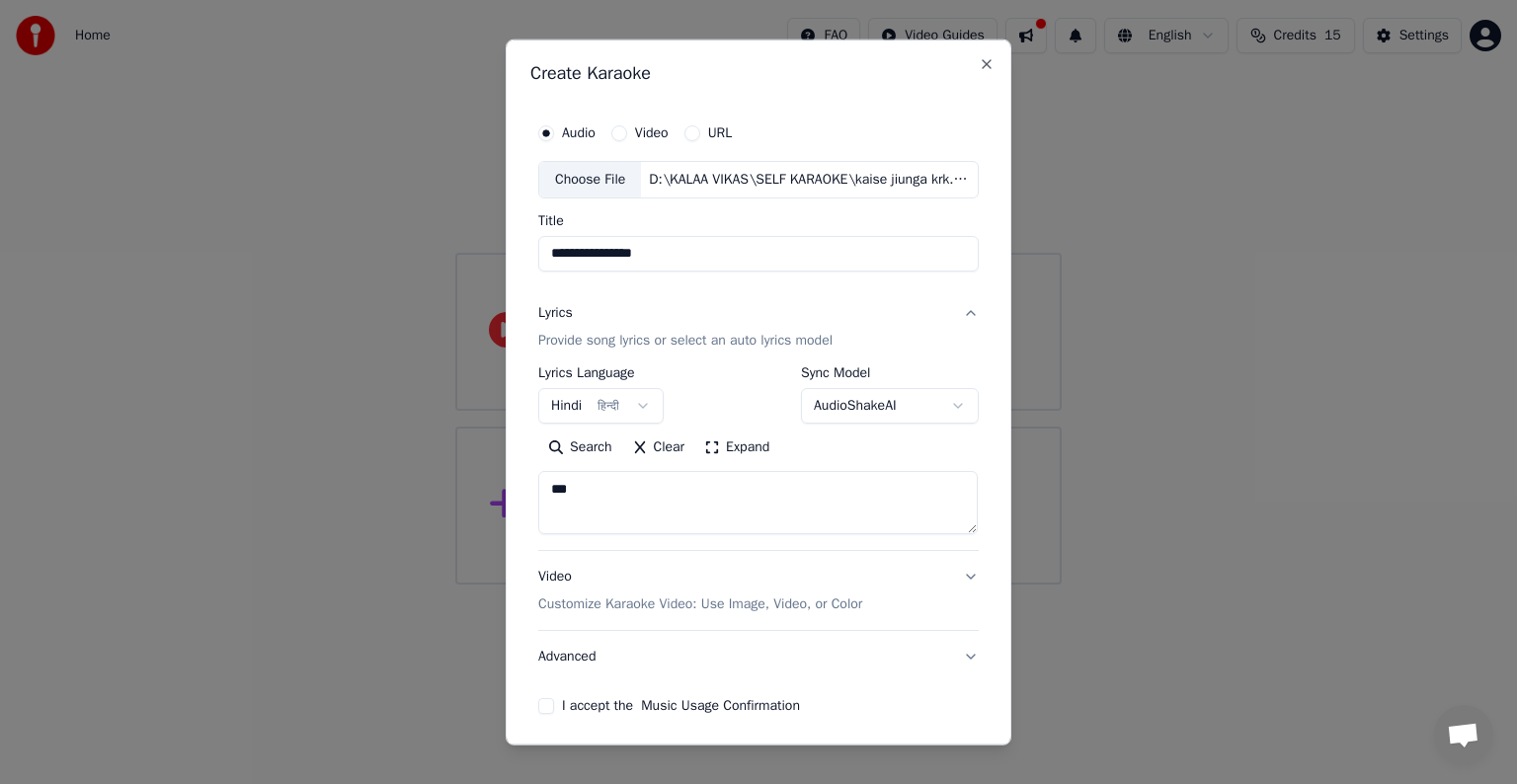 type on "**" 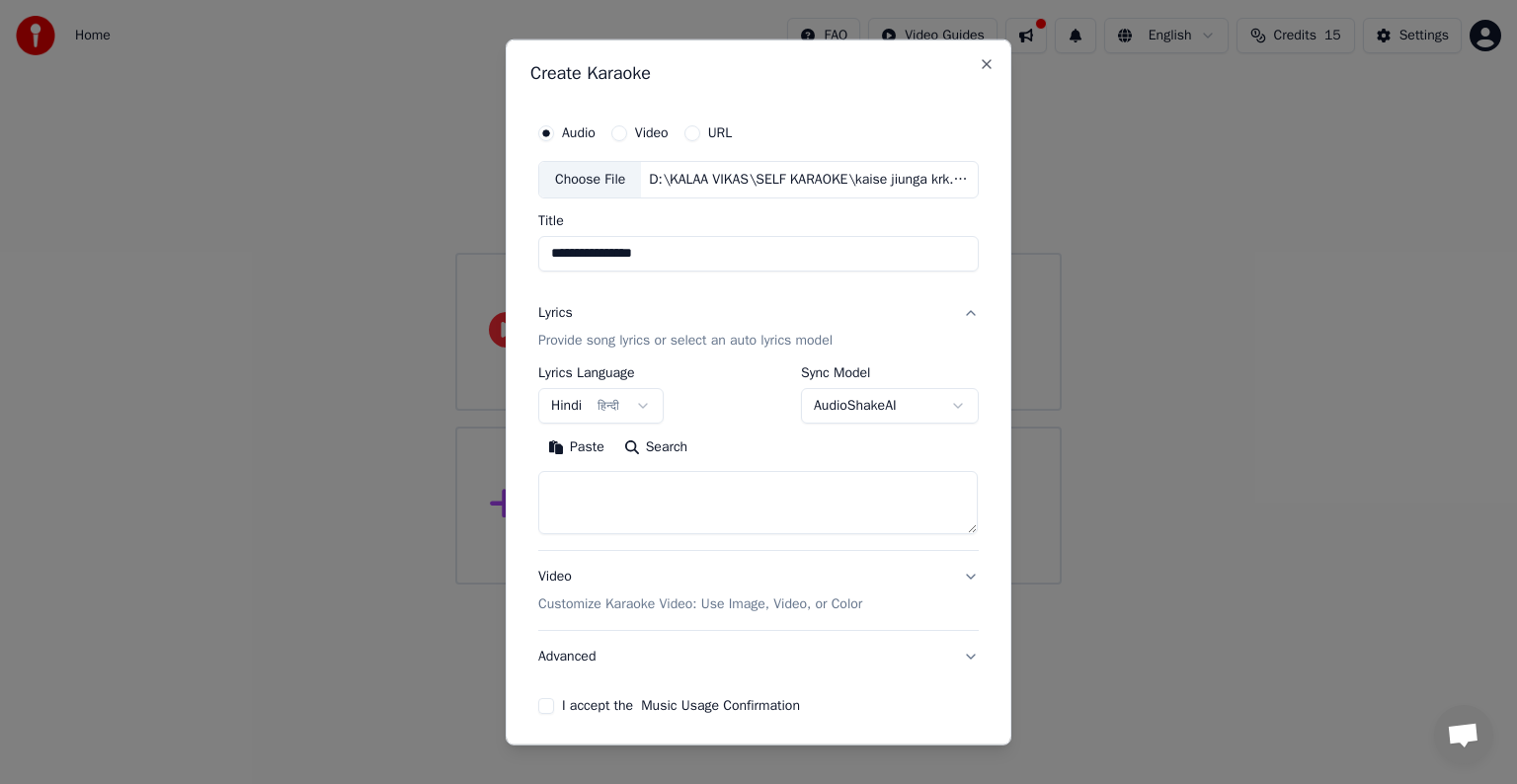 click at bounding box center (758, 503) 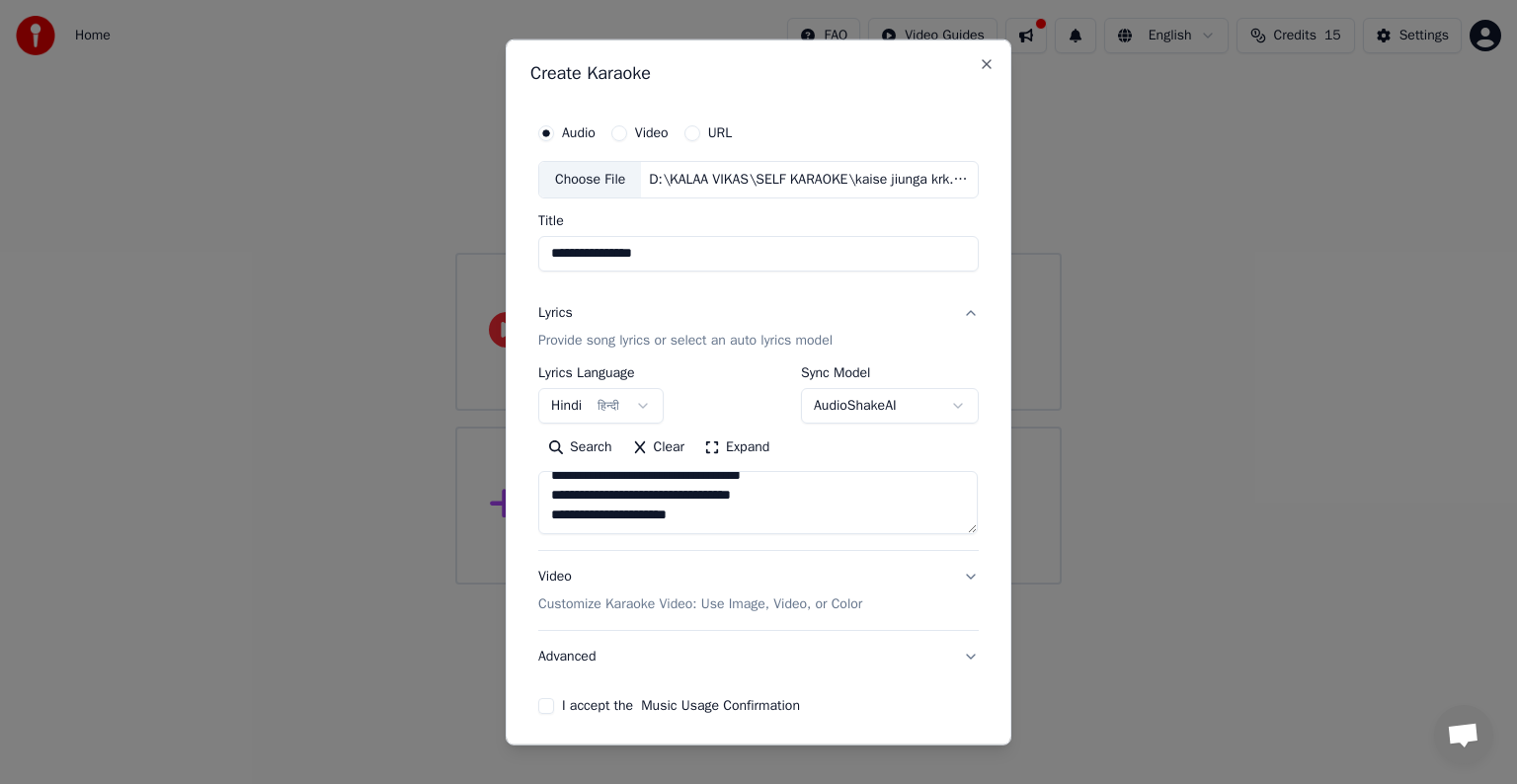 scroll, scrollTop: 644, scrollLeft: 0, axis: vertical 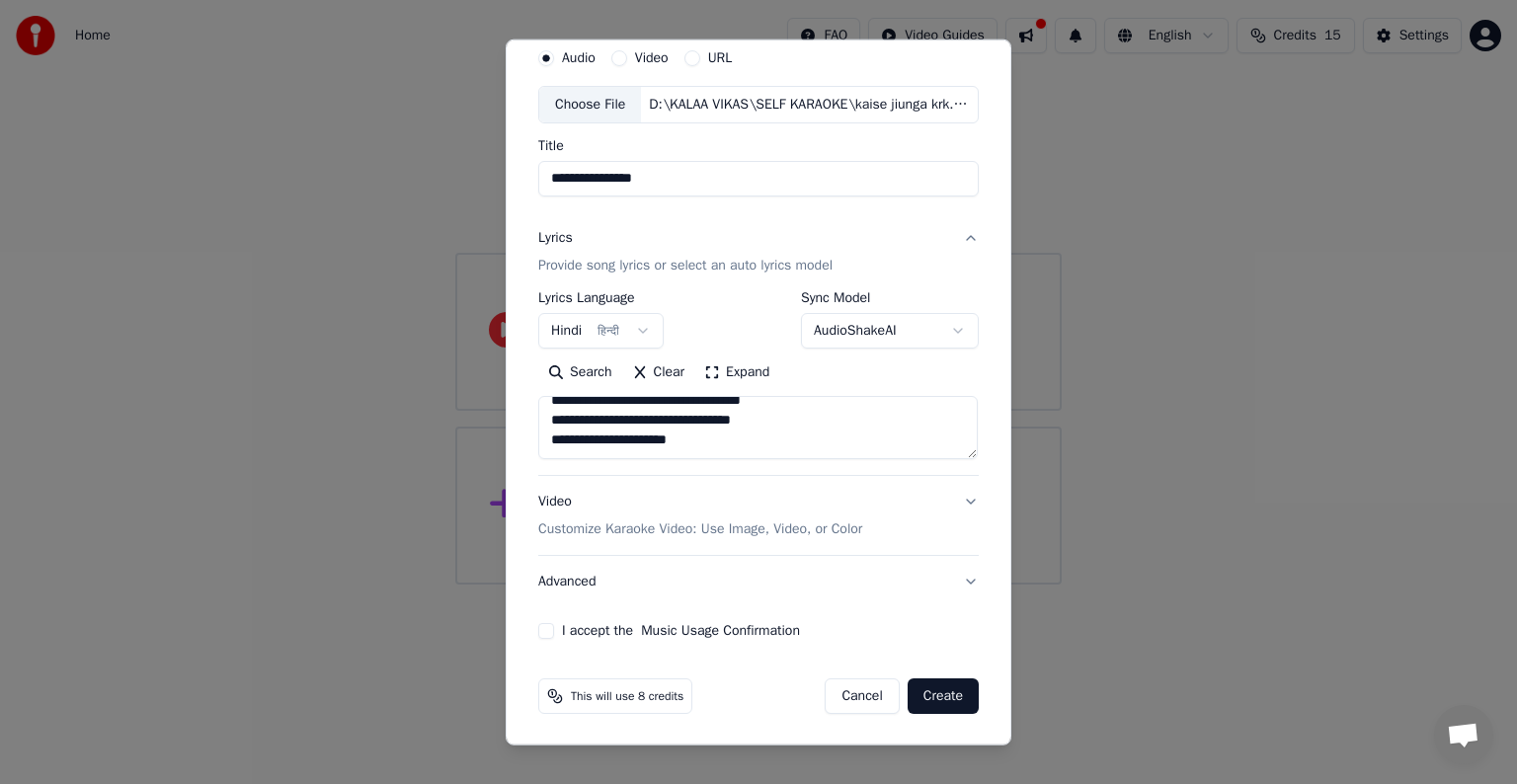 click on "Video Customize Karaoke Video: Use Image, Video, or Color" at bounding box center (758, 515) 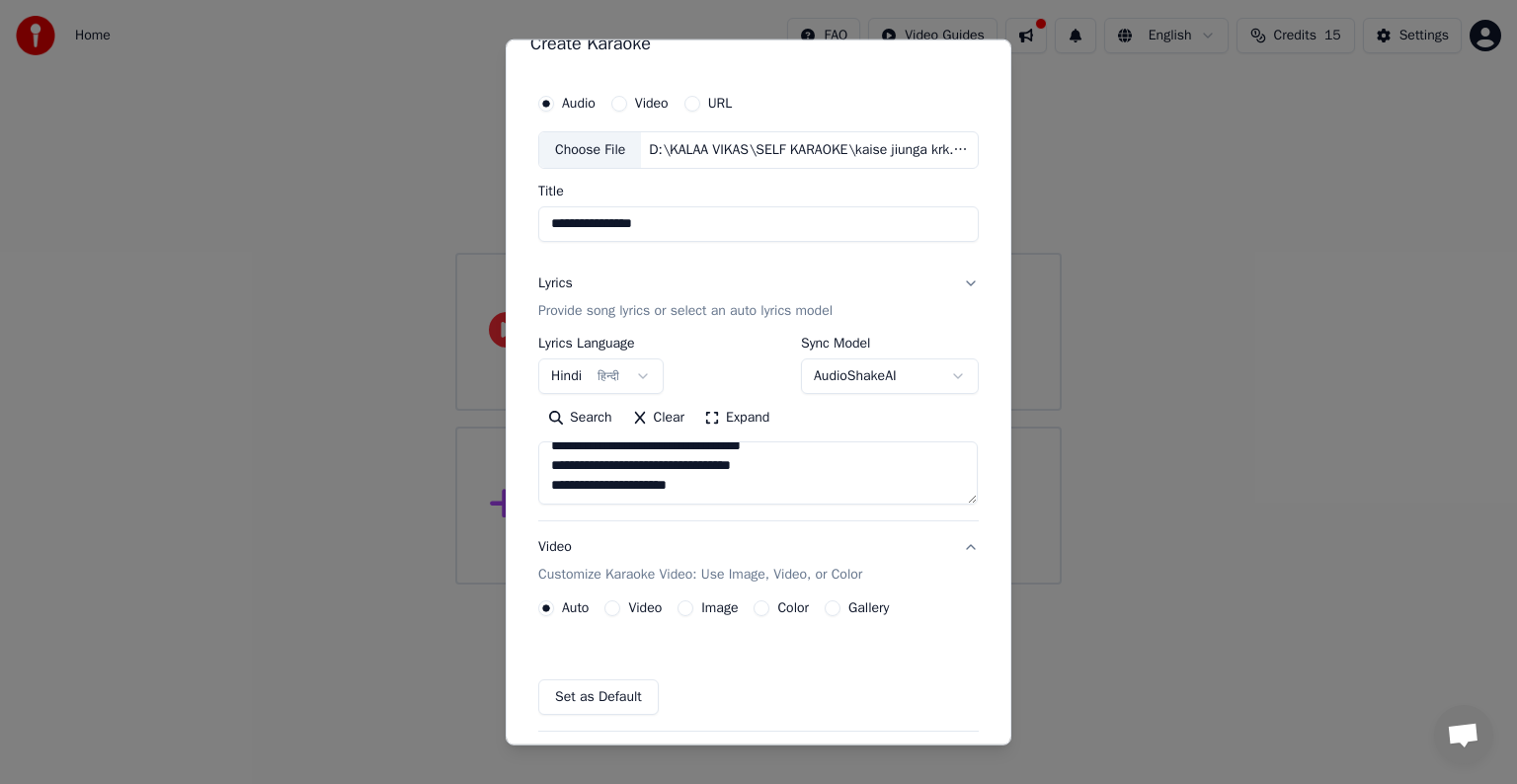 scroll, scrollTop: 22, scrollLeft: 0, axis: vertical 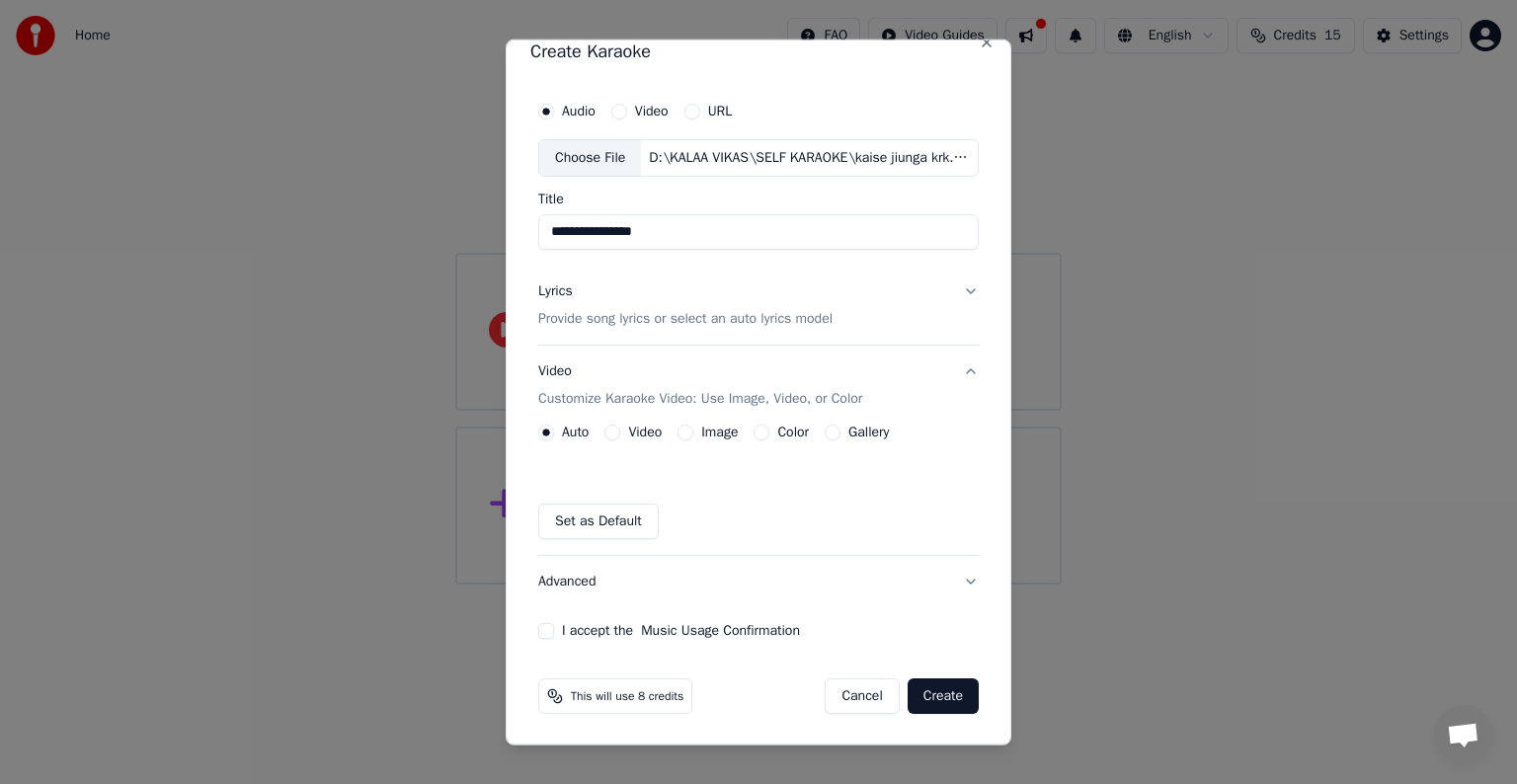 click on "I accept the   Music Usage Confirmation" at bounding box center [546, 631] 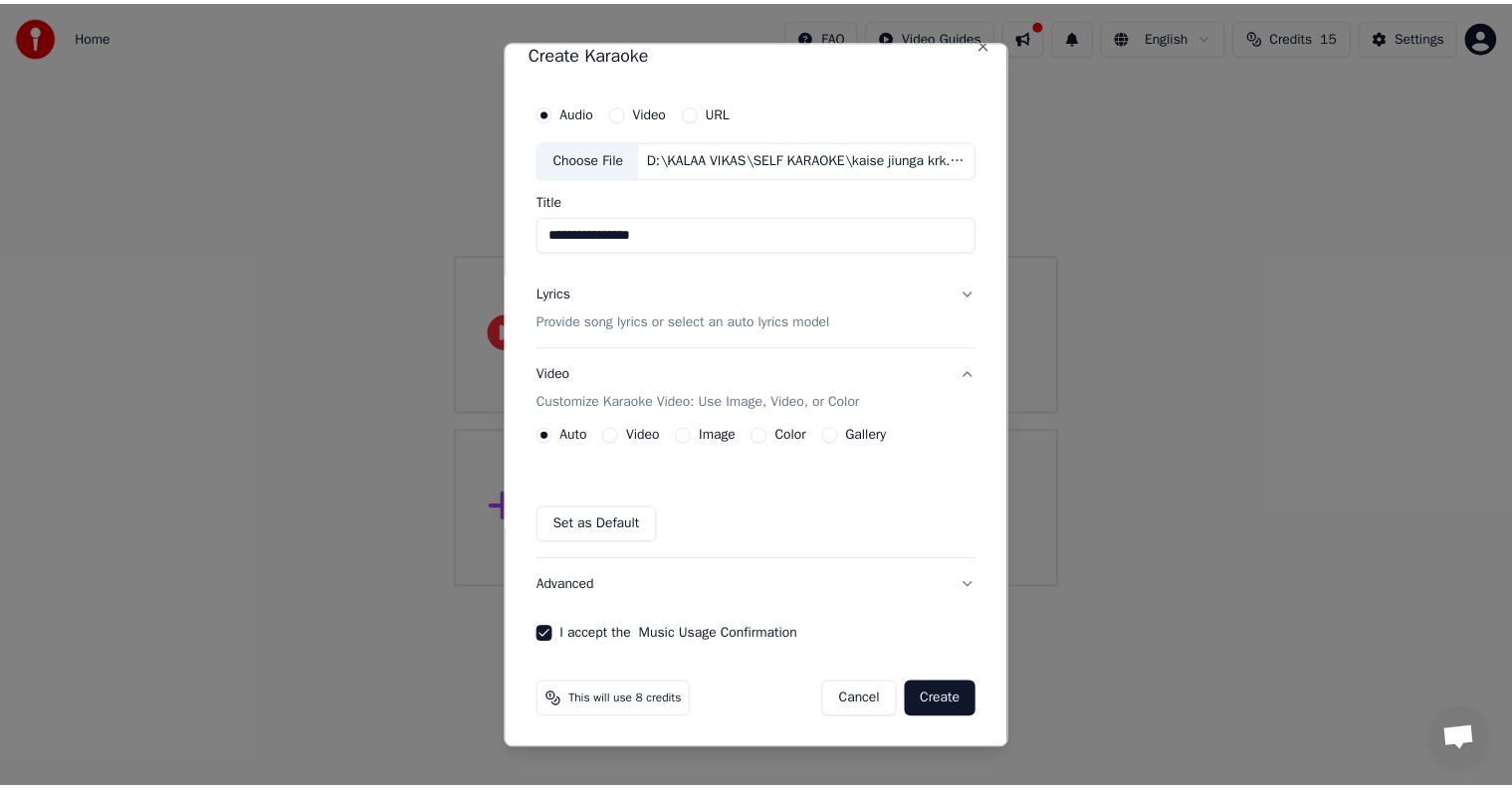 scroll, scrollTop: 0, scrollLeft: 0, axis: both 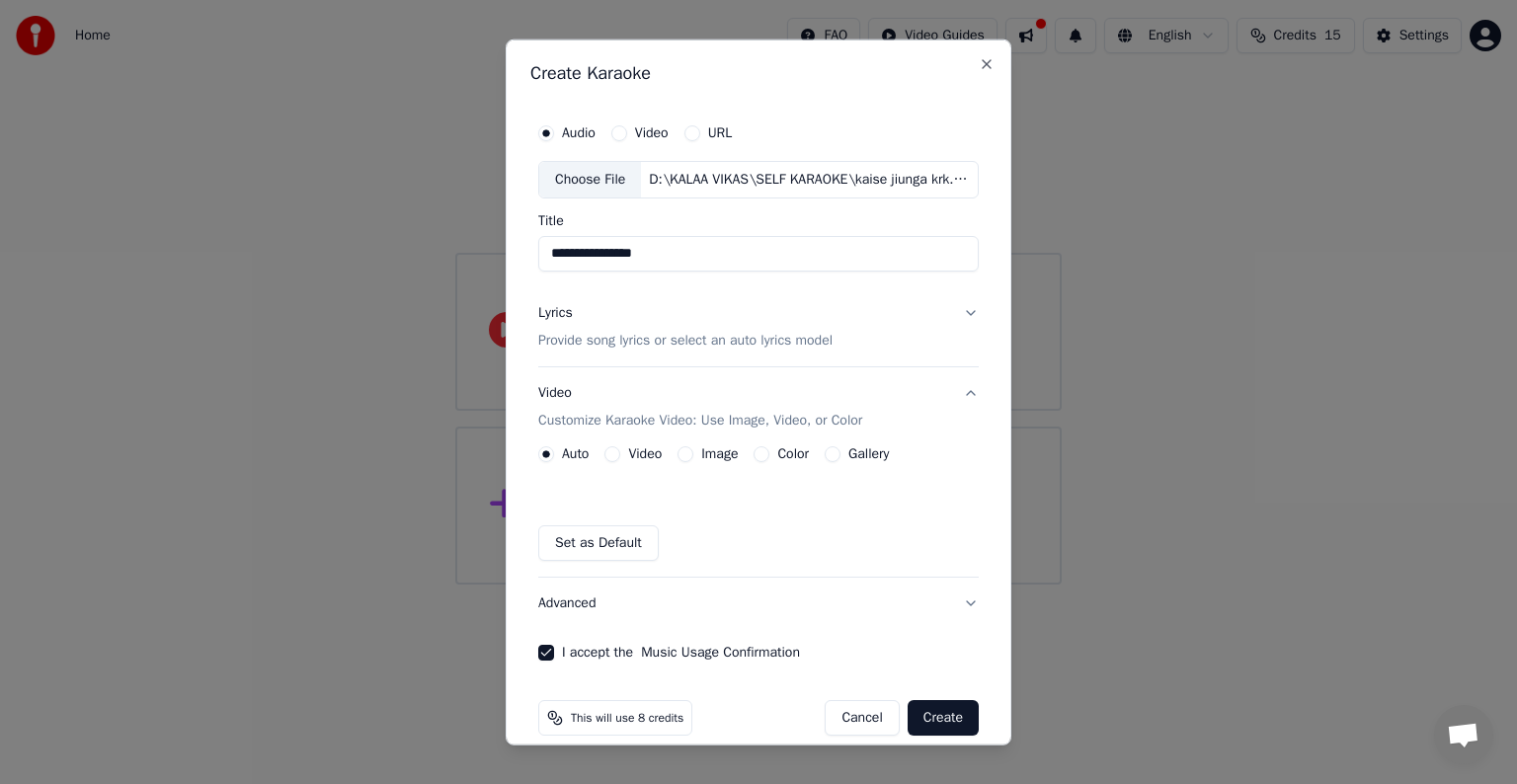 click on "Create" at bounding box center [943, 718] 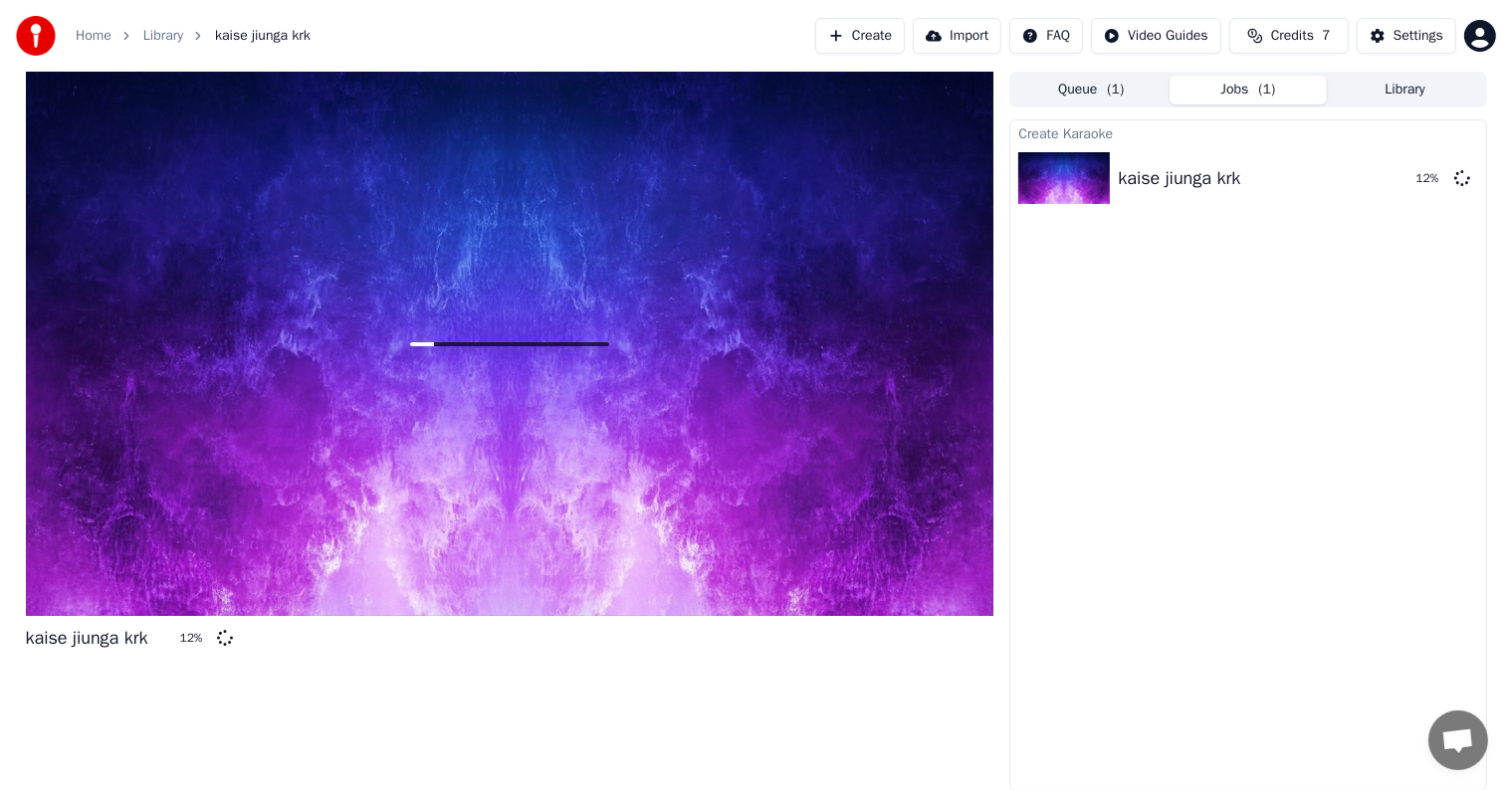 click on "Credits" at bounding box center [1292, 36] 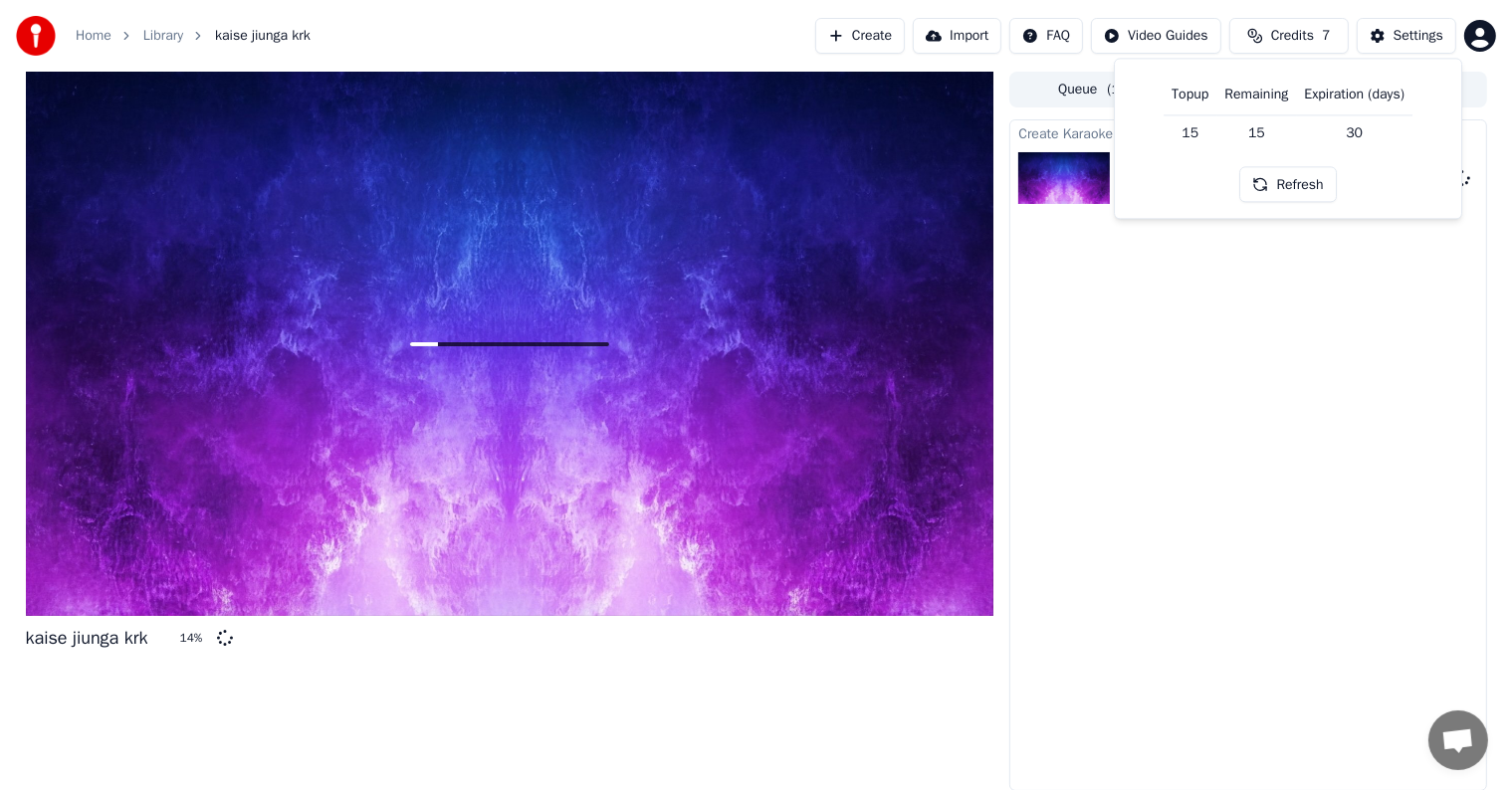 click on "Create Karaoke kaise jiunga krk 14 %" at bounding box center [1247, 455] 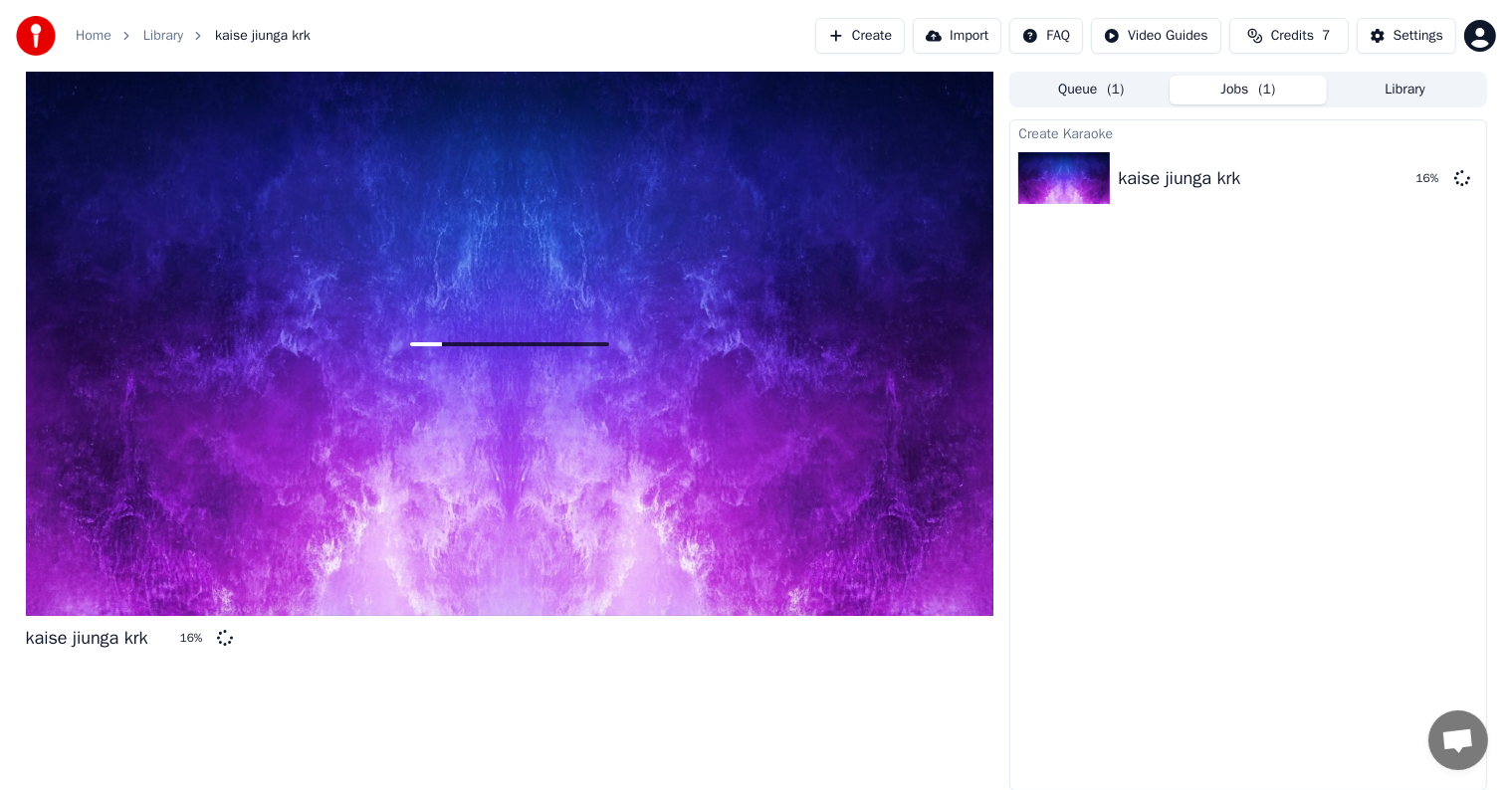 scroll, scrollTop: 0, scrollLeft: 0, axis: both 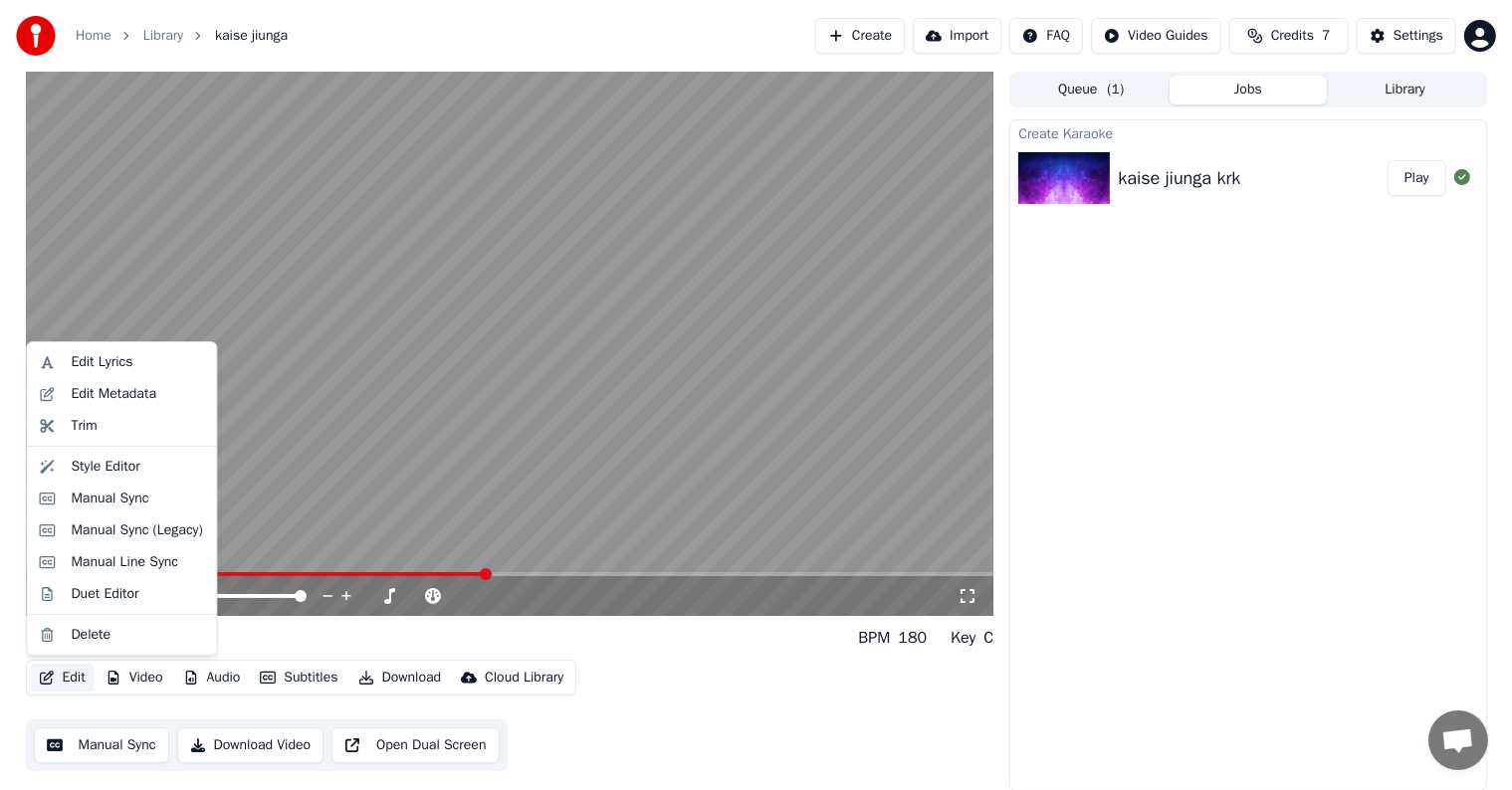 click on "Edit" at bounding box center (62, 678) 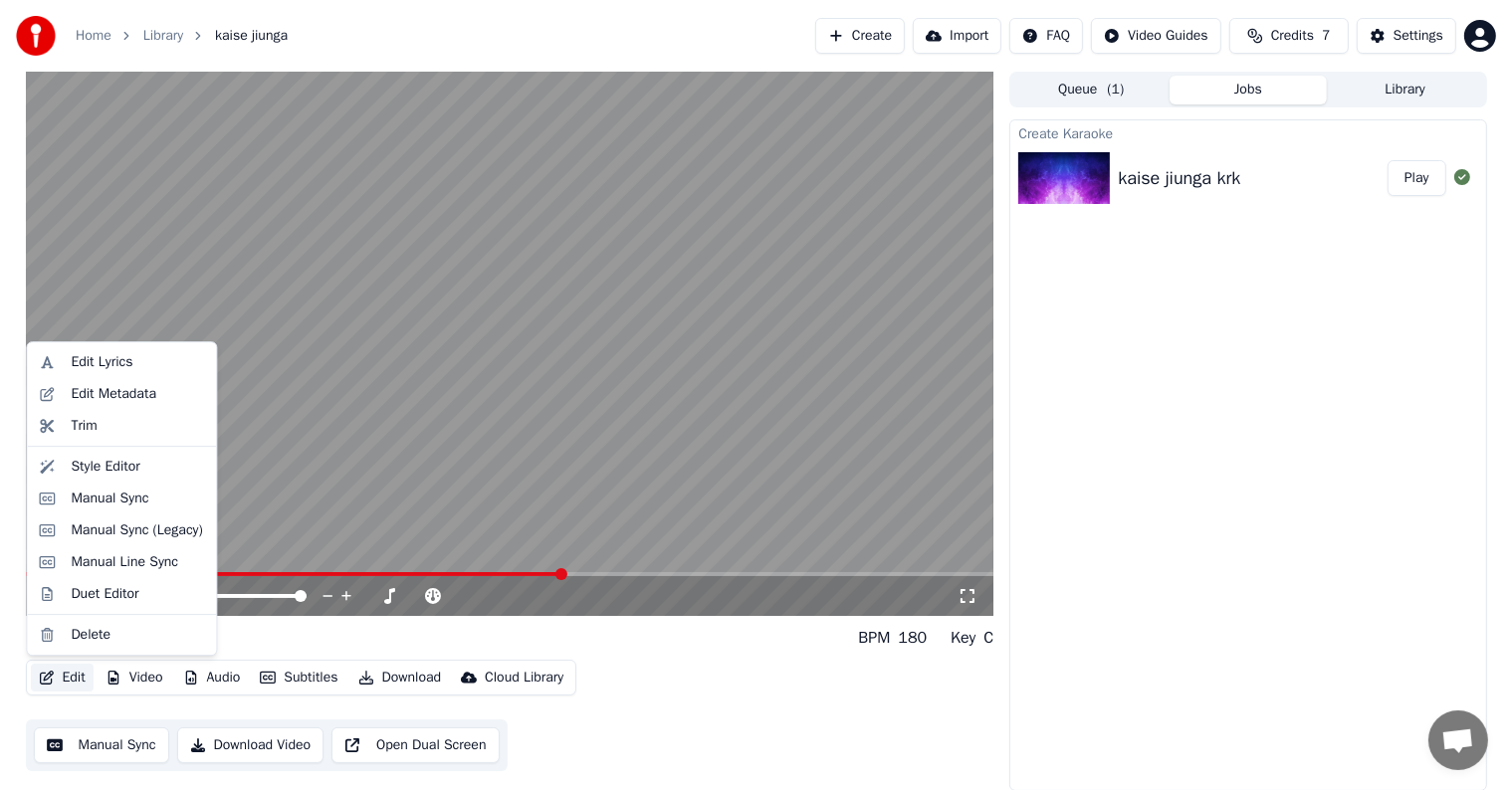 click at bounding box center [510, 343] 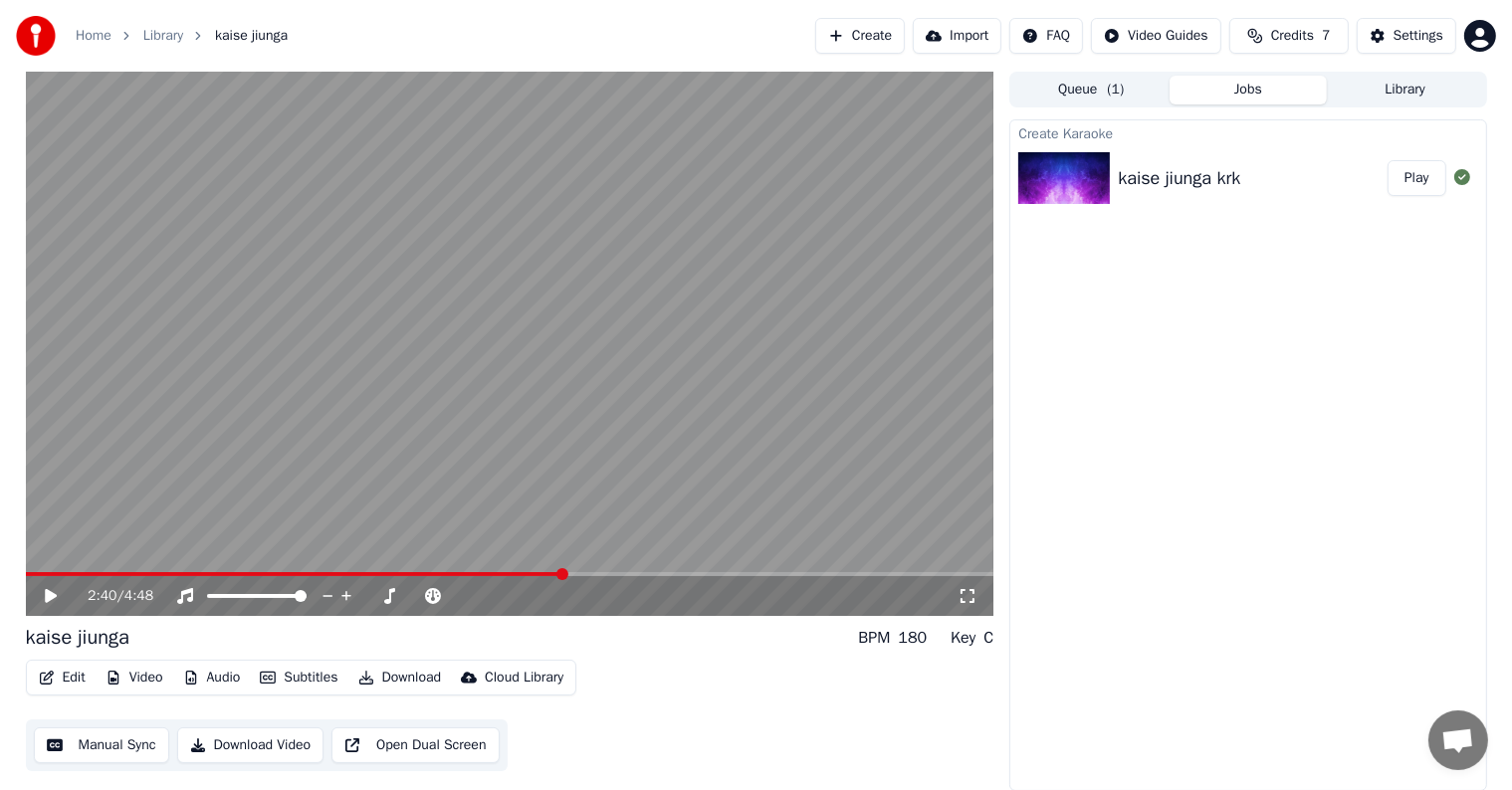 click at bounding box center (510, 343) 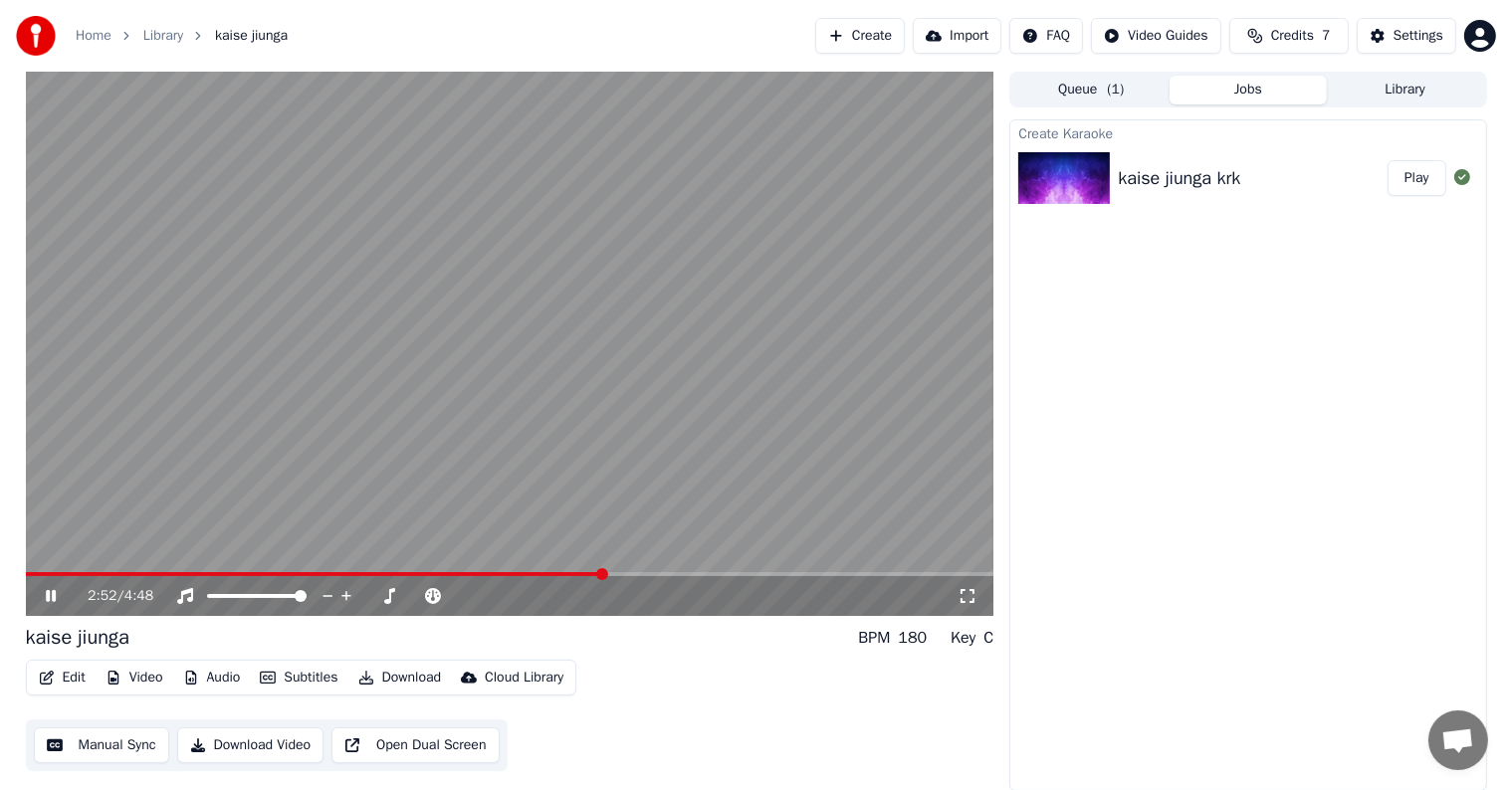 click on "Edit" at bounding box center [62, 678] 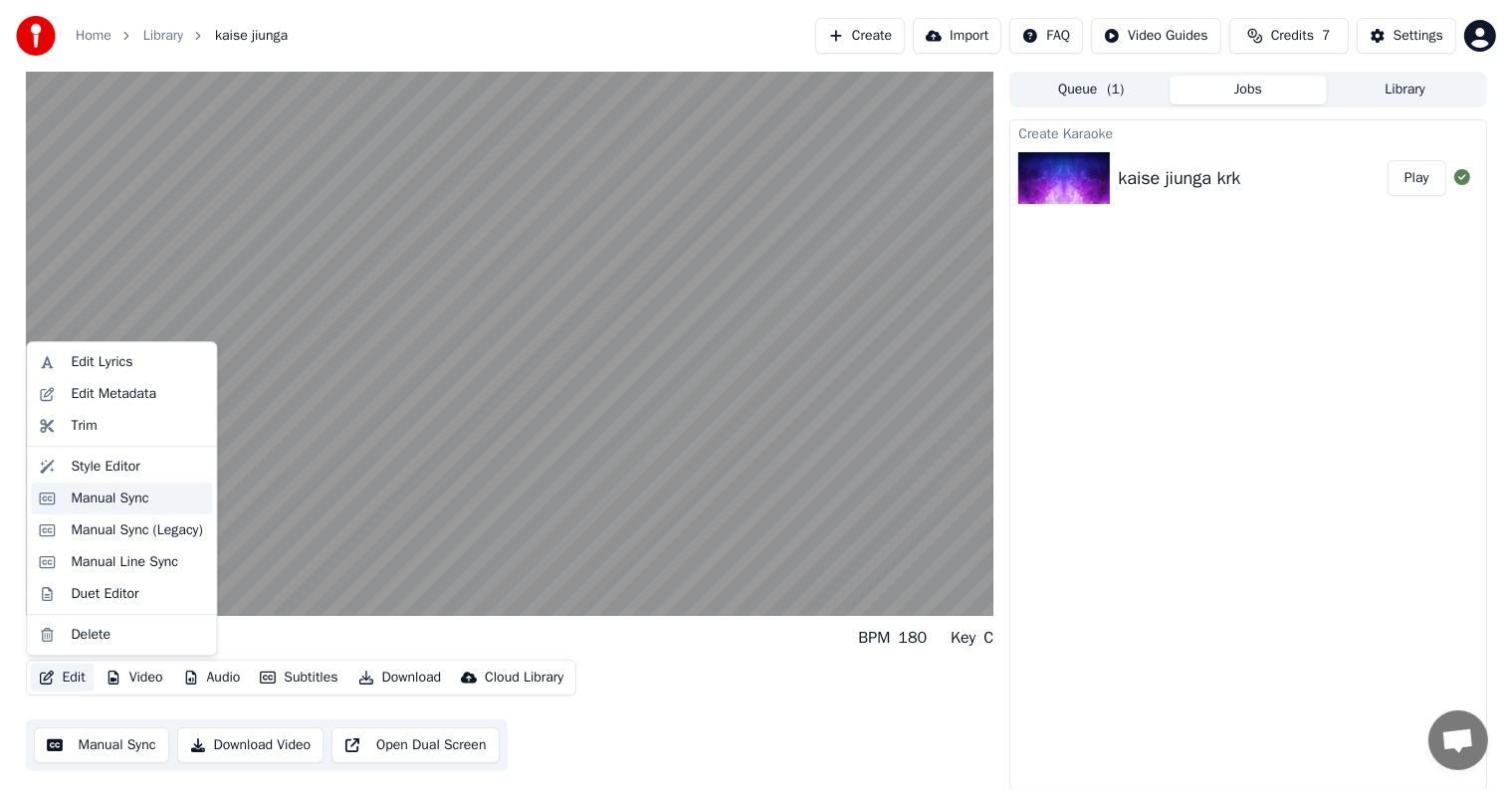 click on "Manual Sync" at bounding box center [109, 498] 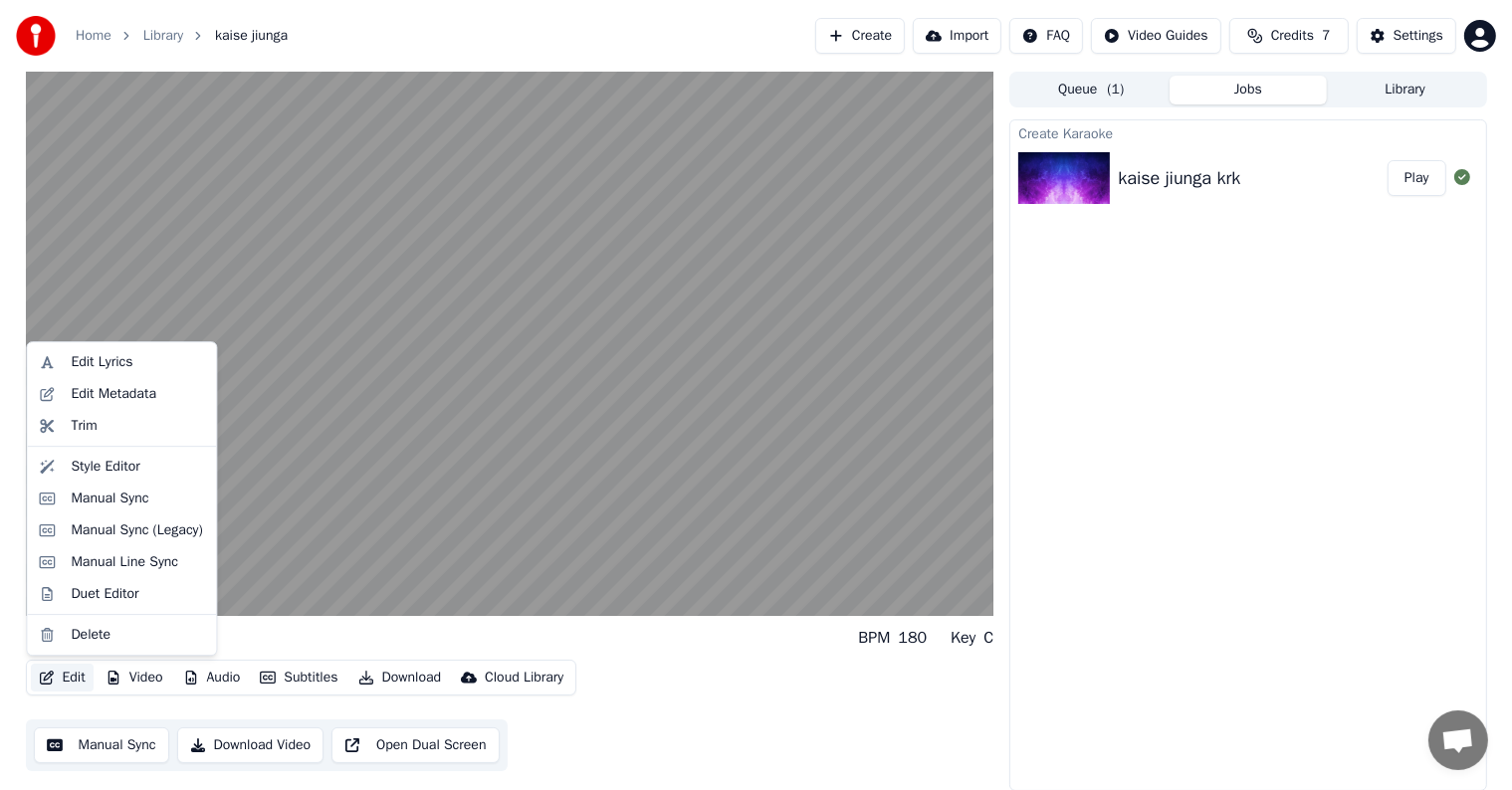 scroll, scrollTop: 0, scrollLeft: 0, axis: both 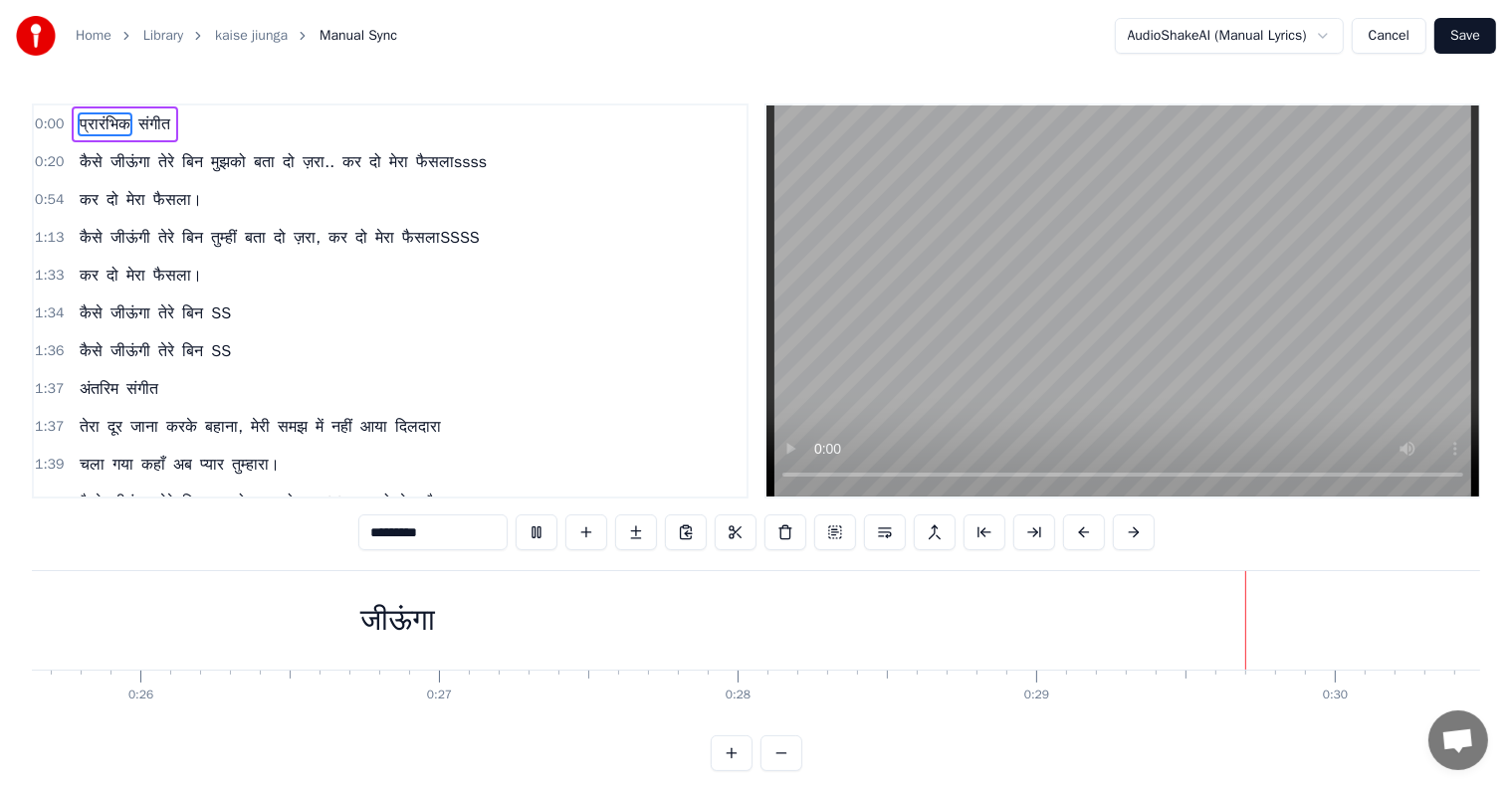 click on "0:20" at bounding box center (49, 162) 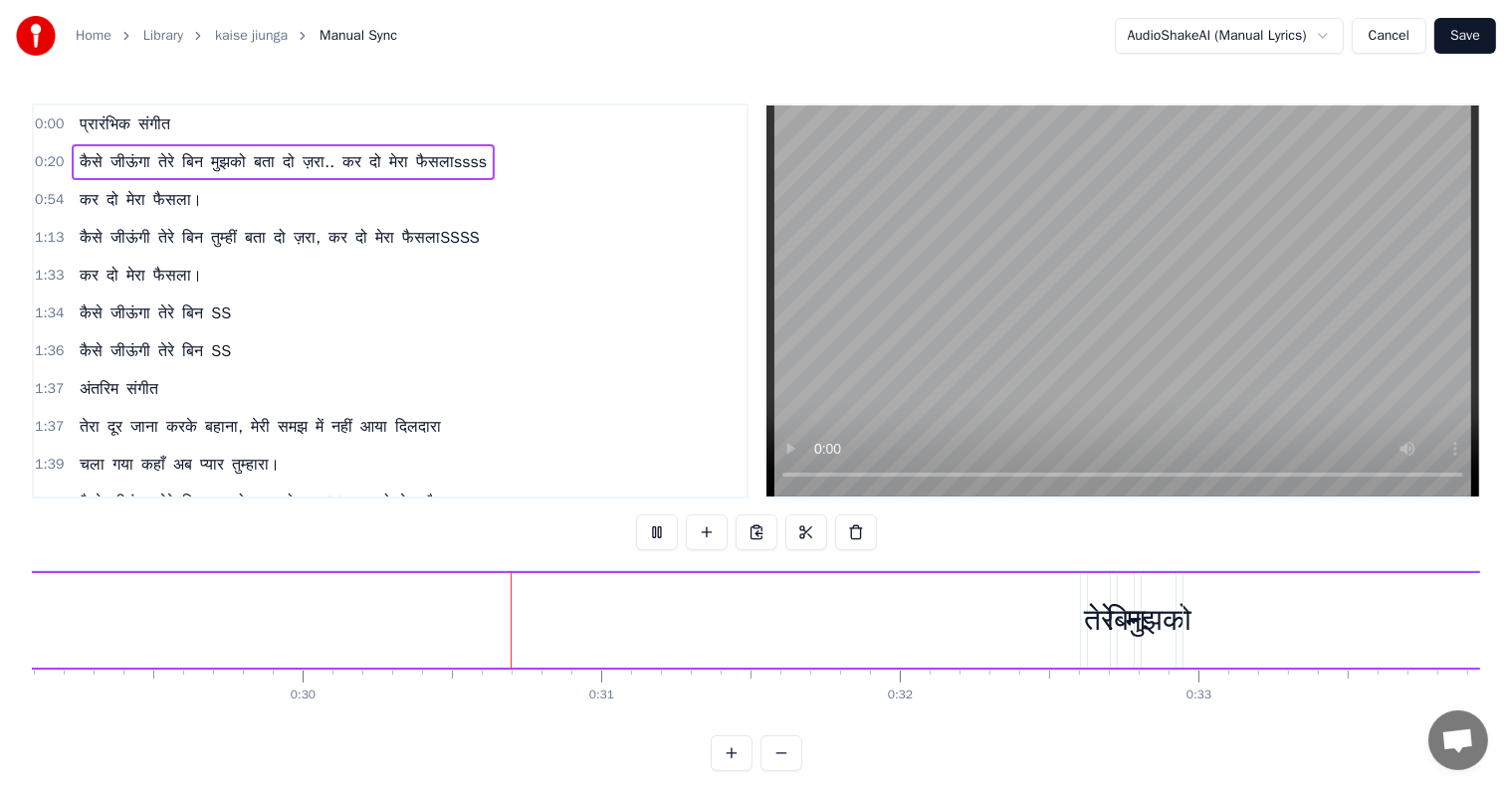 scroll, scrollTop: 0, scrollLeft: 8924, axis: horizontal 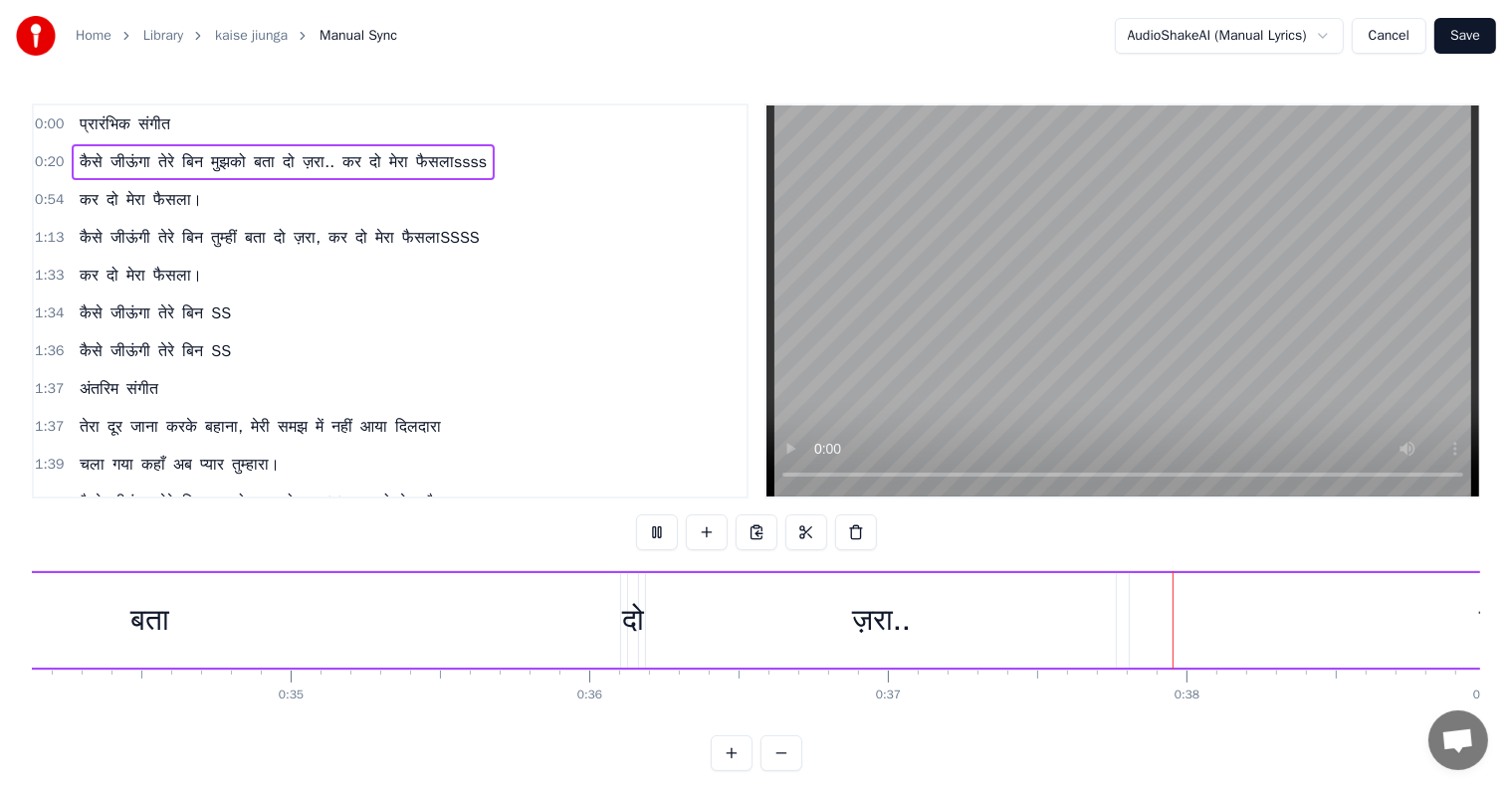 click on "संगीत" at bounding box center (154, 124) 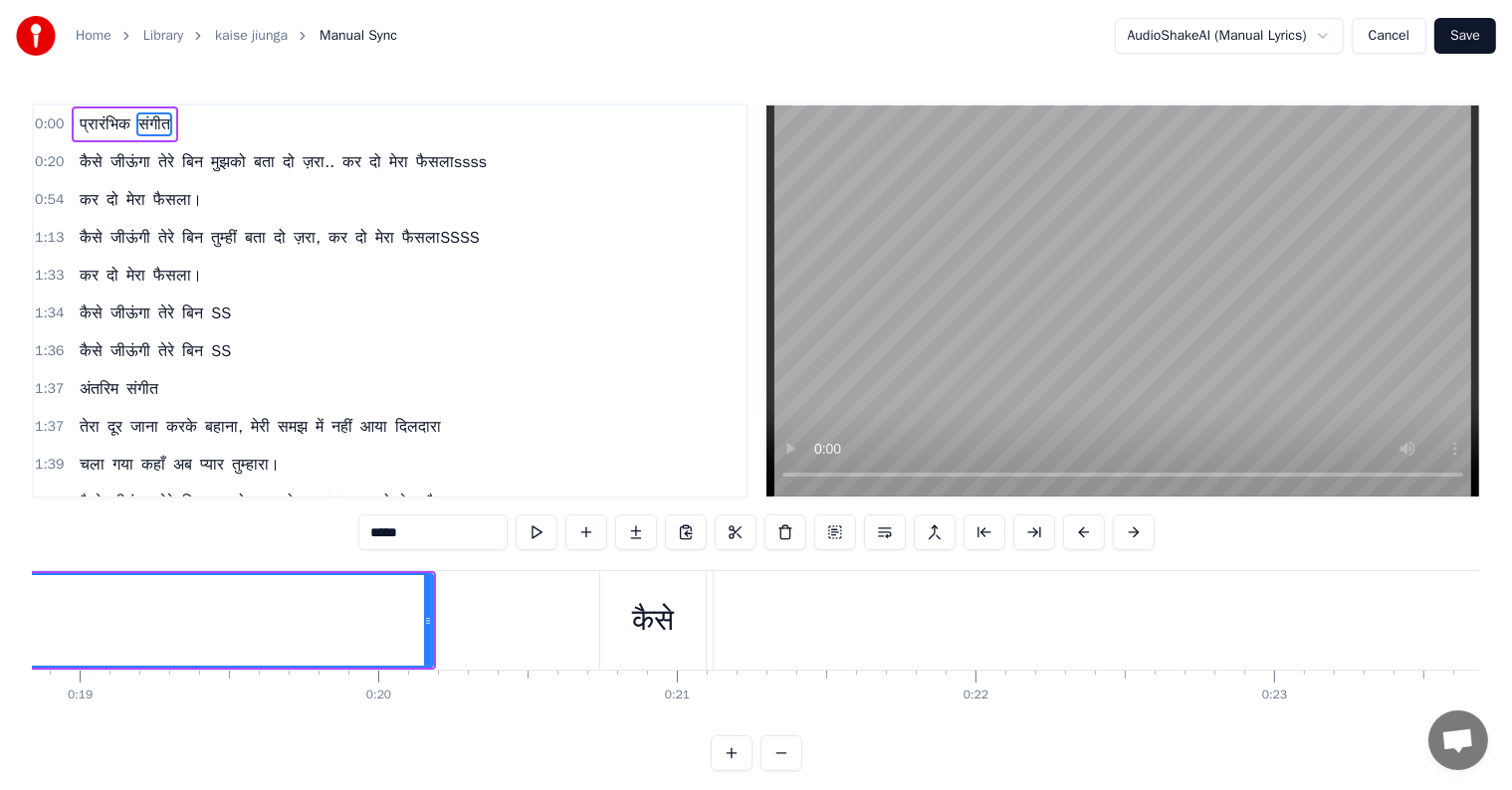 scroll, scrollTop: 0, scrollLeft: 4248, axis: horizontal 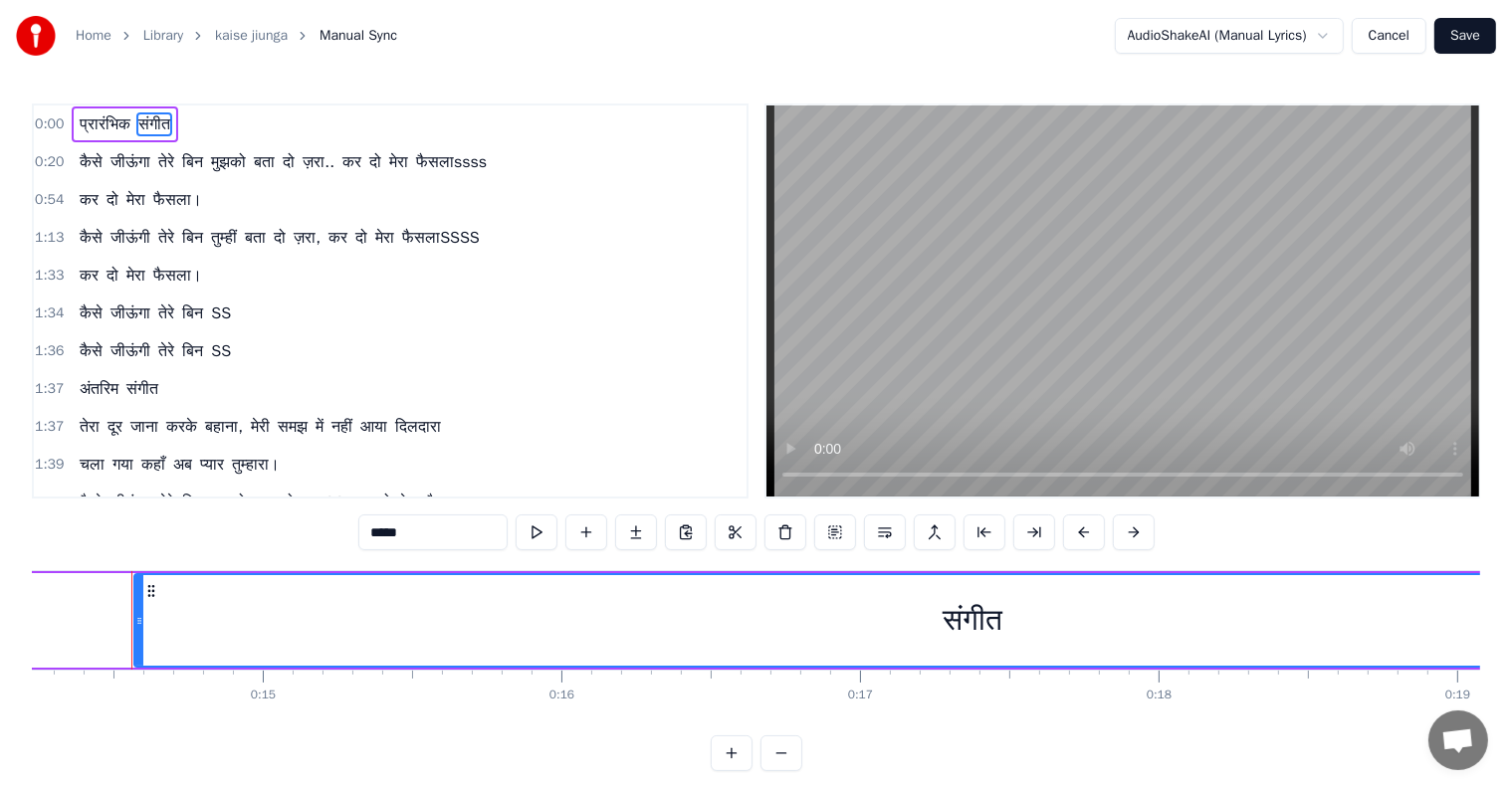 click on "प्रारंभिक" at bounding box center [105, 124] 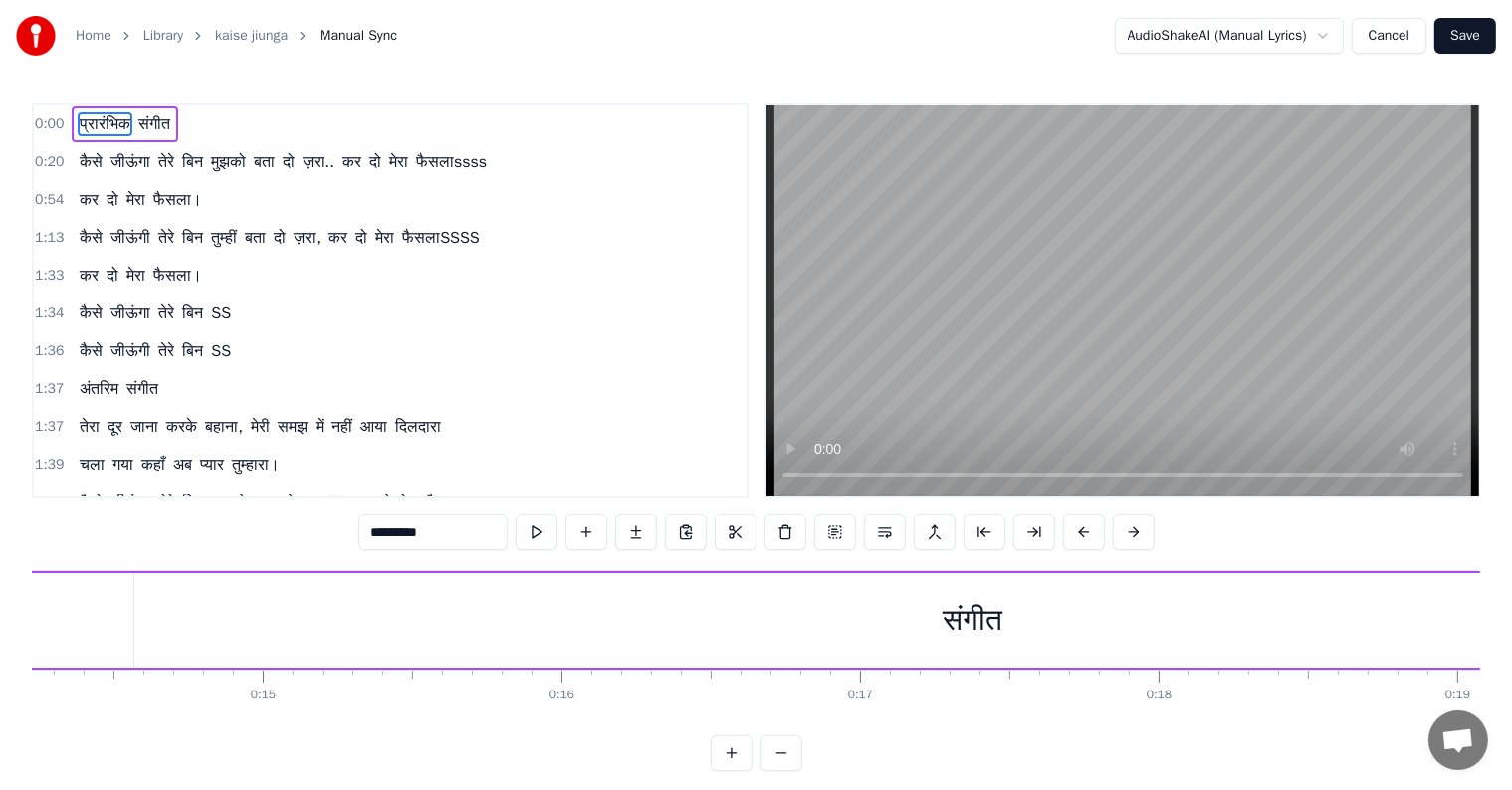 click on "0:00" at bounding box center [49, 124] 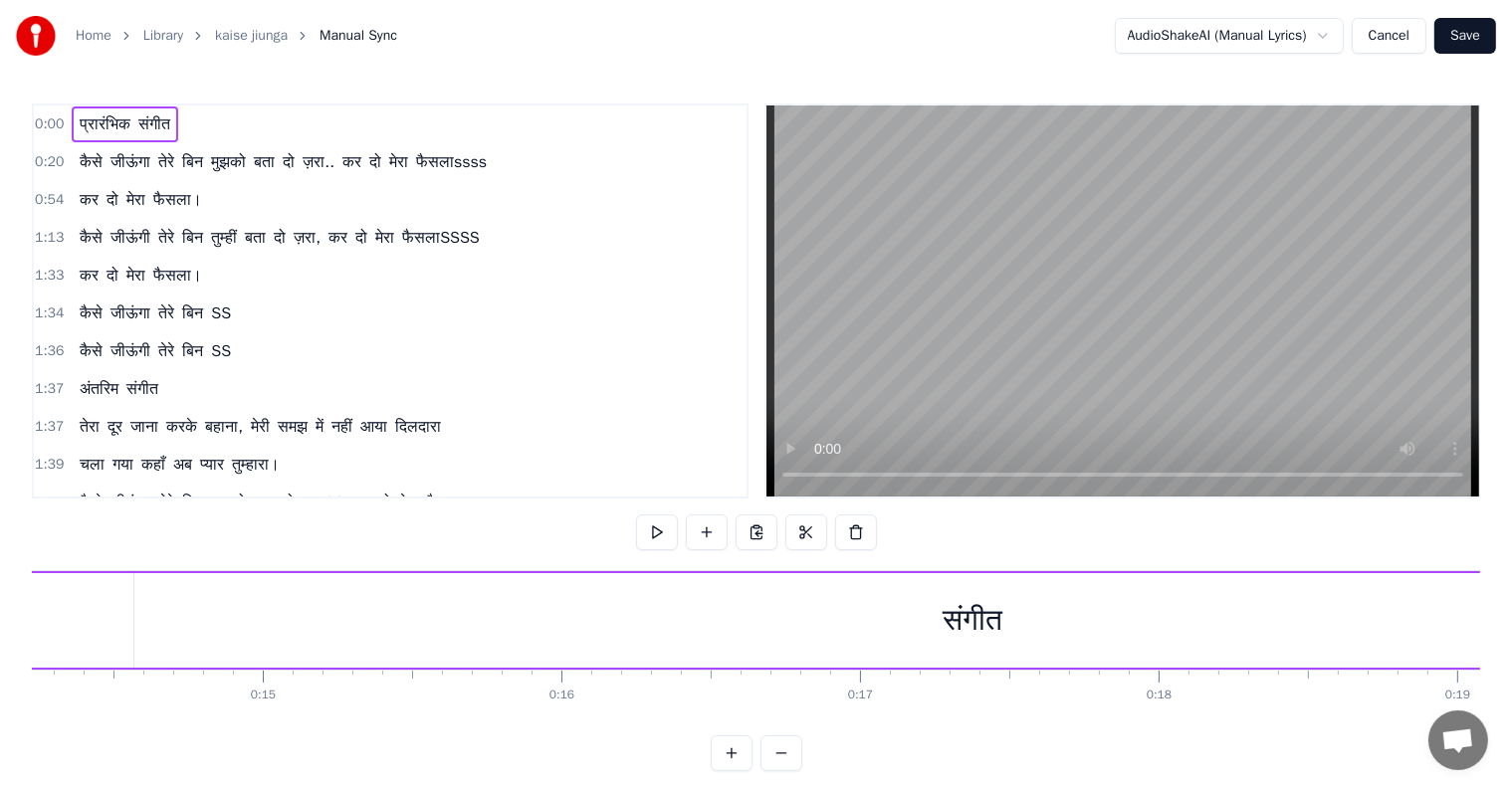 click on "0:00" at bounding box center (49, 124) 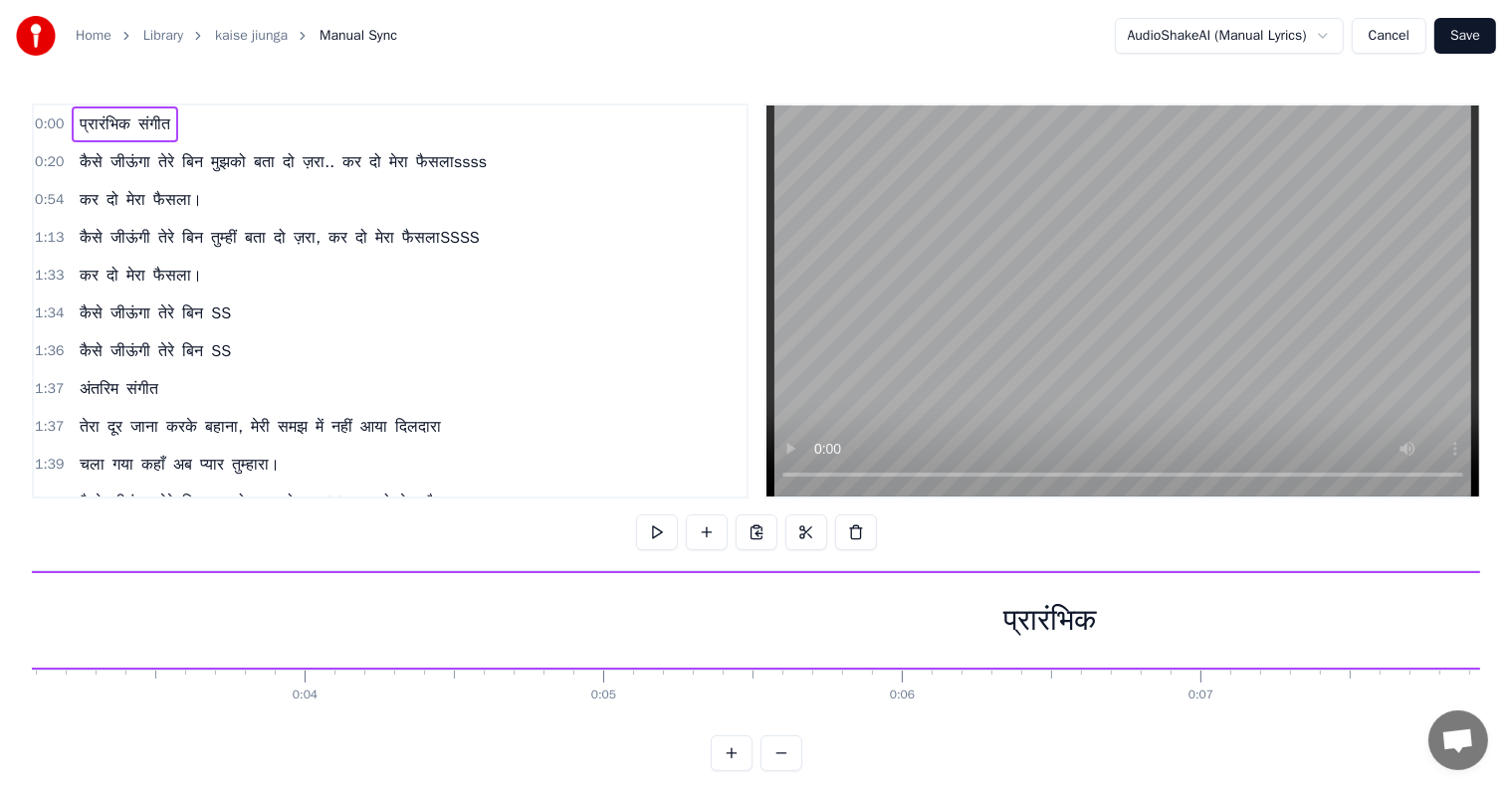 scroll, scrollTop: 0, scrollLeft: 0, axis: both 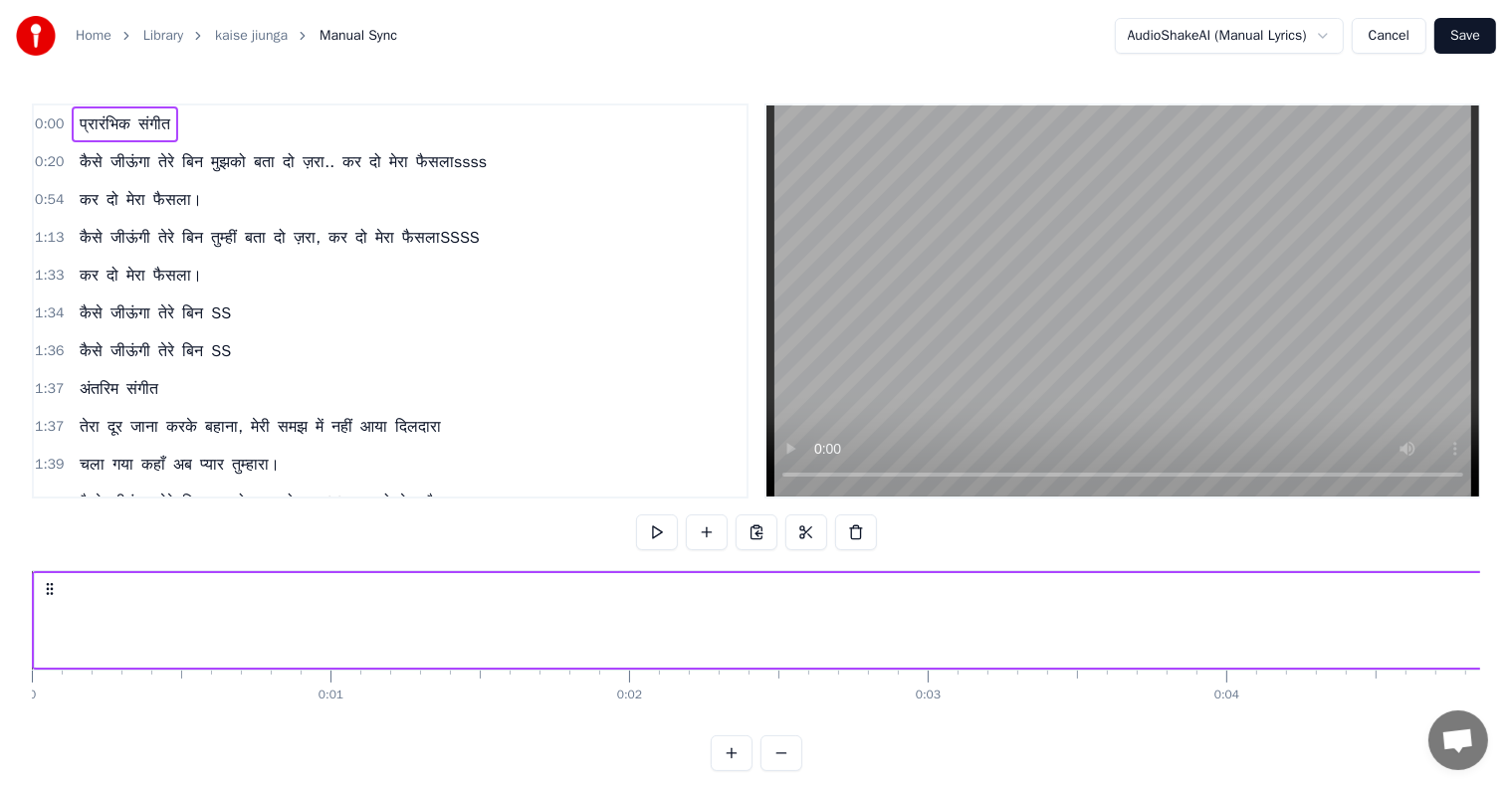 click on "0:20 कैसे जीऊंगा तेरे बिन मुझको बता दो ज़रा.. कर दो मेरा फैसलाssss" at bounding box center (390, 162) 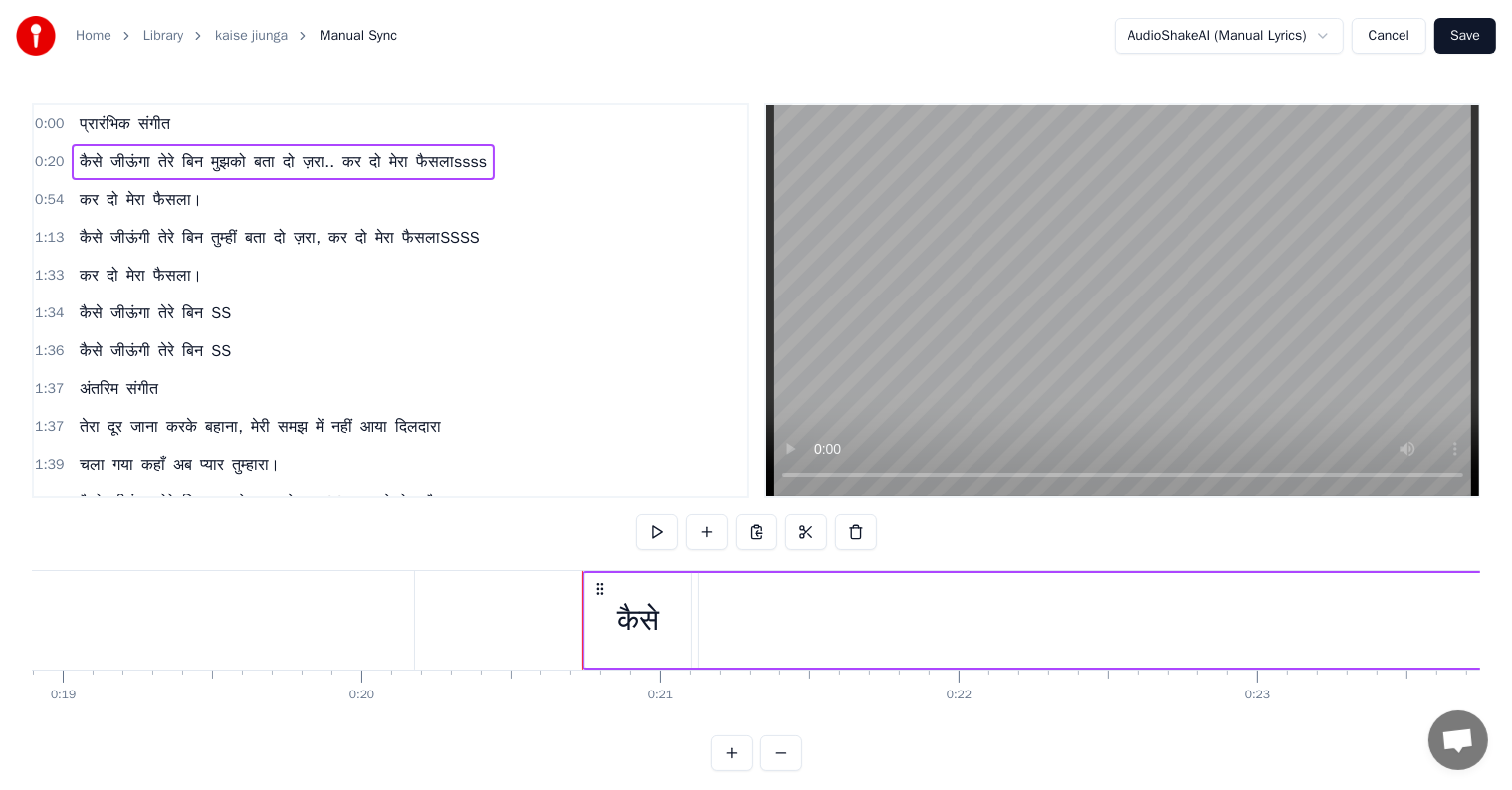 scroll, scrollTop: 0, scrollLeft: 6093, axis: horizontal 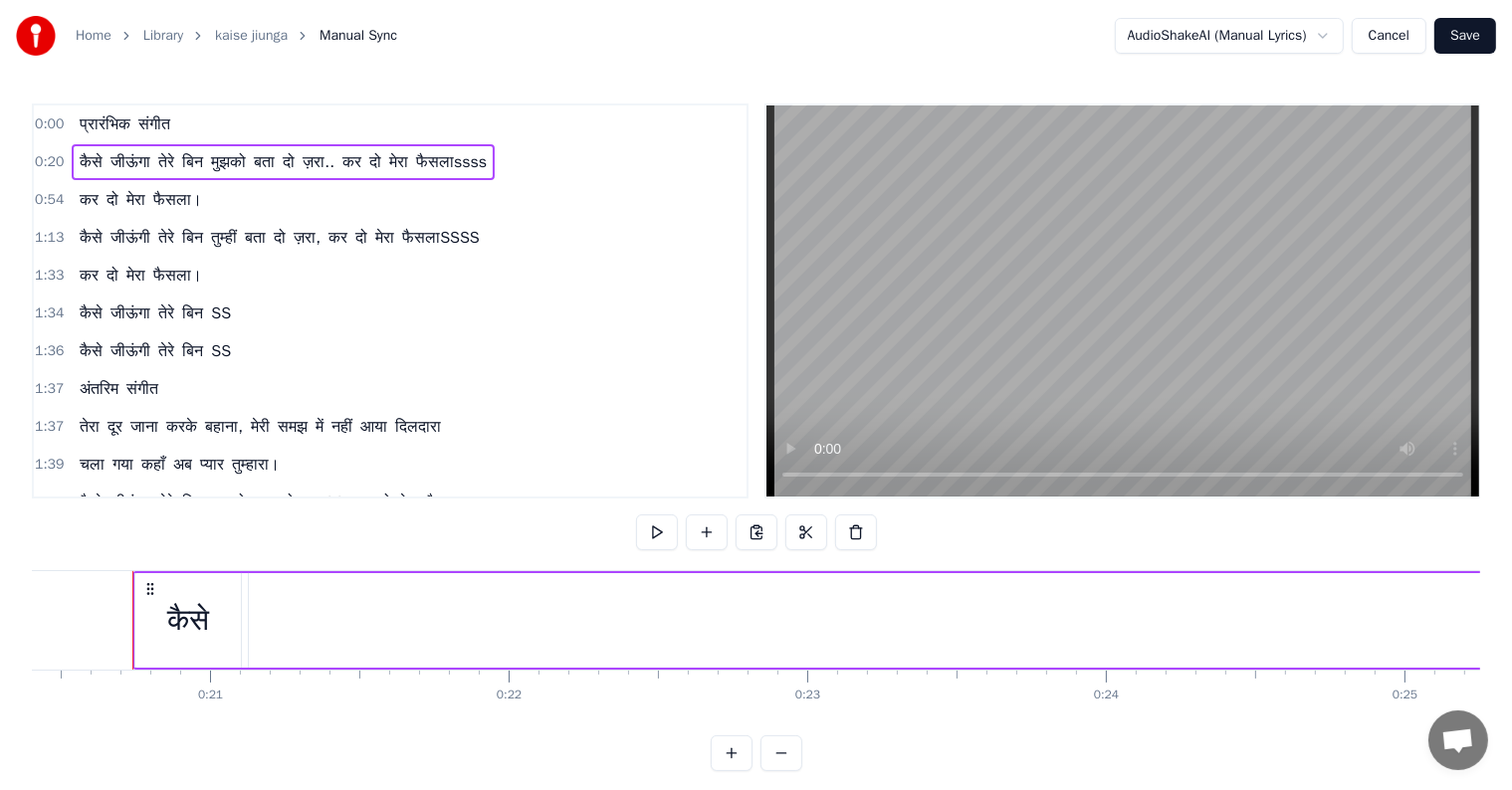 click on "0:20" at bounding box center [49, 162] 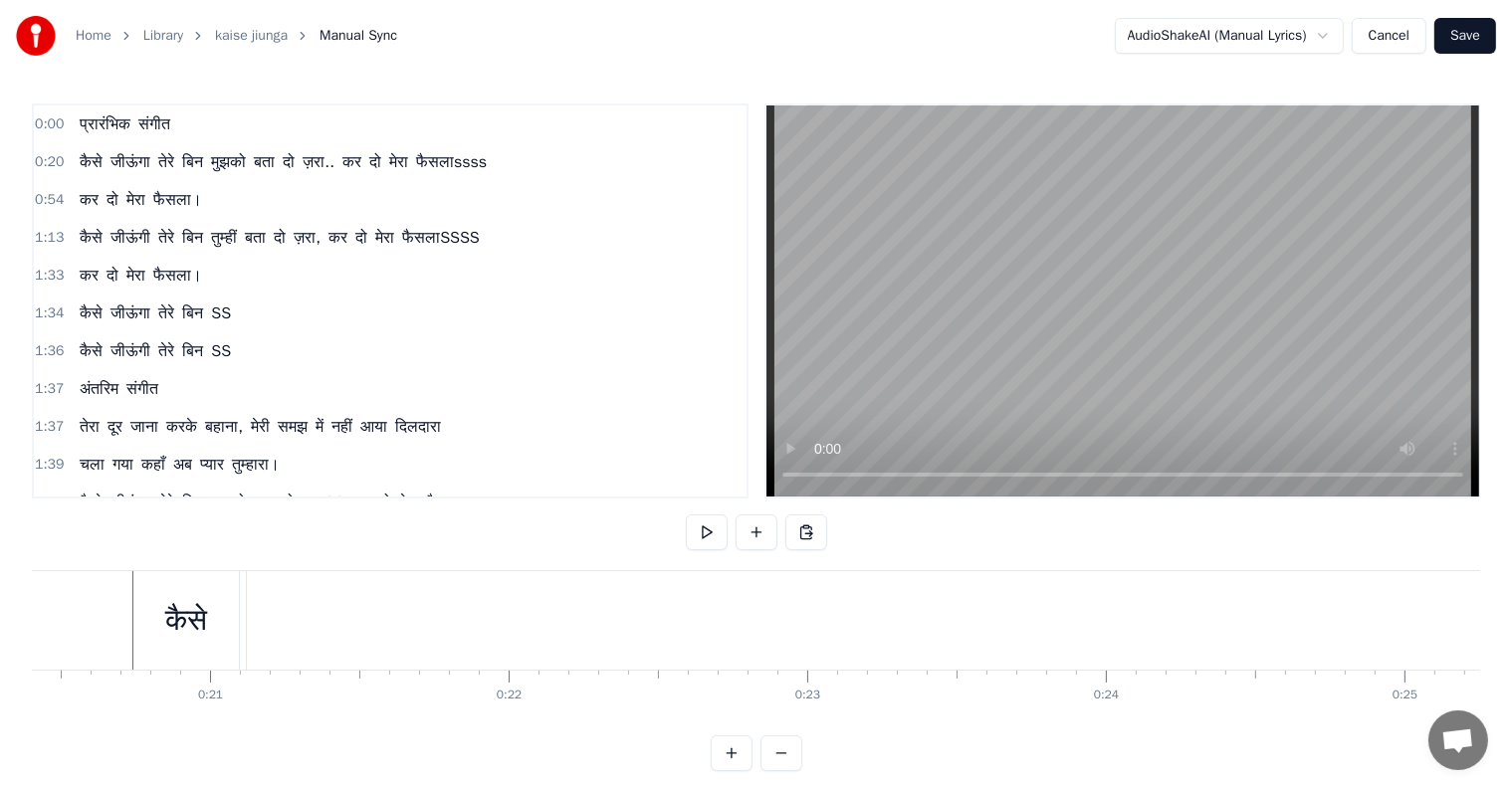 scroll, scrollTop: 0, scrollLeft: 6092, axis: horizontal 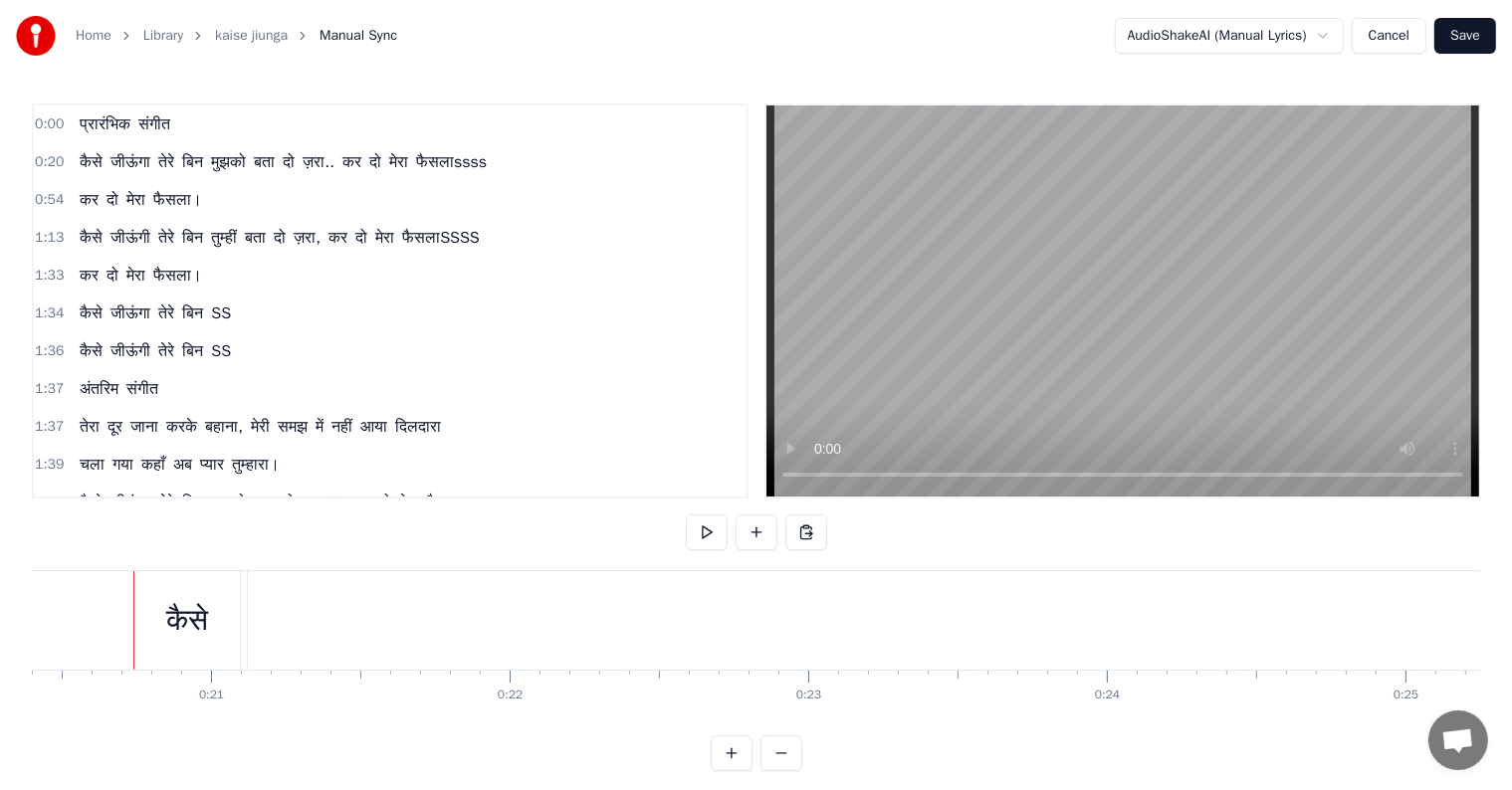 click on "प्रारंभिक संगीत कैसे जीऊंगा तेरे बिन मुझको बता दो ज़रा.. कर दो मेरा फैसलाssss कर दो मेरा फैसला। कैसे जीऊंगी तेरे बिन तुम्हीं बता दो ज़रा, कर दो मेरा फैसलाSSSS कर दो मेरा फैसला। कैसे जीऊंगा तेरे बिन SS कैसे जीऊंगी तेरे बिन SS अंतरिम संगीत तेरा दूर जाना करके बहाना, मेरी समझ में नहीं आया दिलदारा चला गया कहाँ अब प्यार तुम्हारा। कैसे जीऊंगा तेरे बिन मुझको बता दो ज़राSS कर दो मेरा फैसलाssss कर दो मेरा फैसला। SS SS SS" at bounding box center (37061, 620) 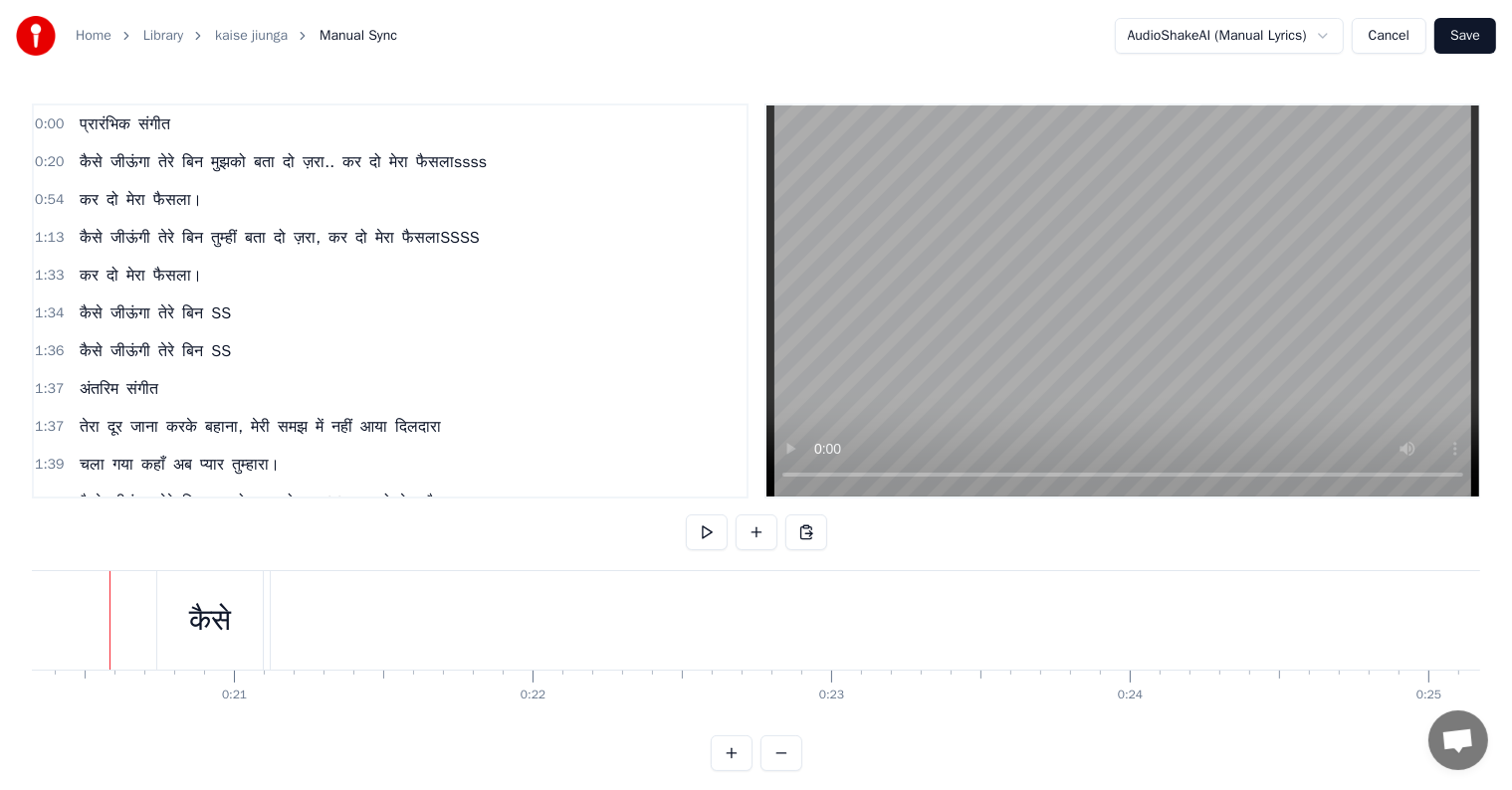 scroll, scrollTop: 0, scrollLeft: 6046, axis: horizontal 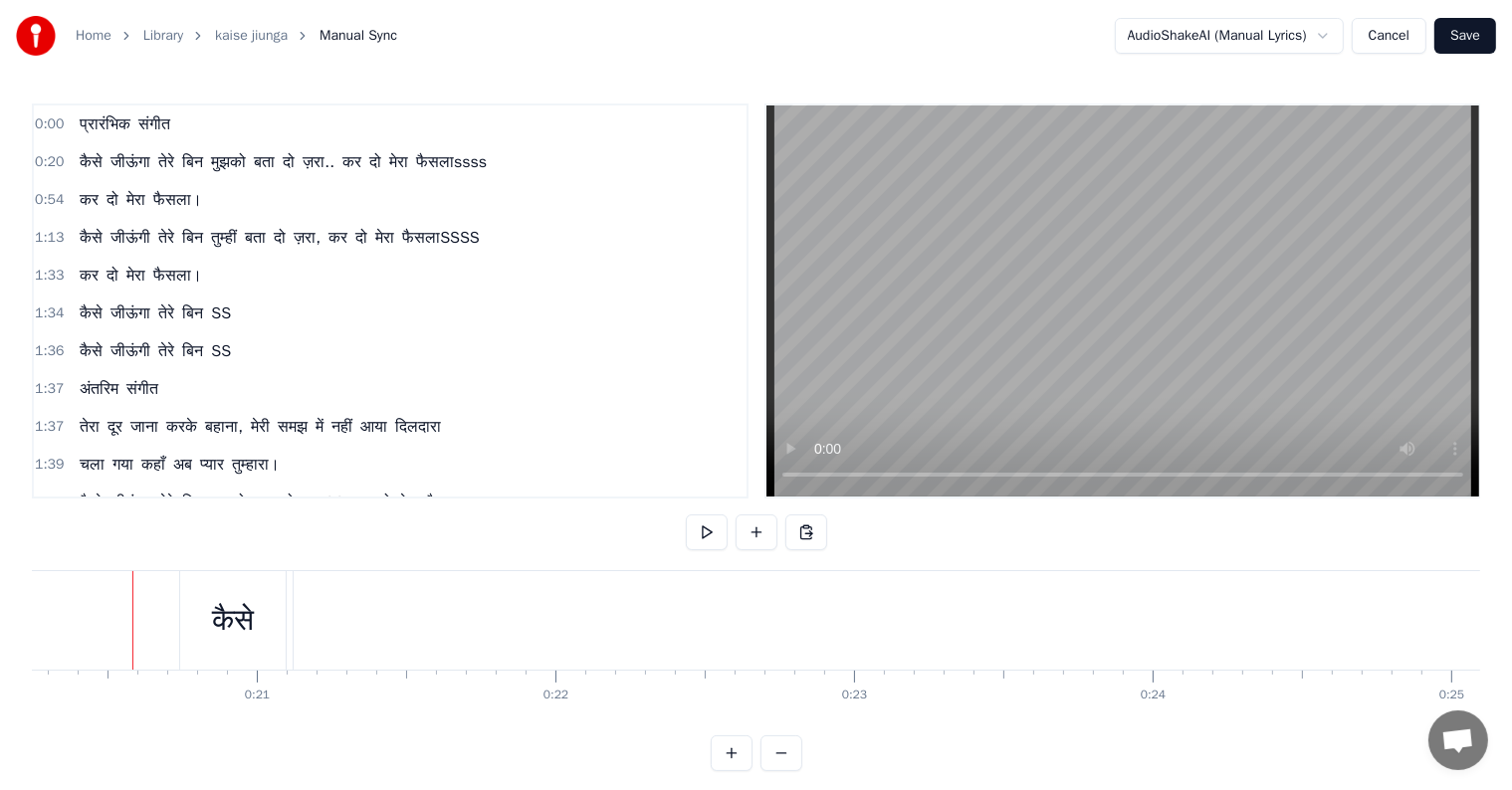 click on "1:36 कैसे जीऊंगी तेरे बिन SS" at bounding box center [390, 351] 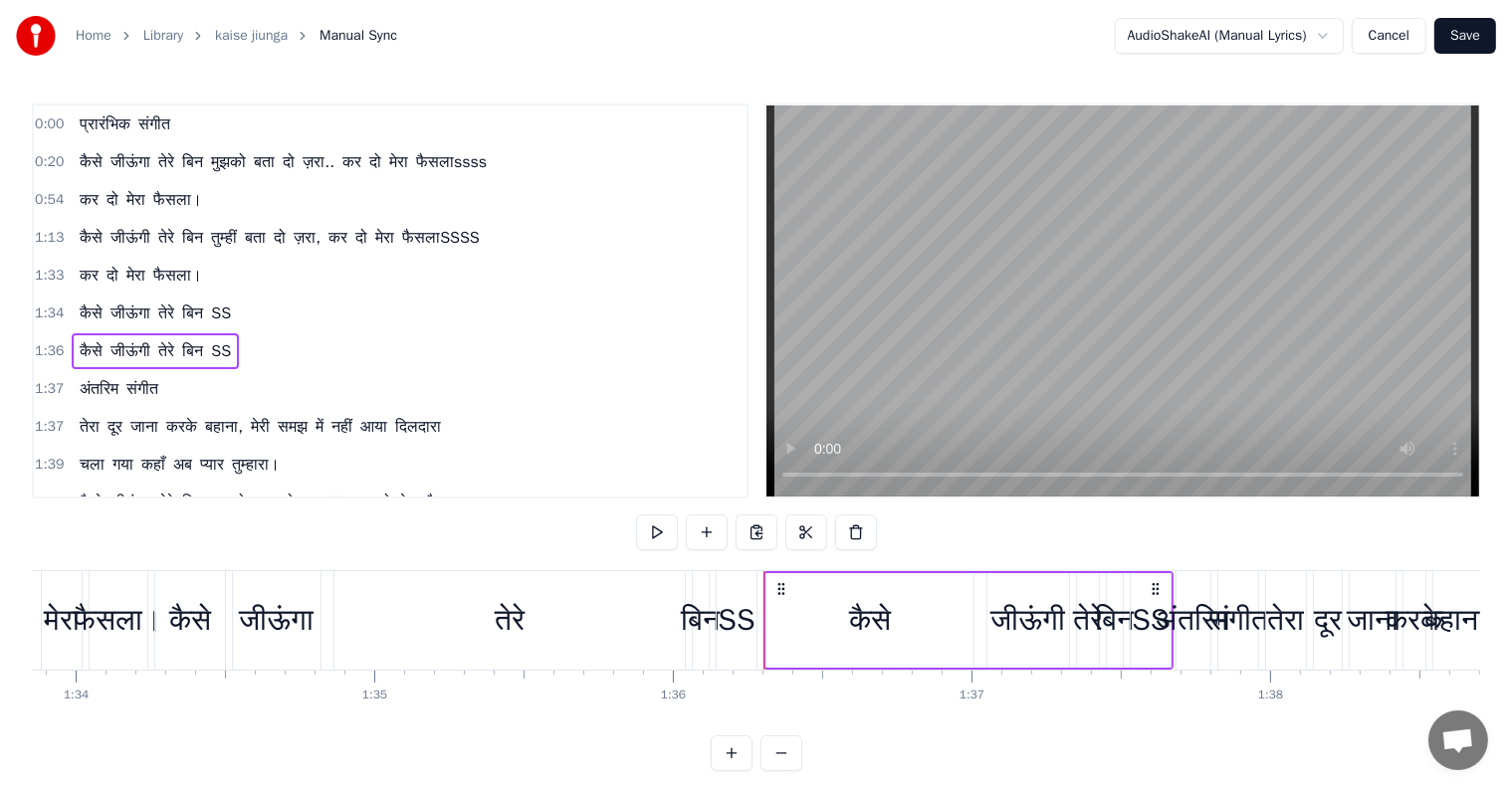 scroll, scrollTop: 0, scrollLeft: 28657, axis: horizontal 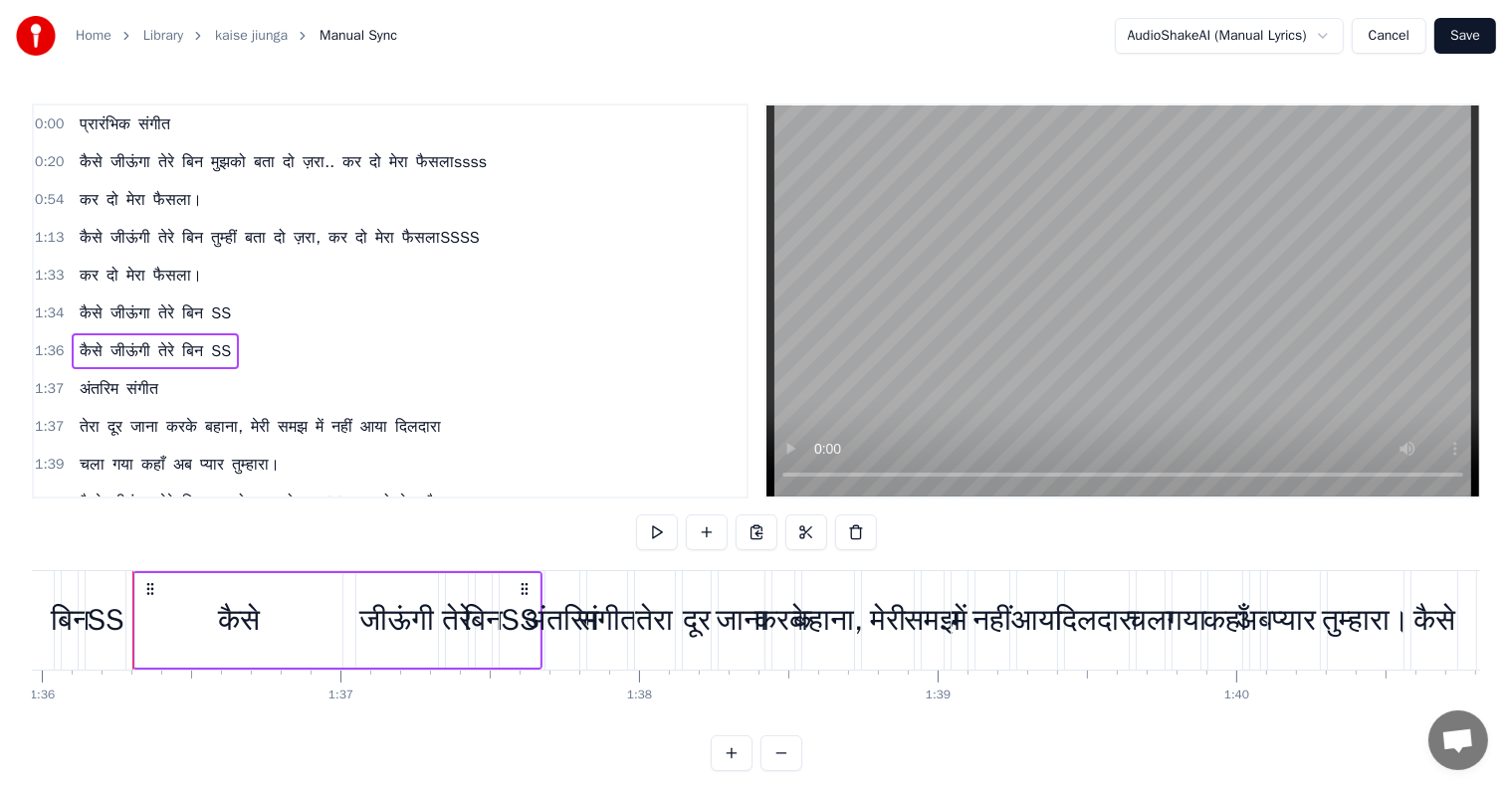 click on "कैसे जीऊंगा तेरे बिन मुझको बता दो ज़रा.. कर दो मेरा फैसलाssss" at bounding box center [283, 162] 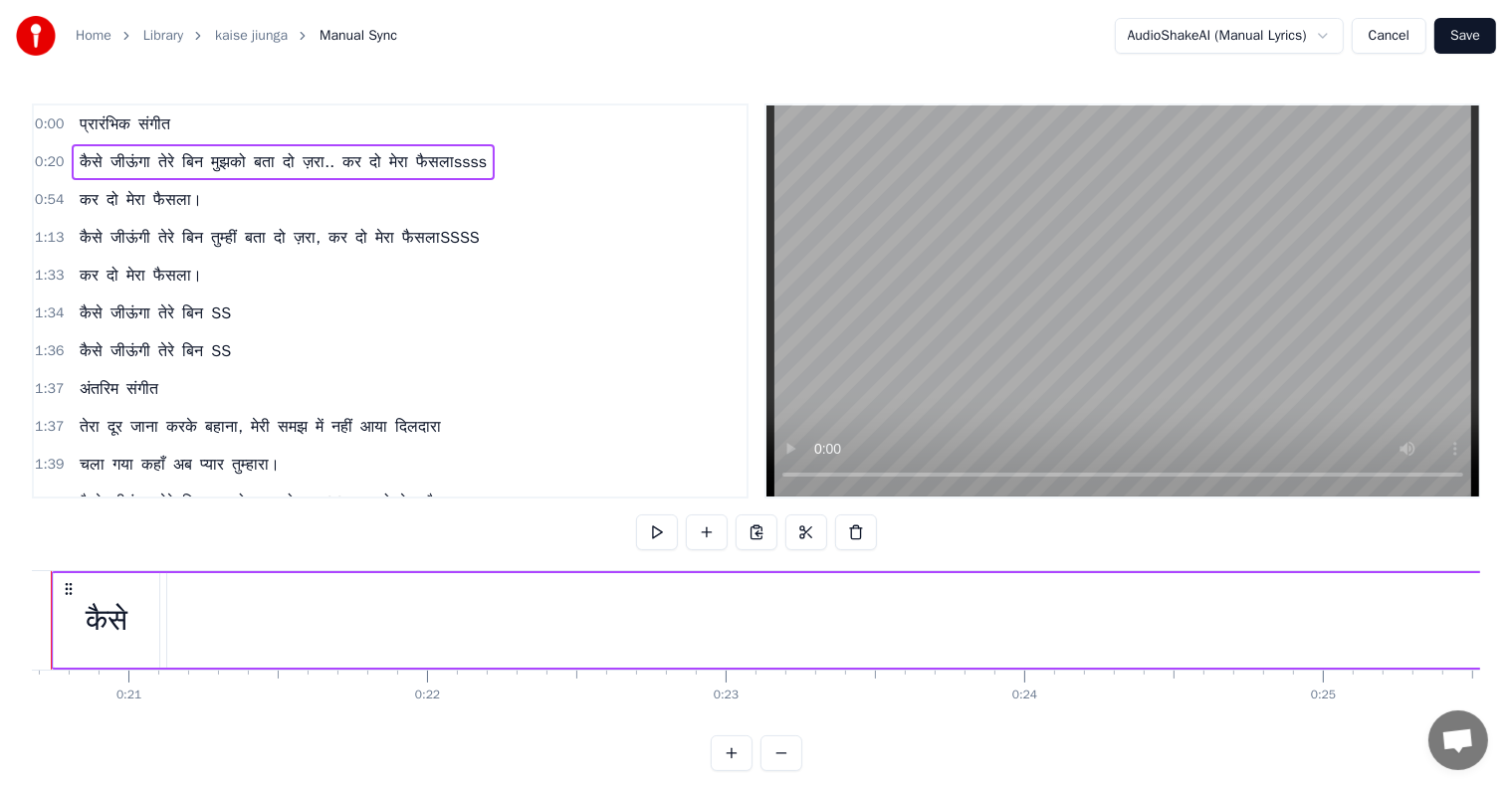 scroll, scrollTop: 0, scrollLeft: 6093, axis: horizontal 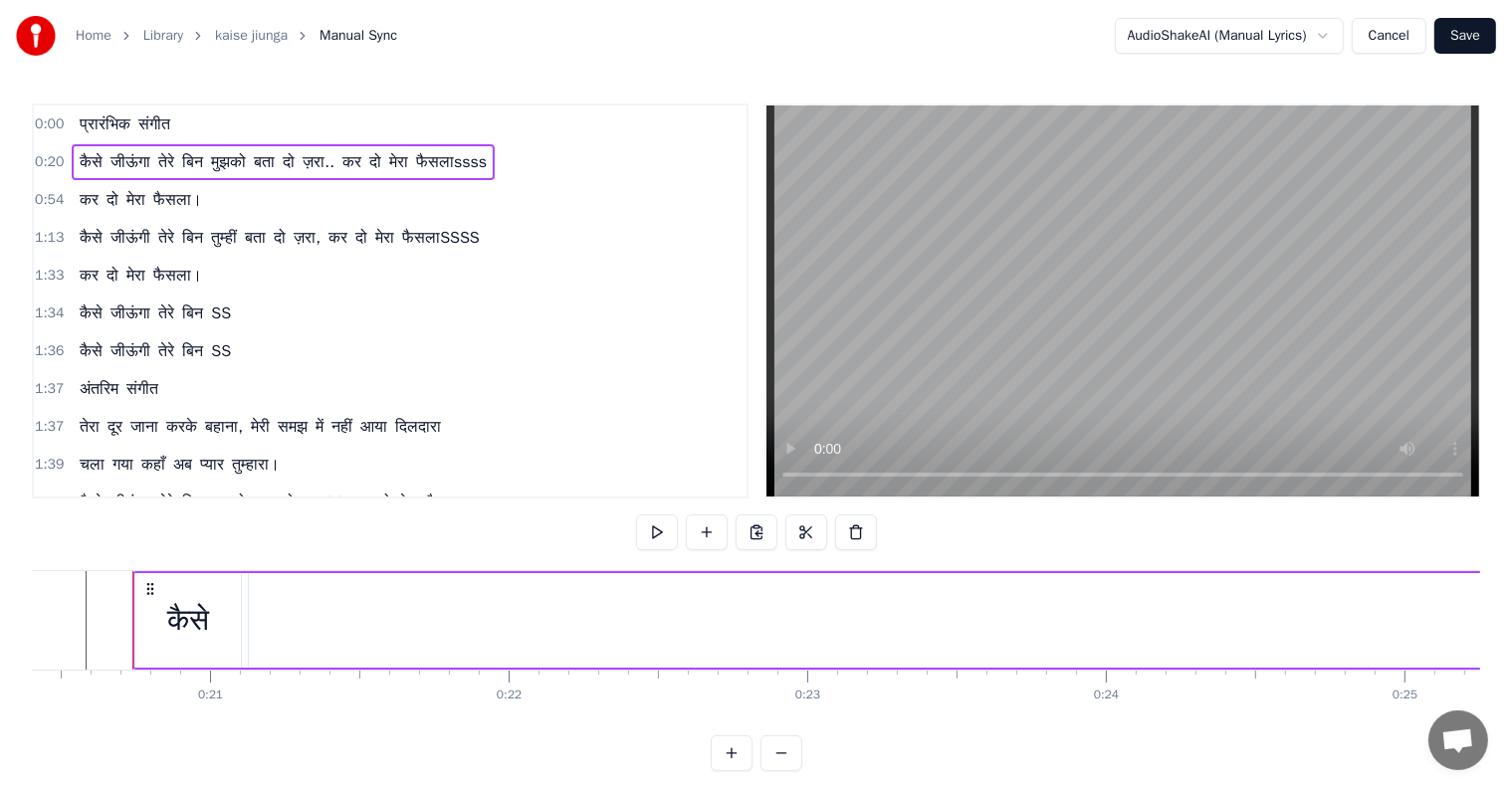 click 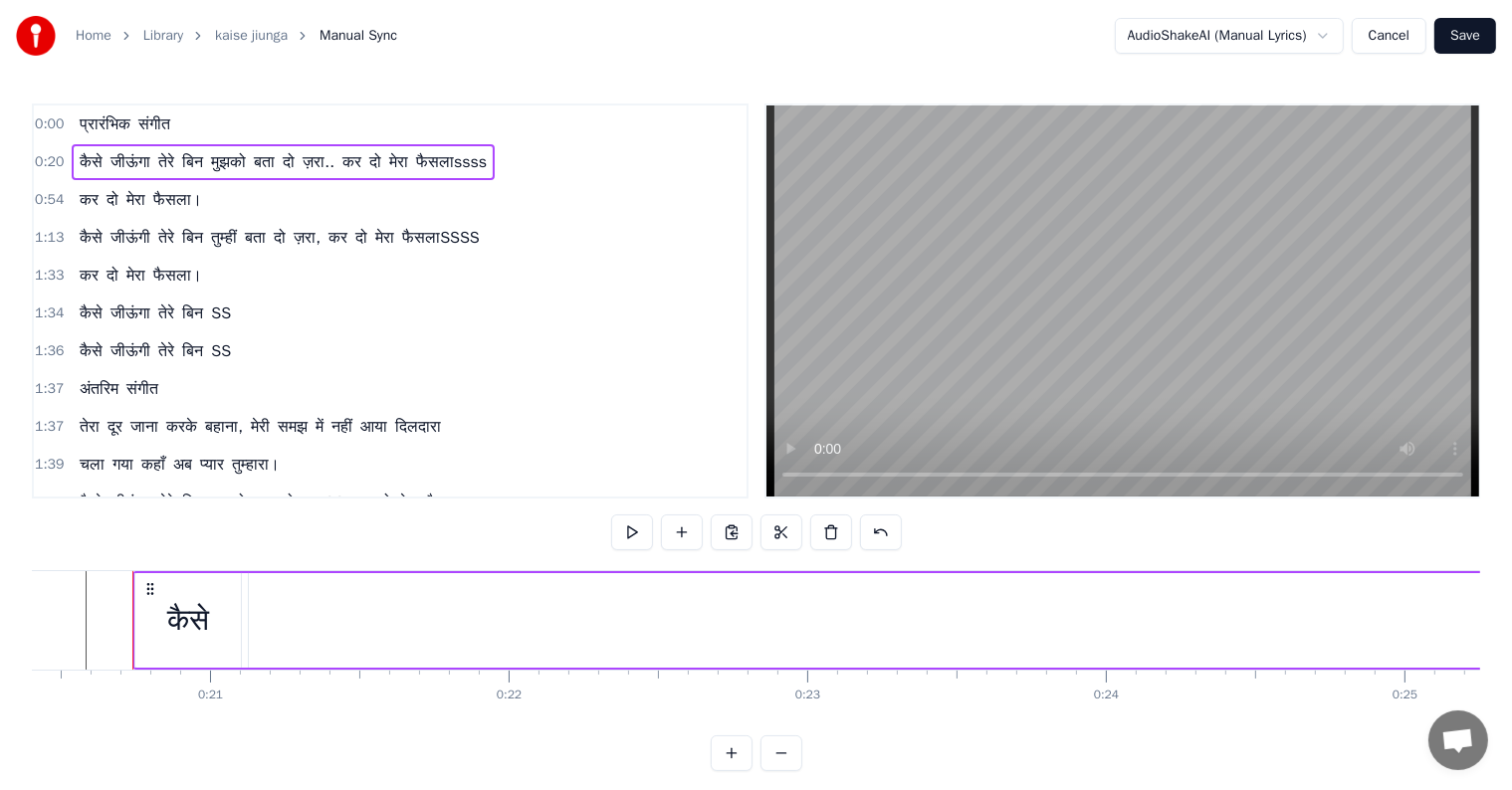 drag, startPoint x: 84, startPoint y: 631, endPoint x: 63, endPoint y: 630, distance: 21.023796 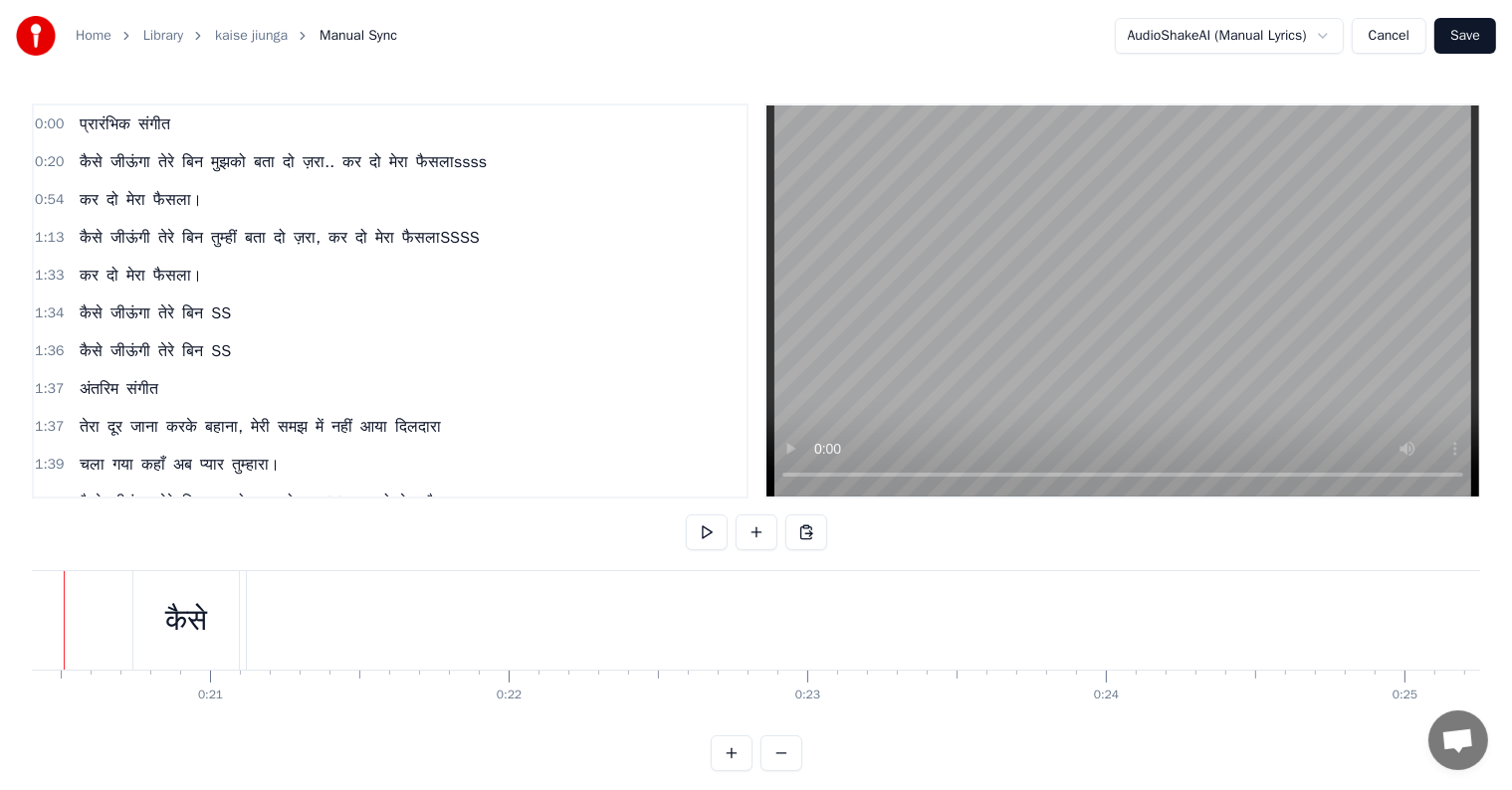 scroll, scrollTop: 0, scrollLeft: 6024, axis: horizontal 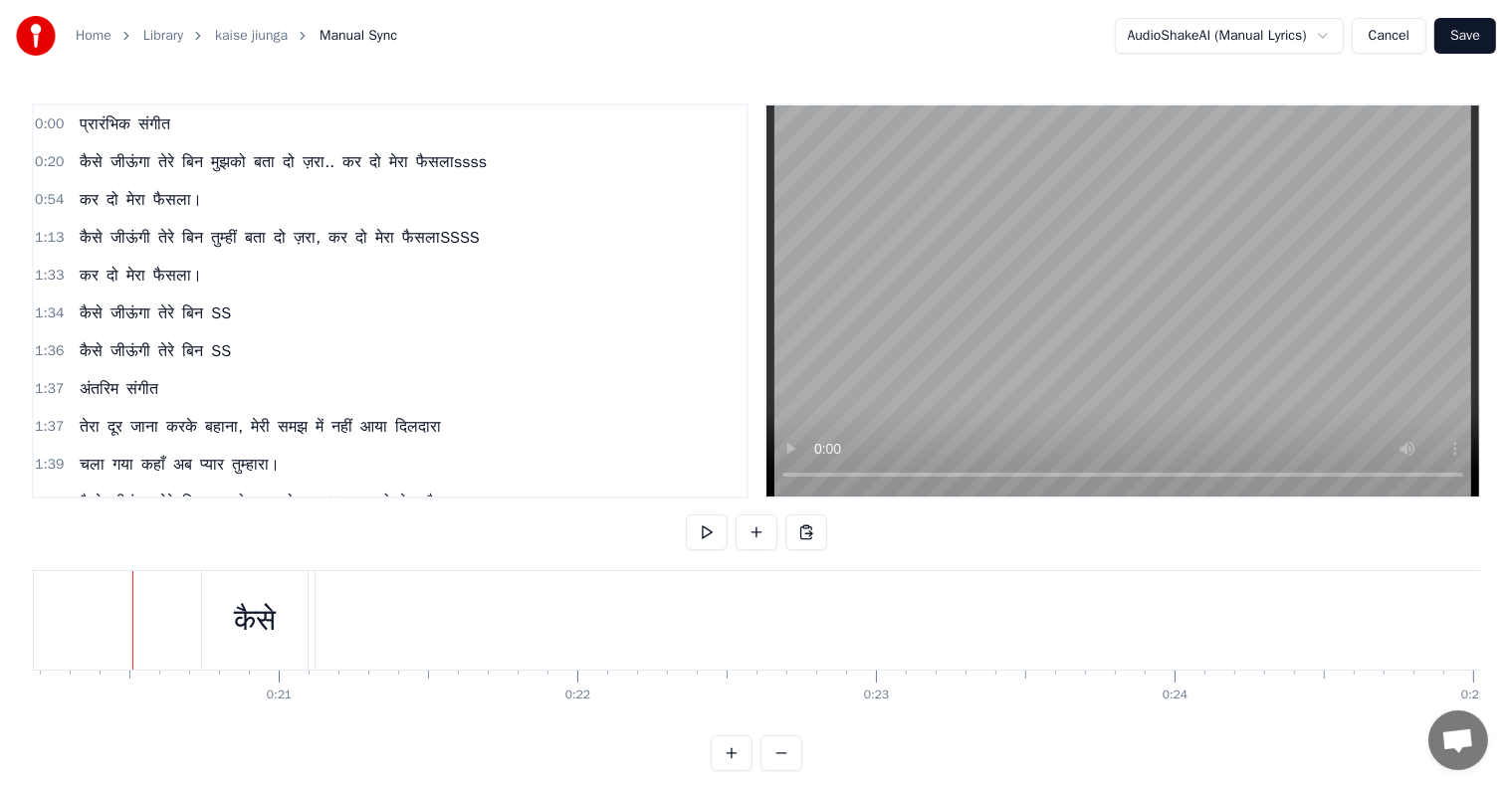drag, startPoint x: 131, startPoint y: 662, endPoint x: 108, endPoint y: 661, distance: 23.021729 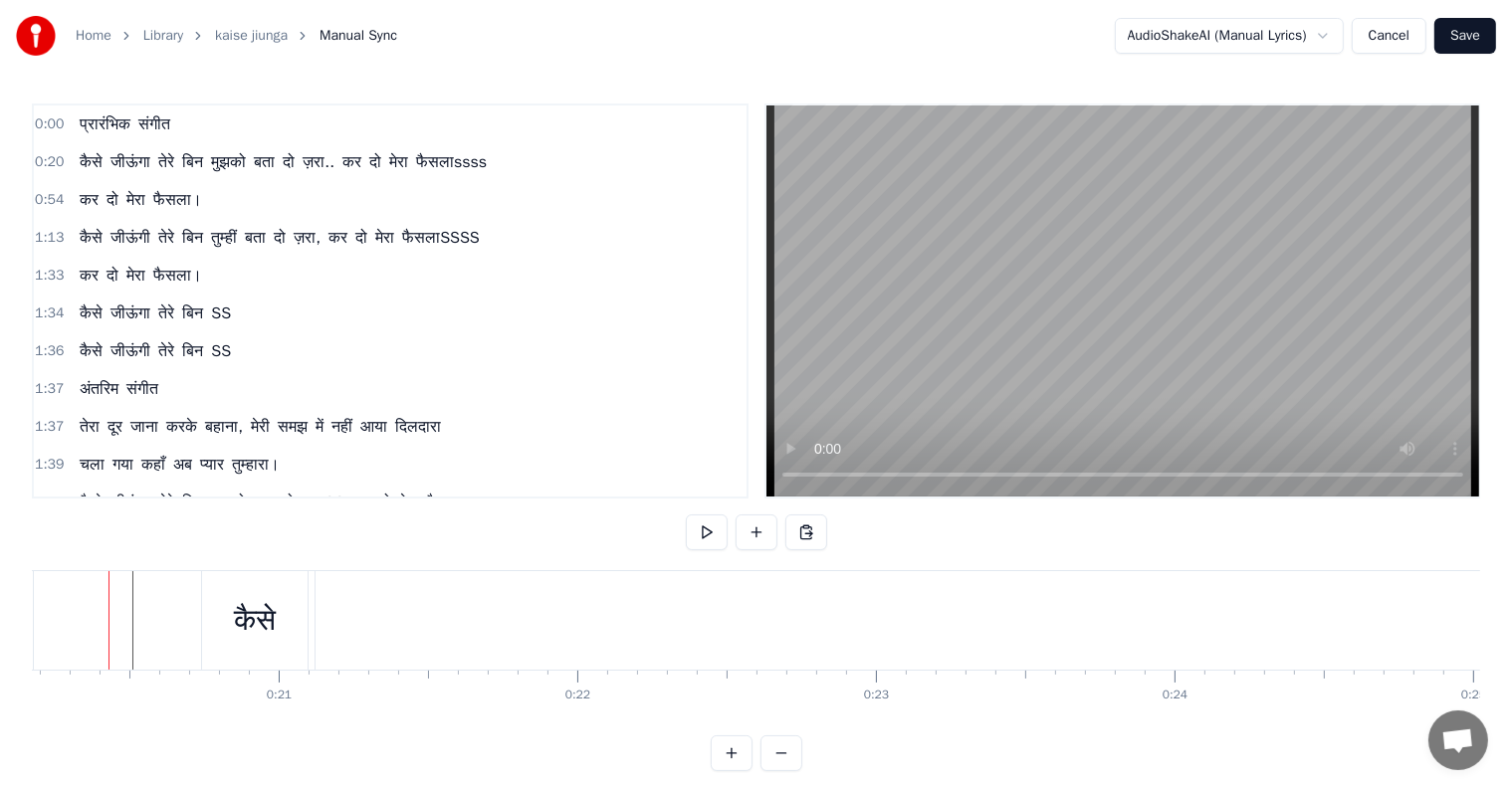 scroll, scrollTop: 0, scrollLeft: 6000, axis: horizontal 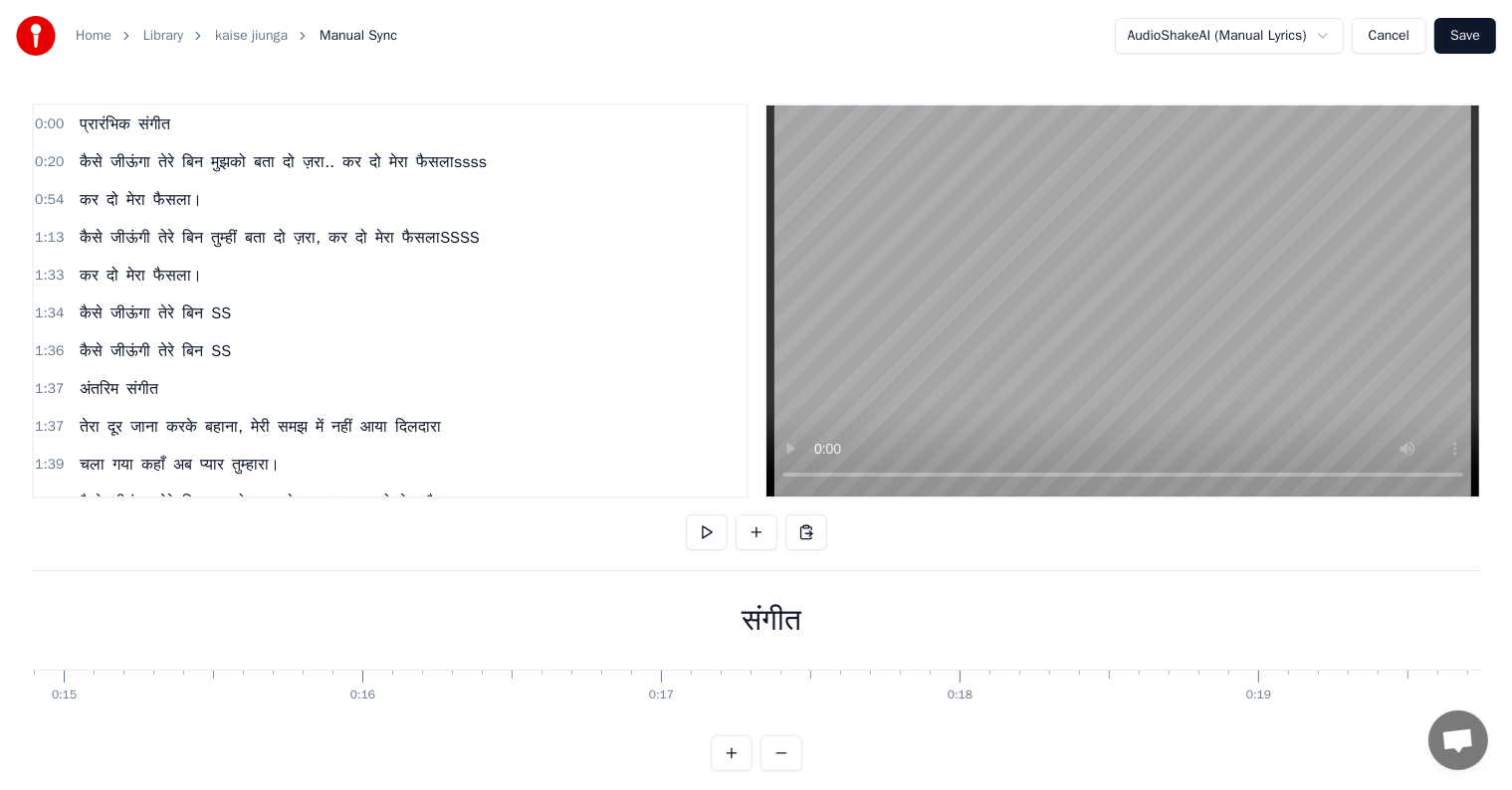 click on "संगीत" at bounding box center (771, 620) 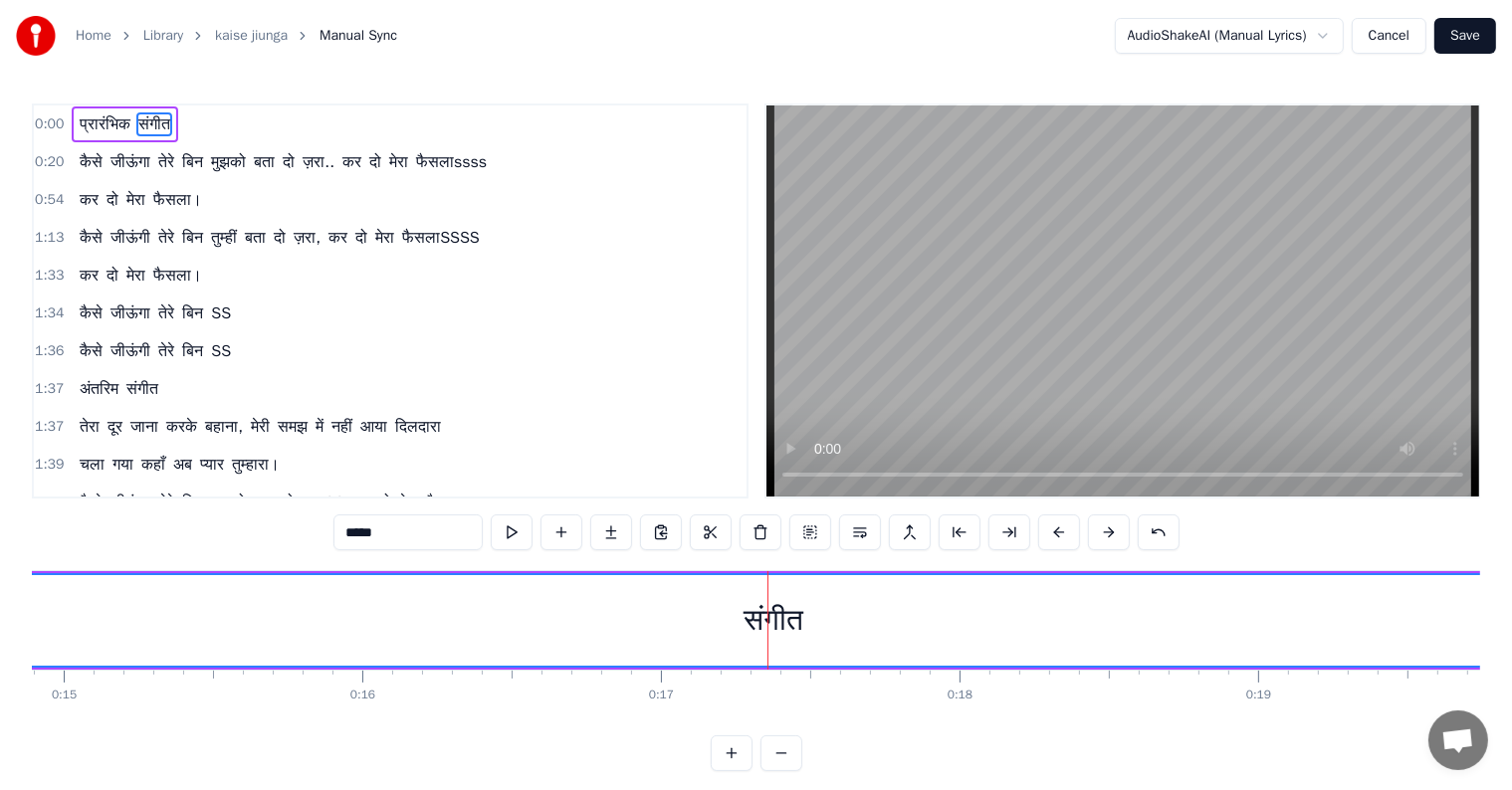 drag, startPoint x: 776, startPoint y: 623, endPoint x: 710, endPoint y: 617, distance: 66.27217 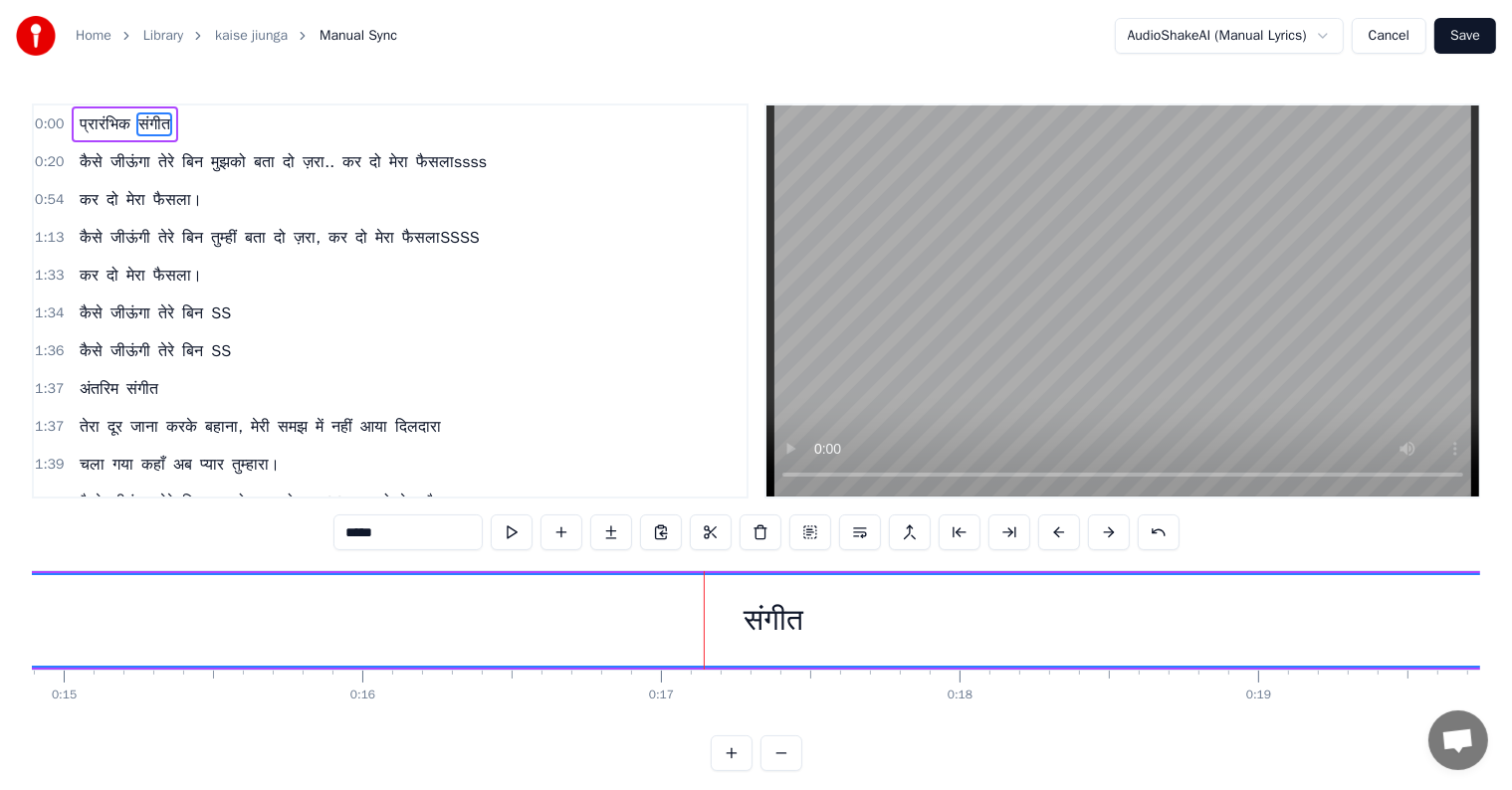 click on "संगीत" at bounding box center (773, 620) 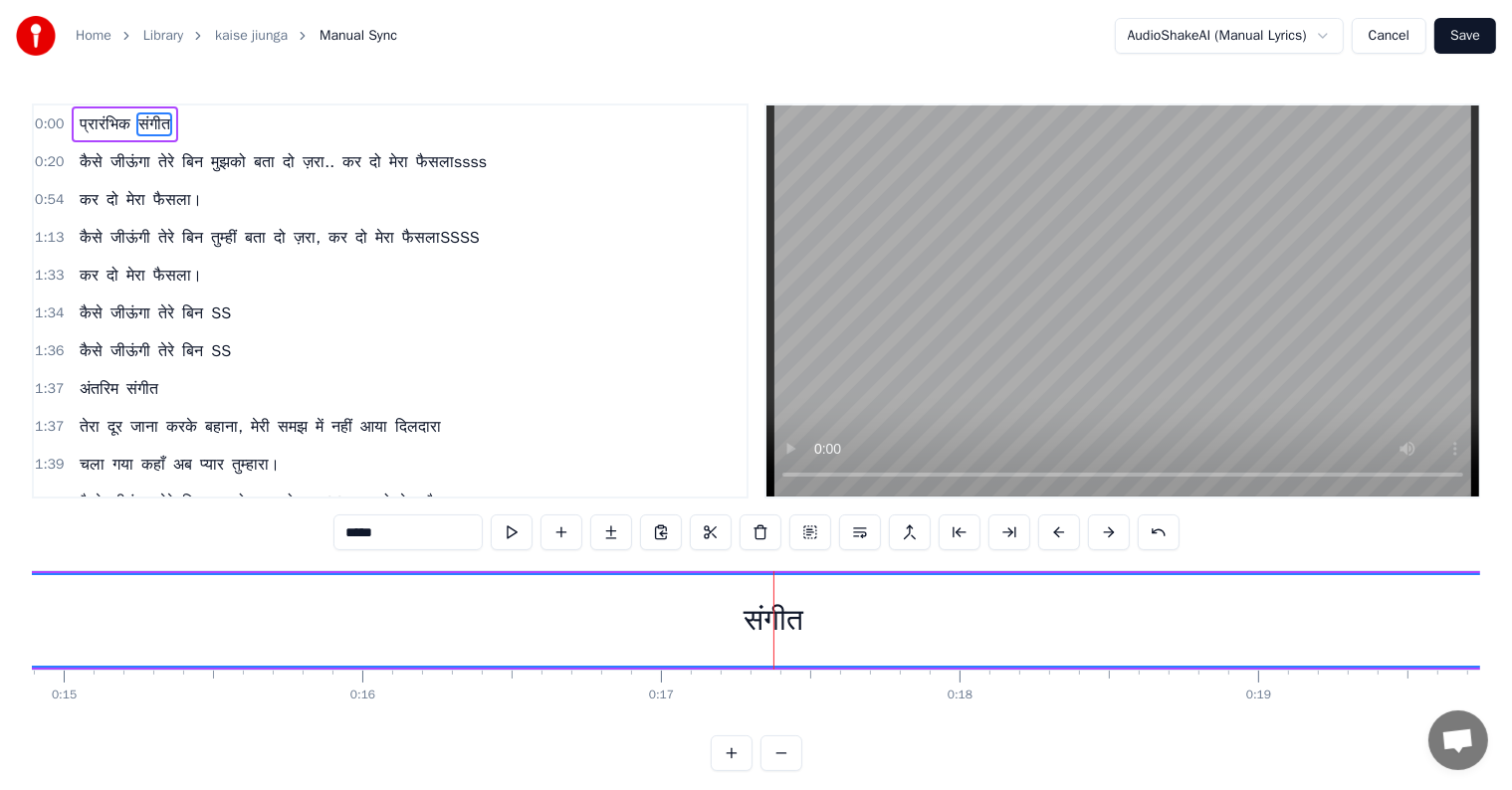 drag, startPoint x: 771, startPoint y: 639, endPoint x: 374, endPoint y: 614, distance: 397.78637 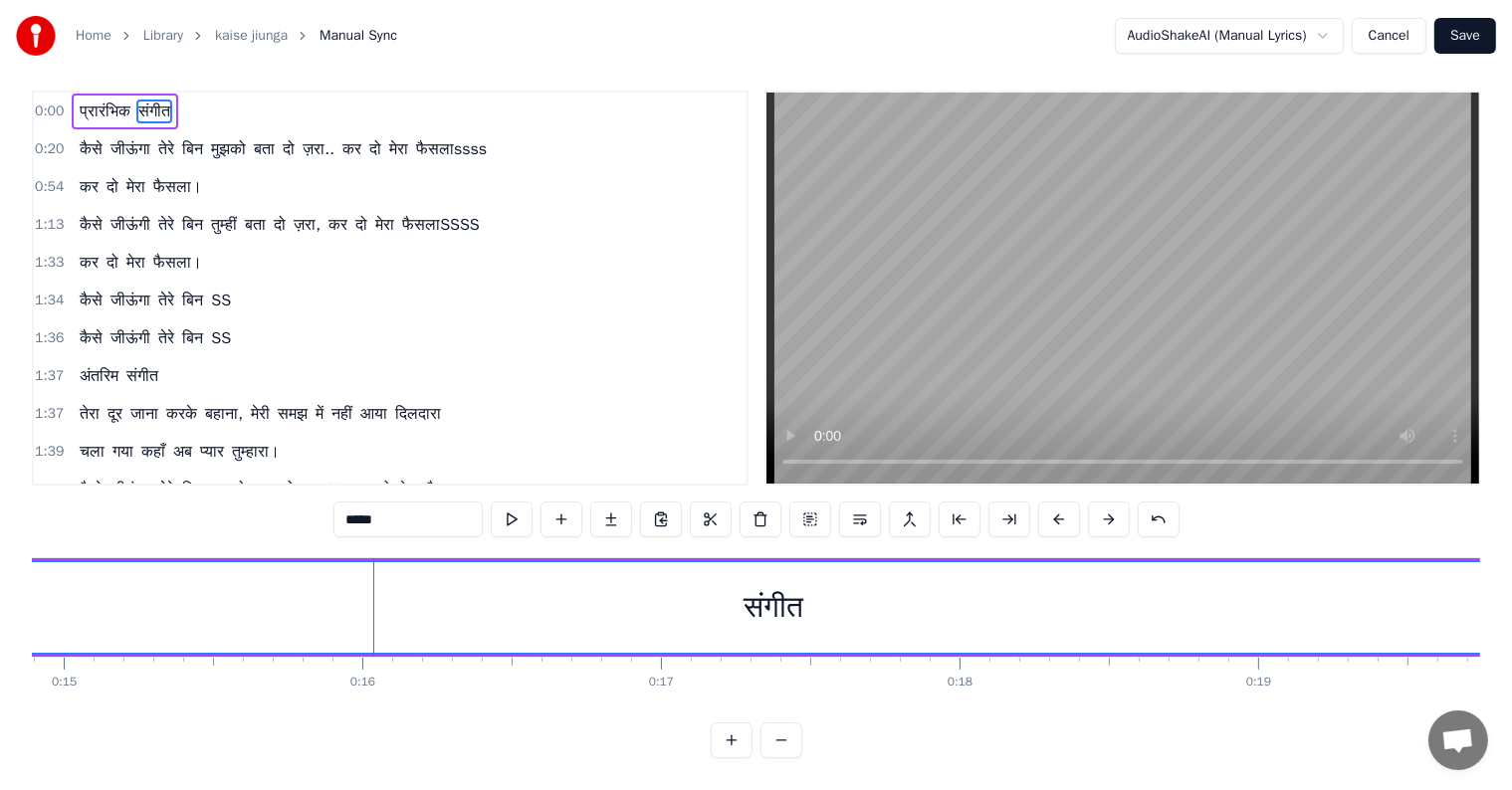 scroll, scrollTop: 30, scrollLeft: 0, axis: vertical 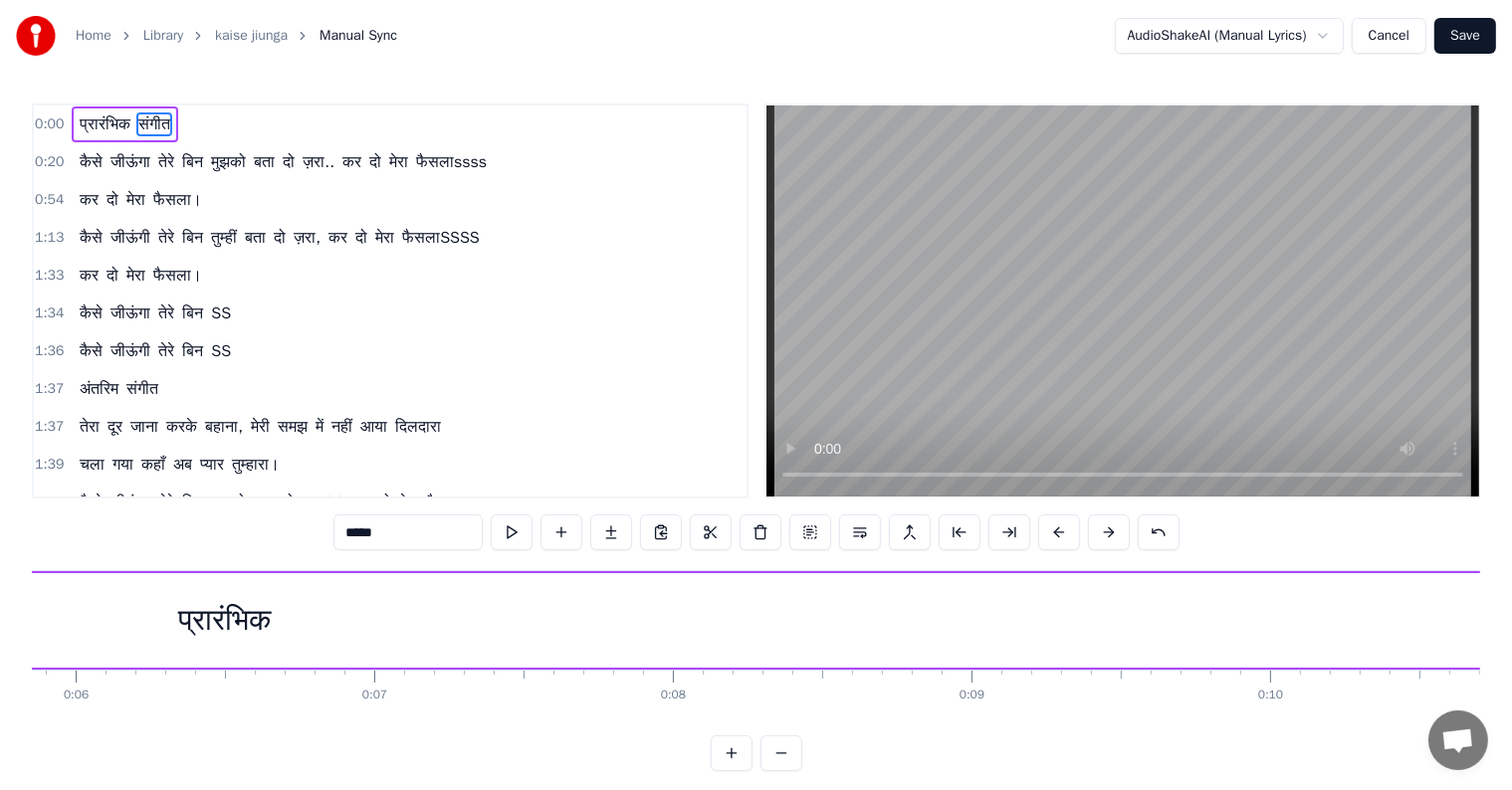 click on "प्रारंभिक" at bounding box center (224, 620) 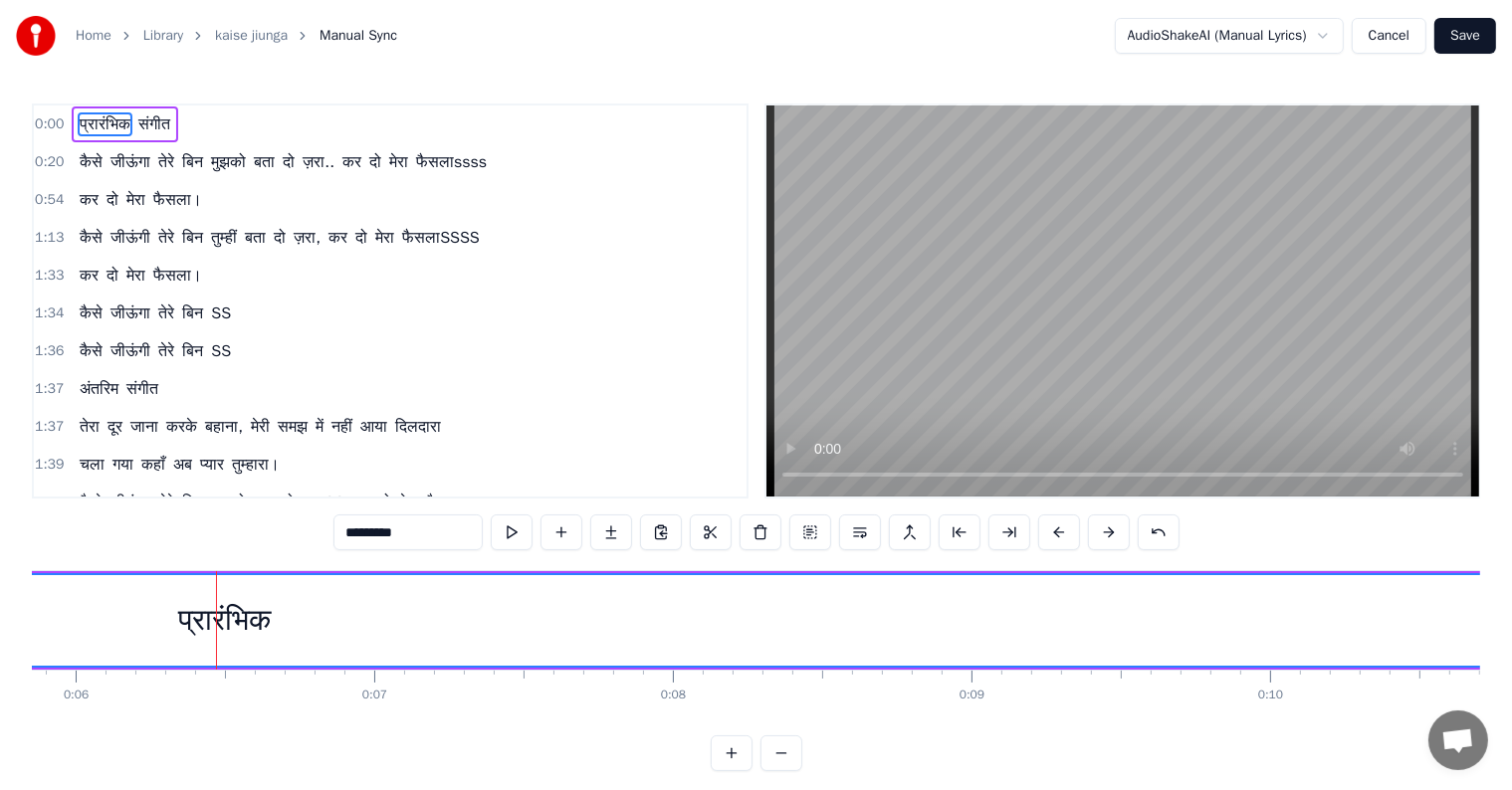 drag, startPoint x: 225, startPoint y: 625, endPoint x: 169, endPoint y: 613, distance: 57.271284 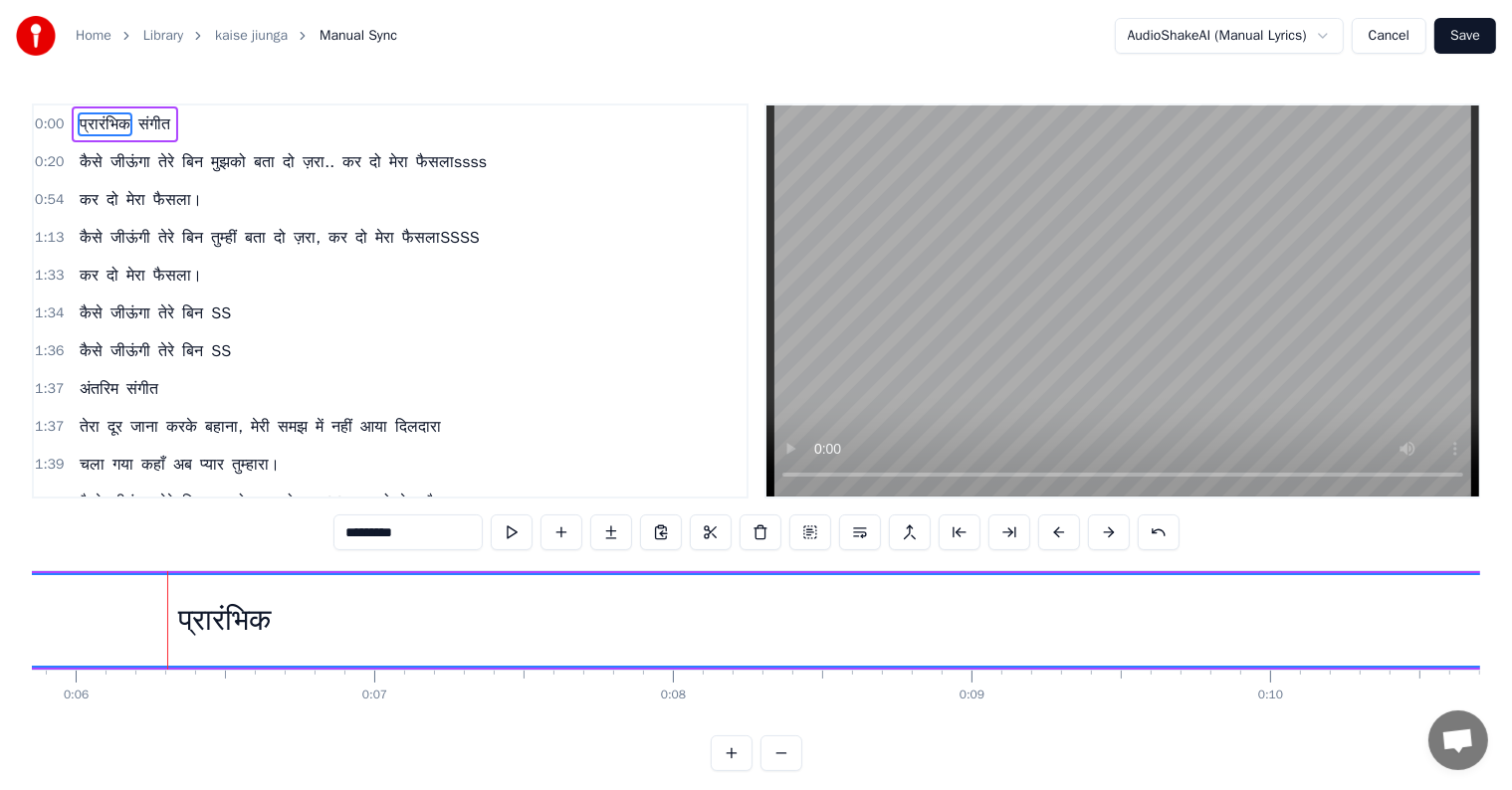 drag, startPoint x: 232, startPoint y: 625, endPoint x: 167, endPoint y: 612, distance: 66.287254 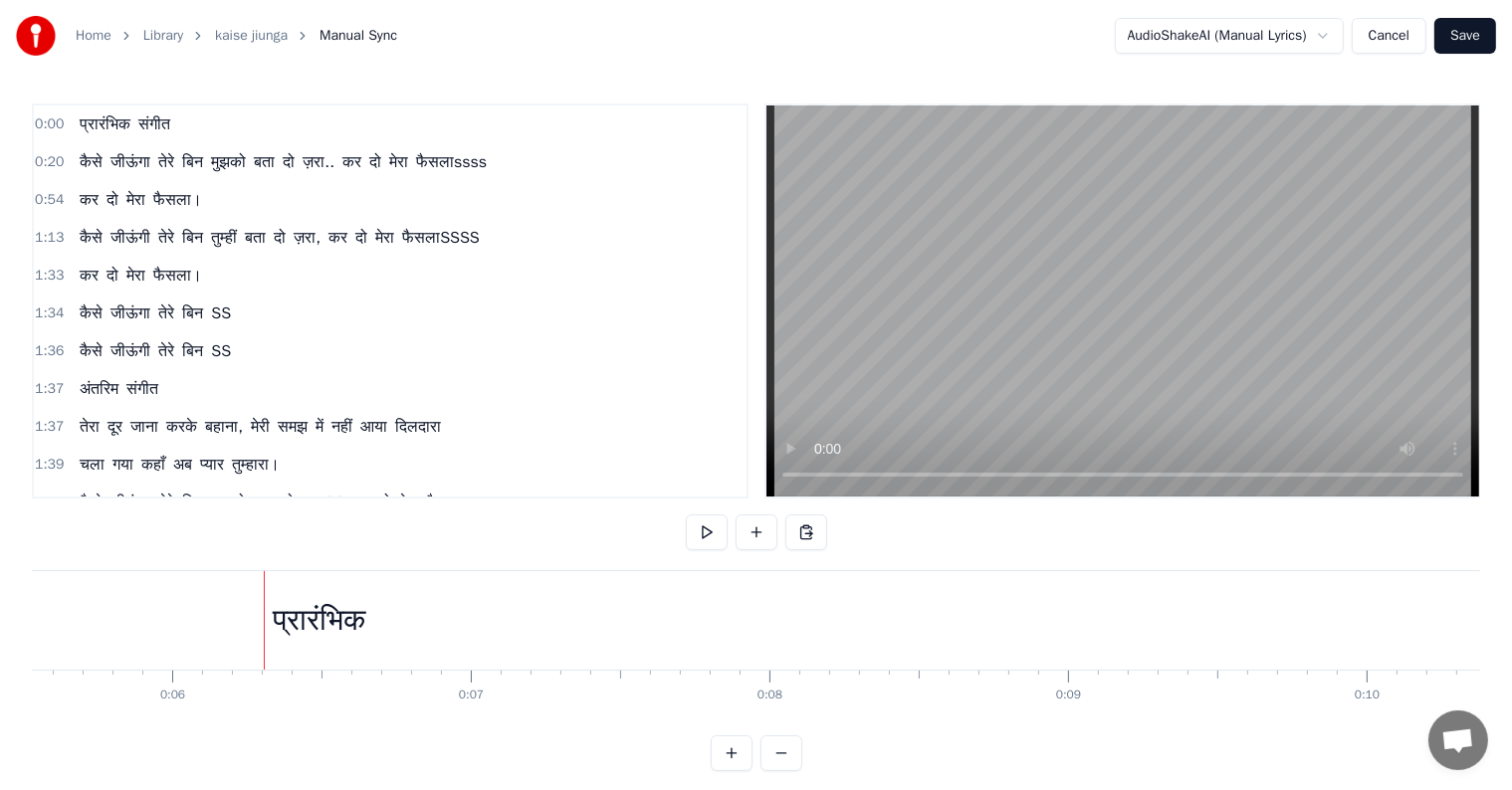 drag, startPoint x: 167, startPoint y: 643, endPoint x: 43, endPoint y: 627, distance: 125.028 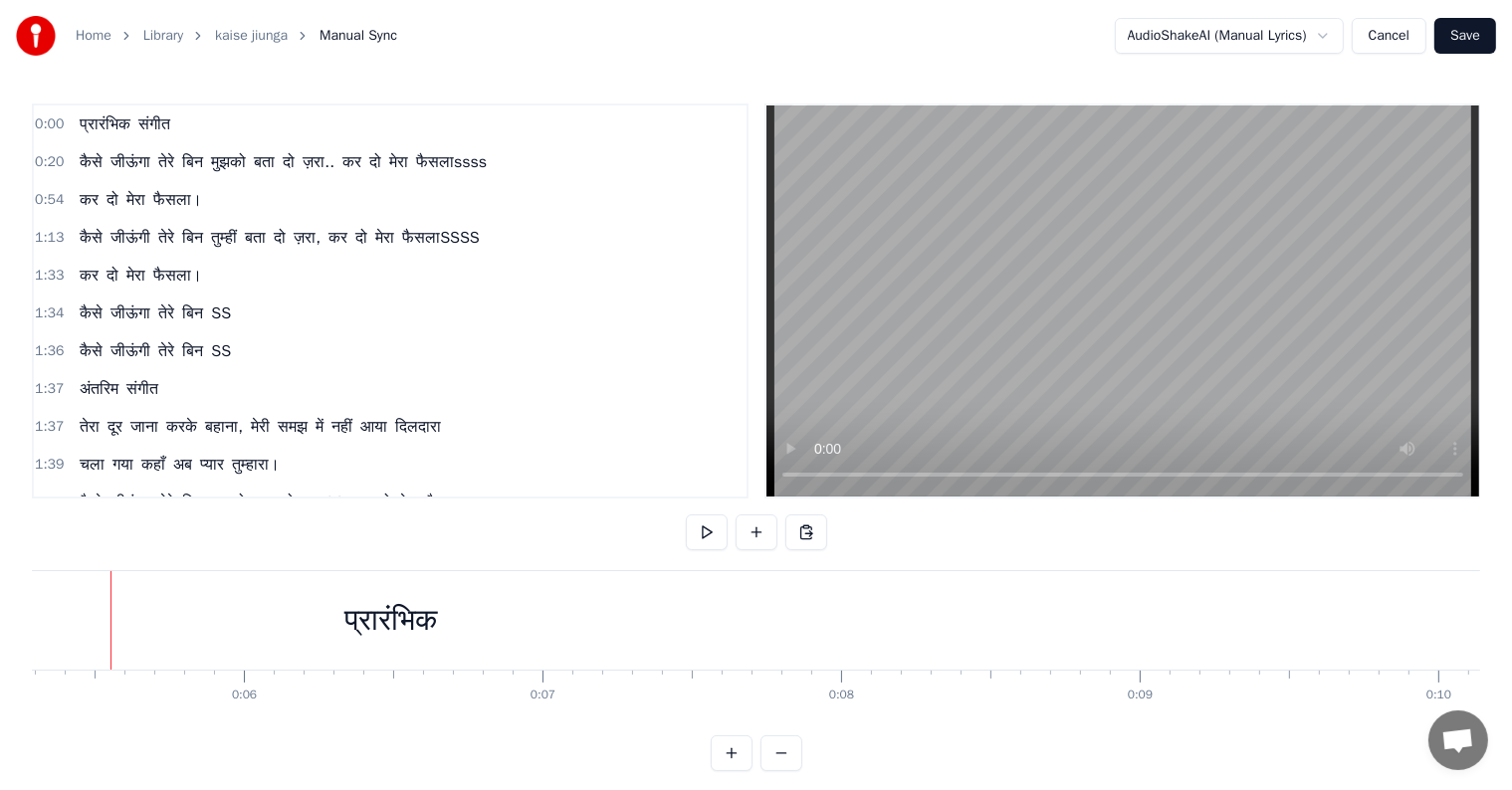 scroll, scrollTop: 0, scrollLeft: 1558, axis: horizontal 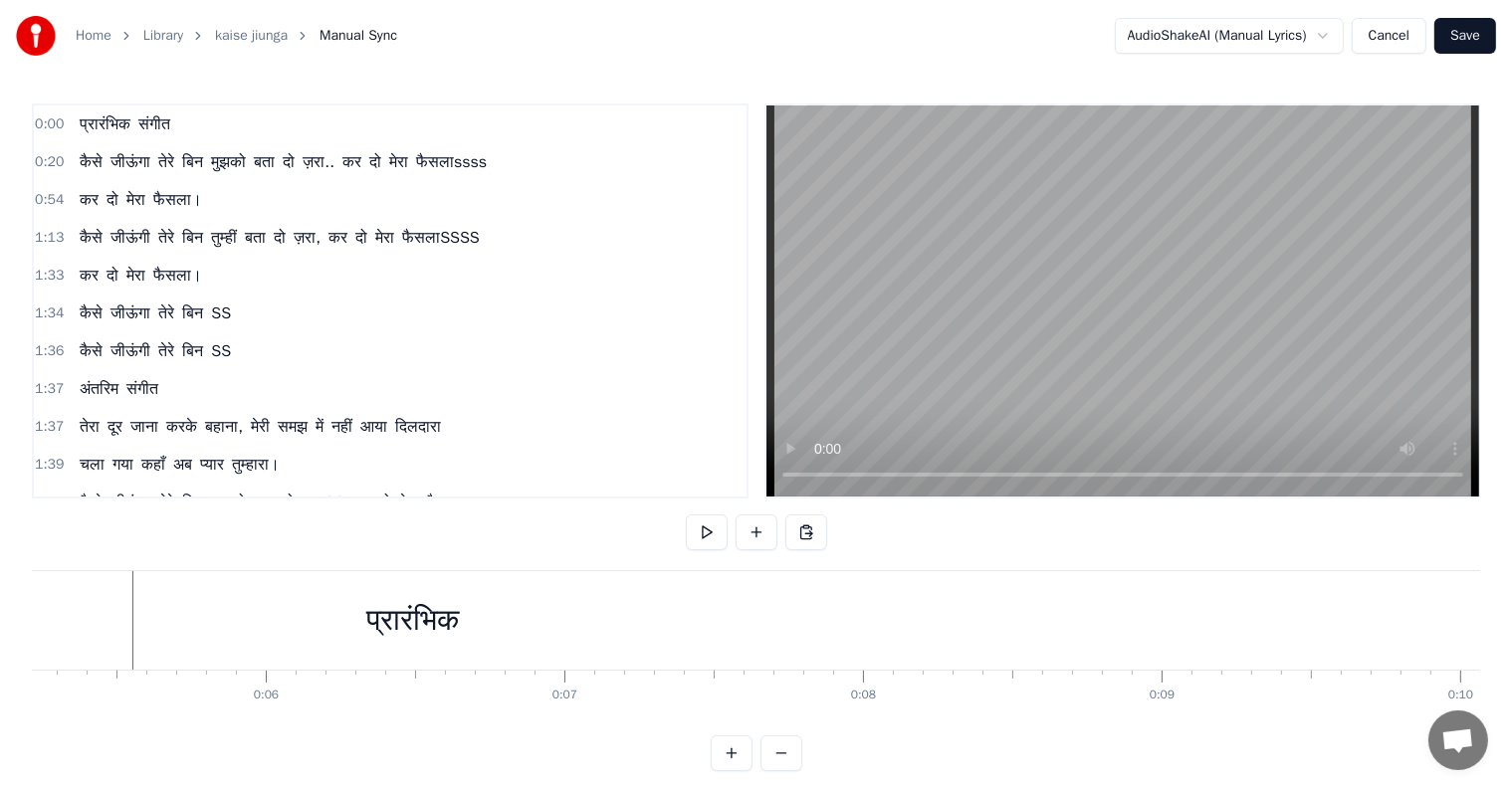 click on "प्रारंभिक" at bounding box center [412, 620] 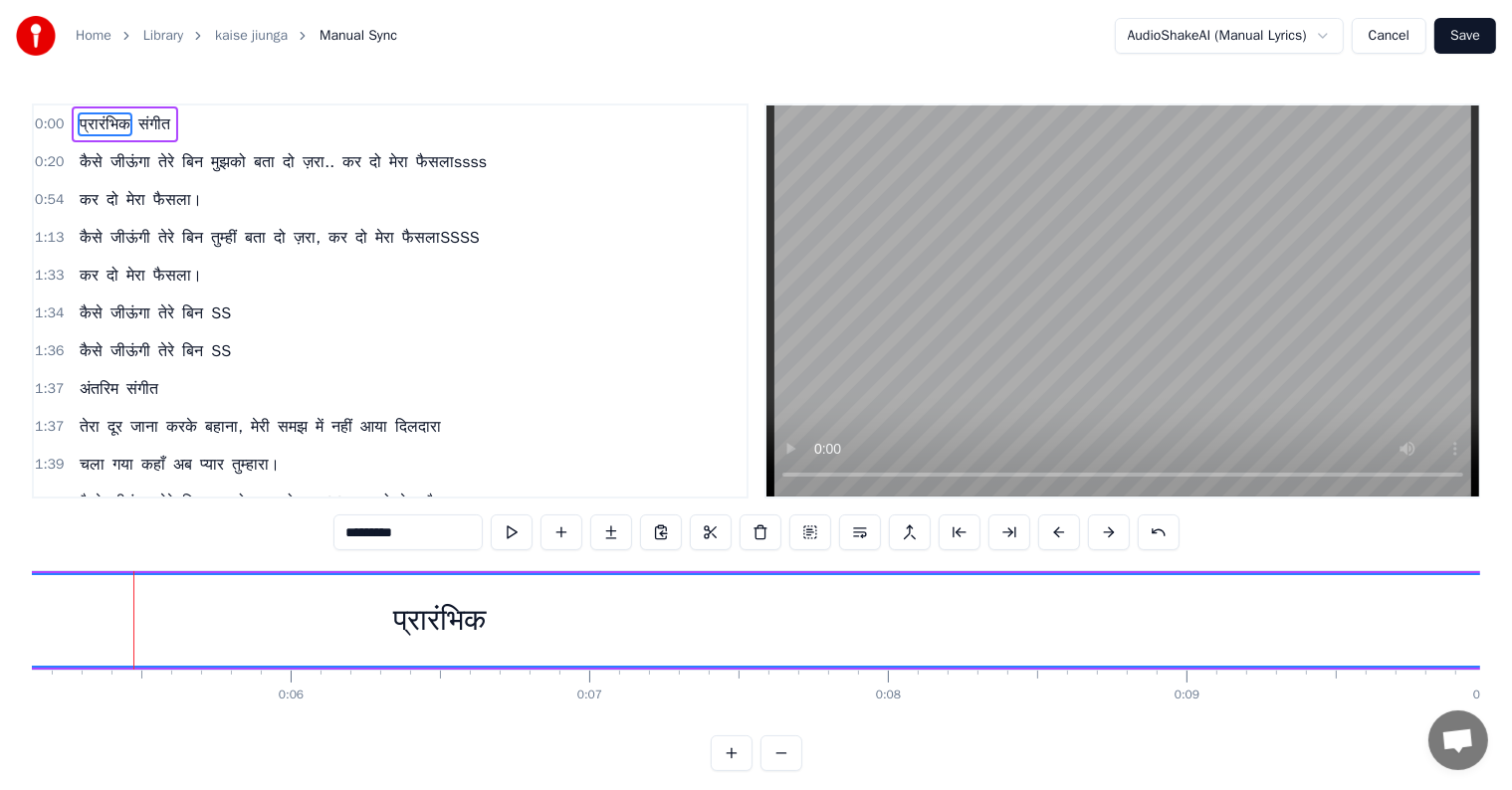 click on "प्रारंभिक" at bounding box center [439, 620] 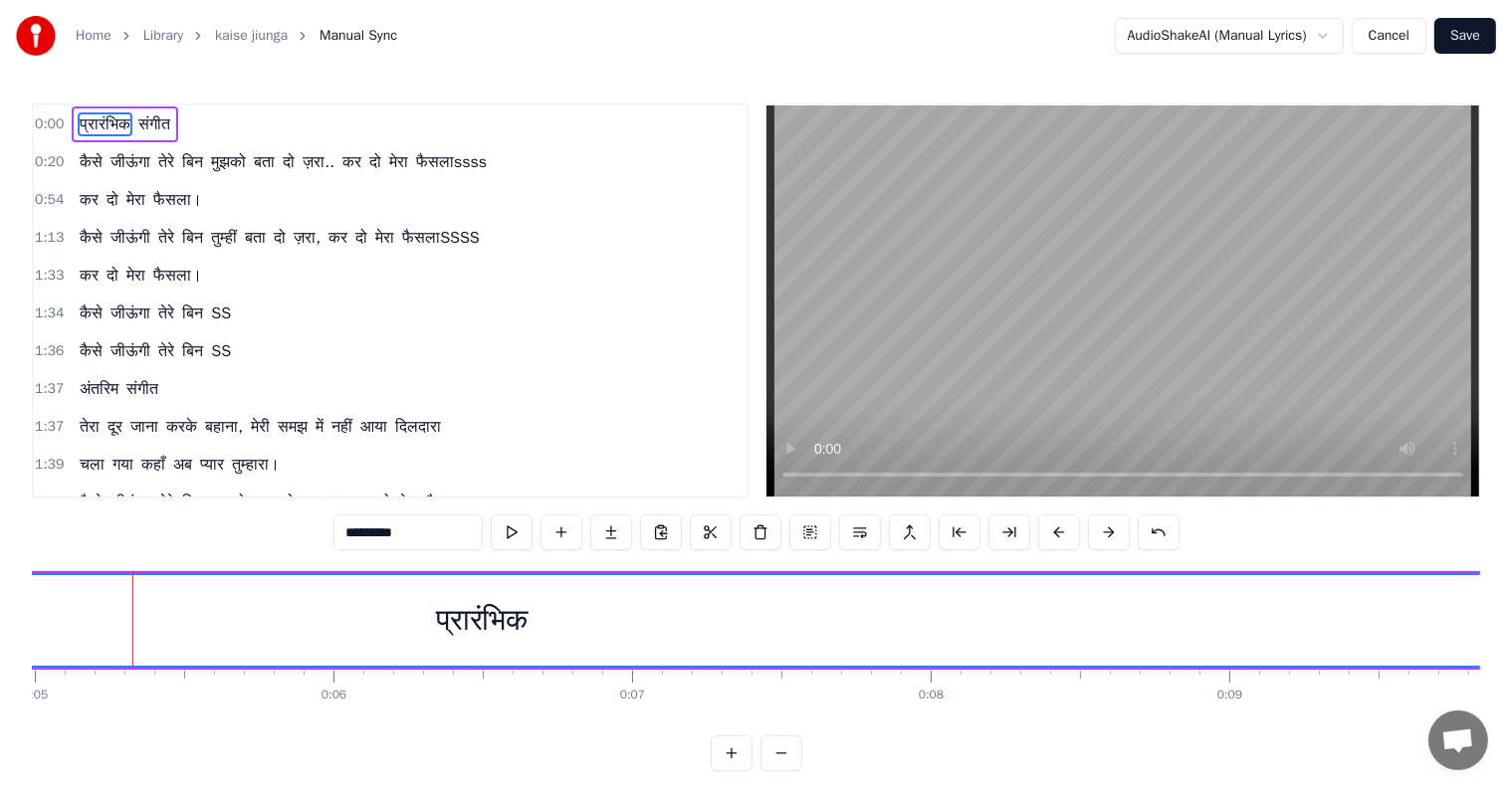 click on "प्रारंभिक" at bounding box center [482, 620] 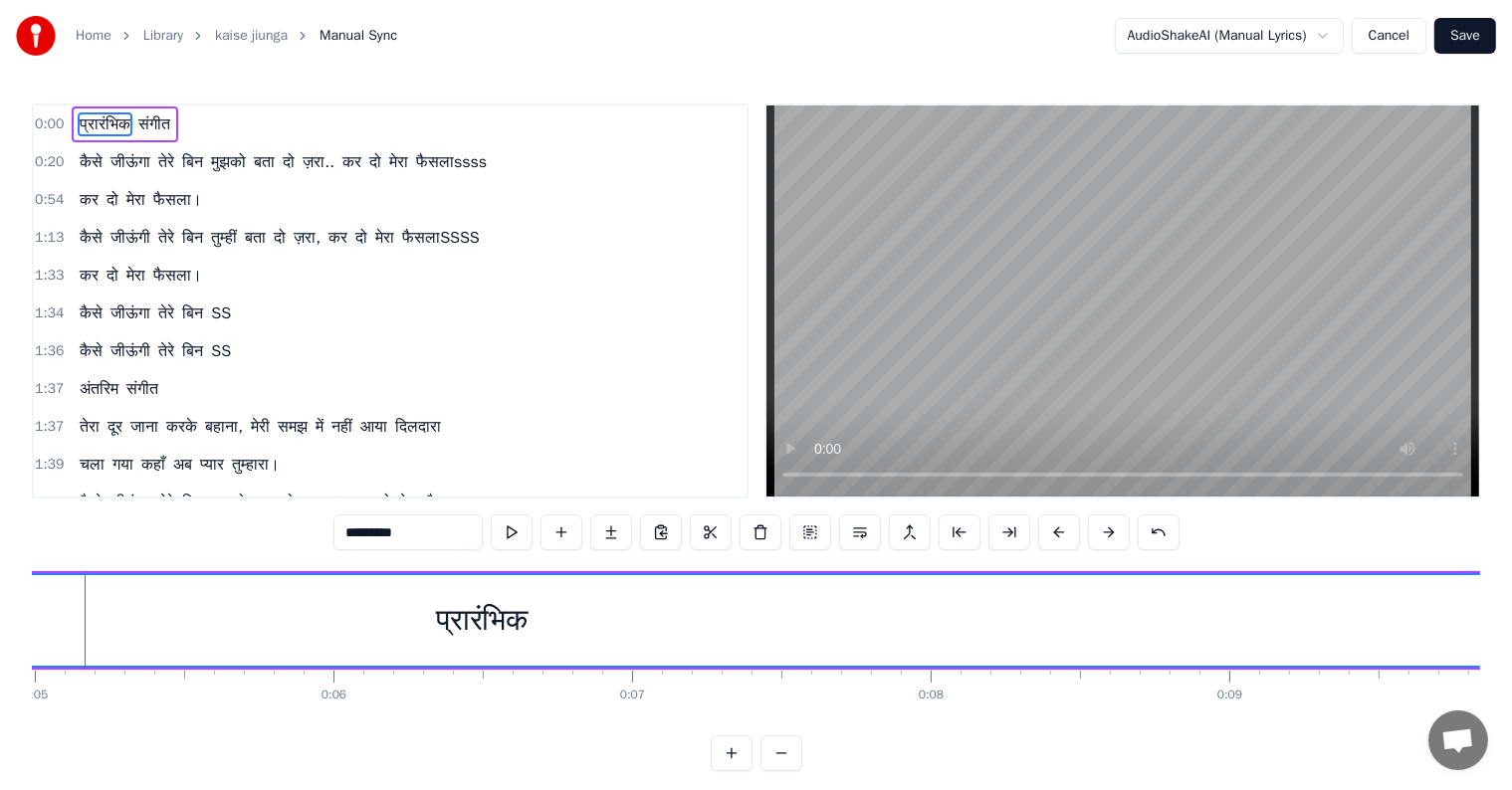 click on "प्रारंभिक" at bounding box center (482, 620) 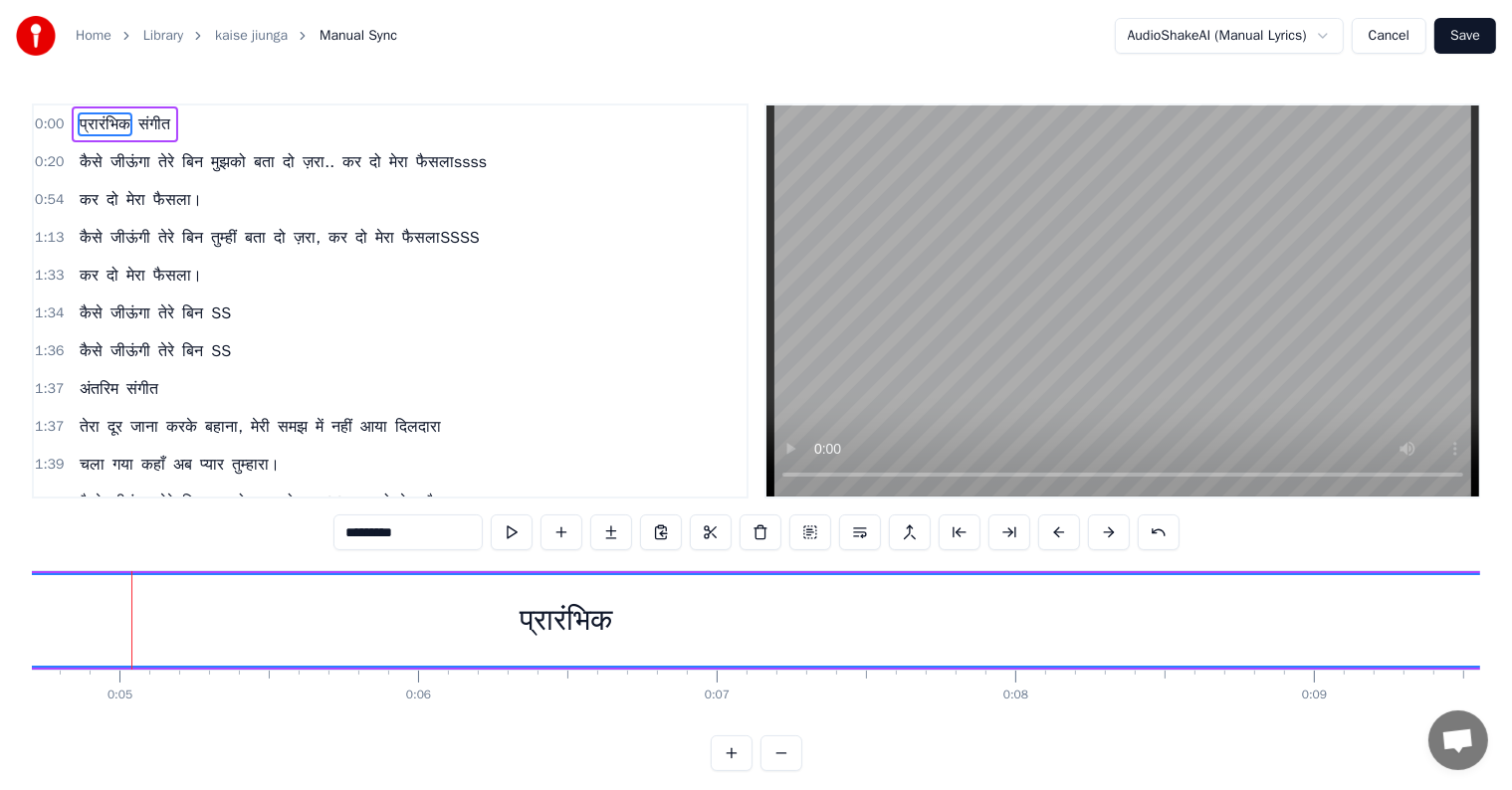 click on "प्रारंभिक" at bounding box center [566, 620] 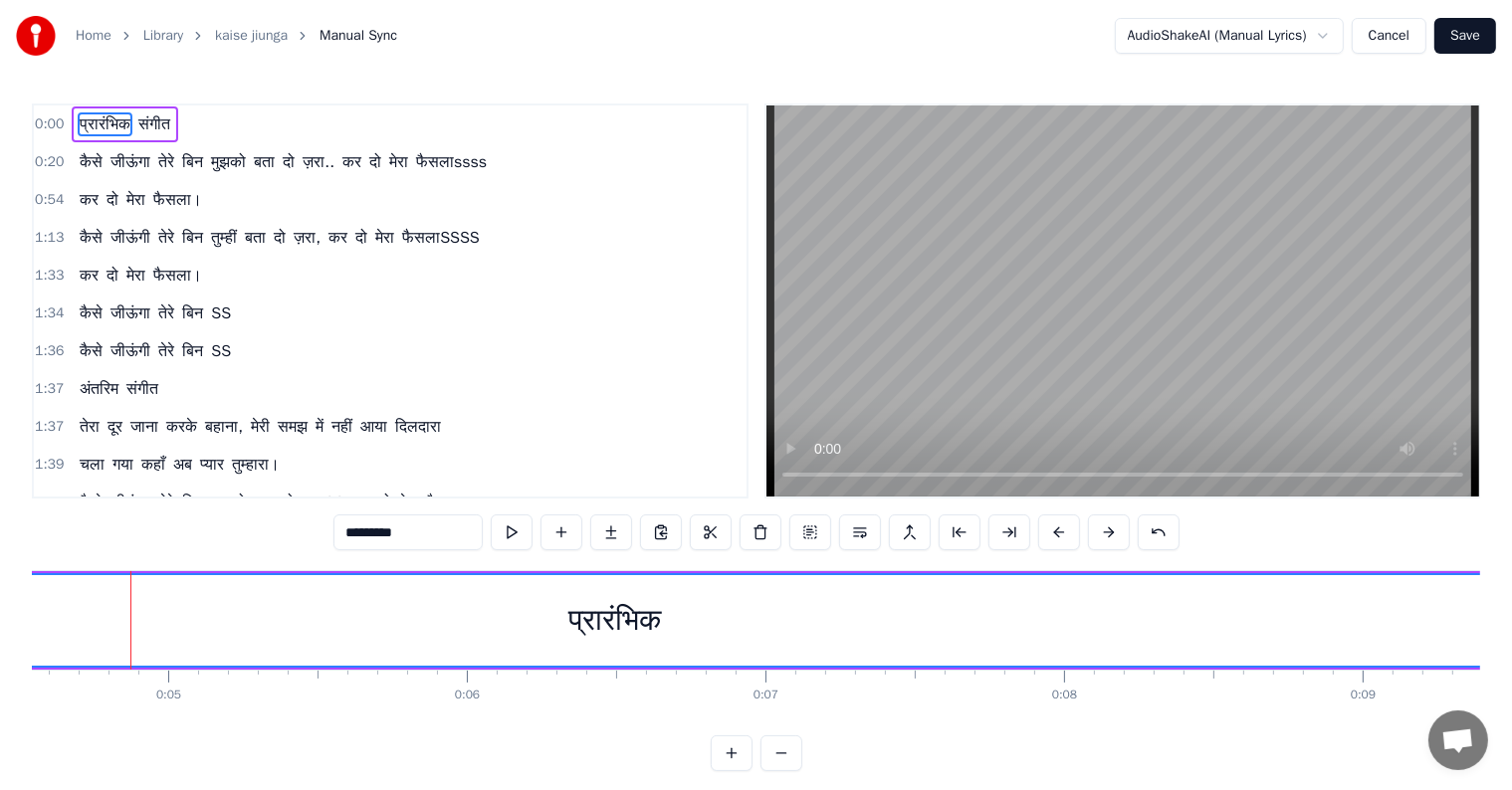 scroll, scrollTop: 0, scrollLeft: 1355, axis: horizontal 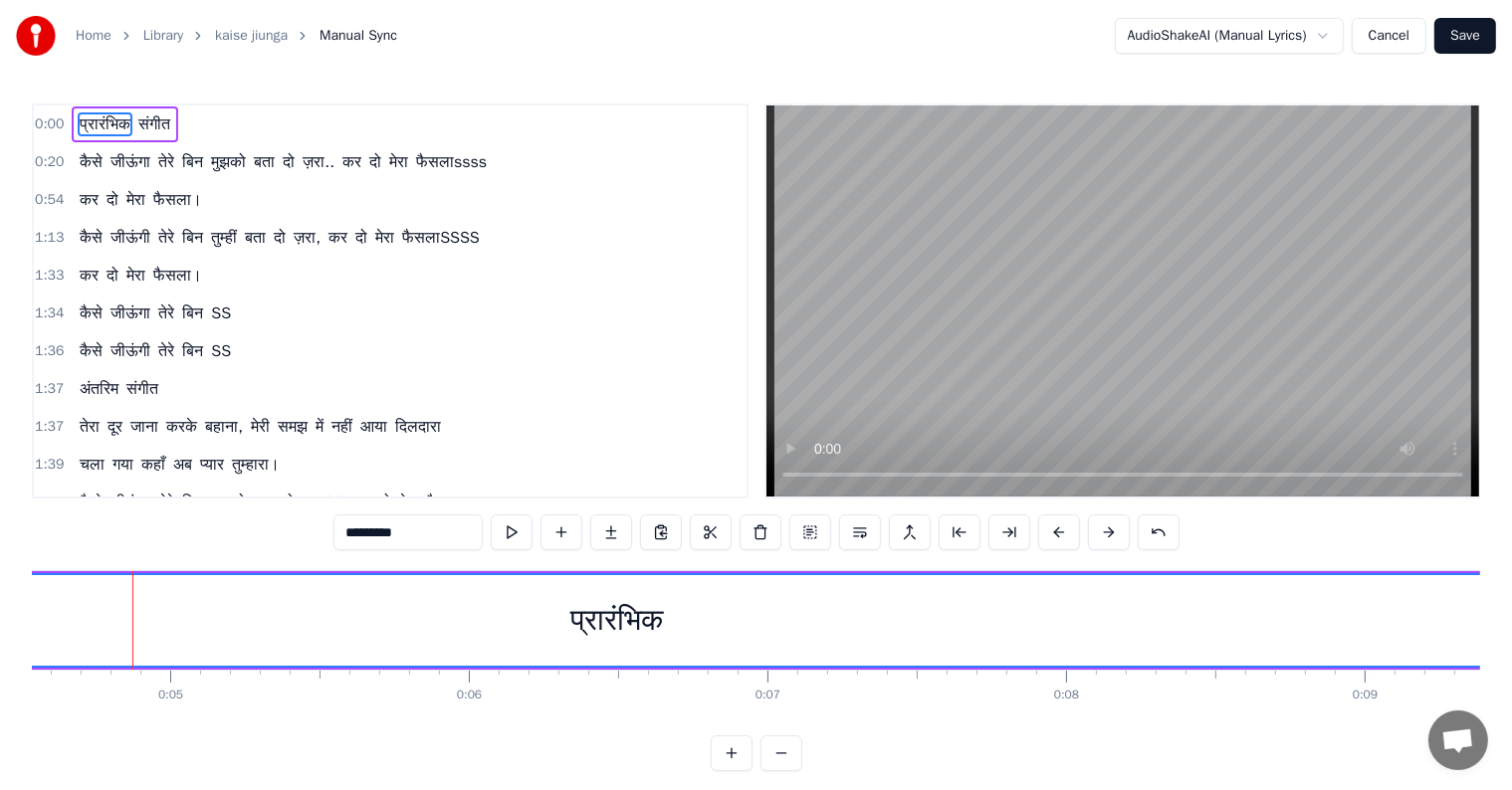 drag, startPoint x: 131, startPoint y: 625, endPoint x: 57, endPoint y: 617, distance: 74.43118 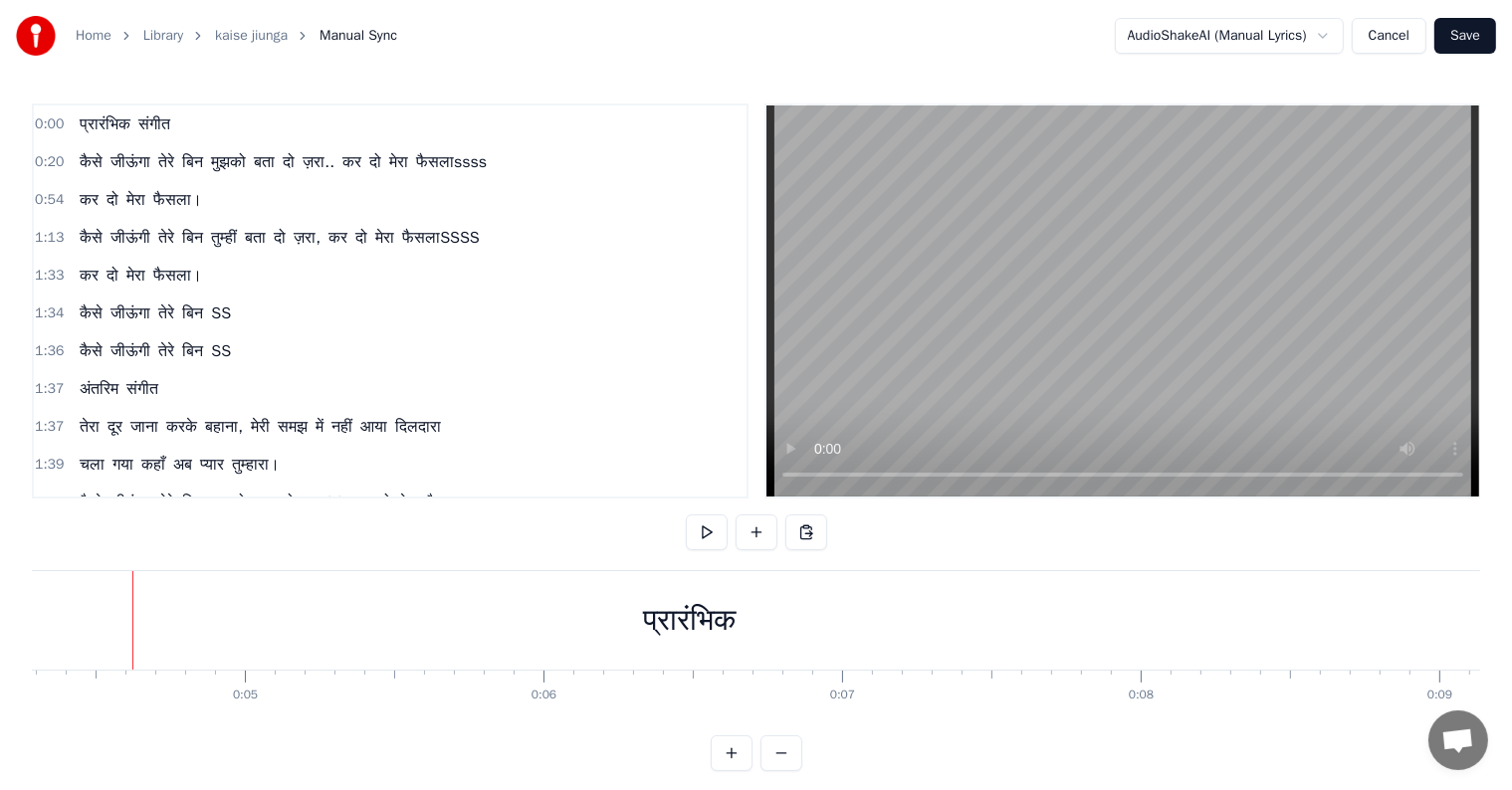 click on "प्रारंभिक" at bounding box center [690, 620] 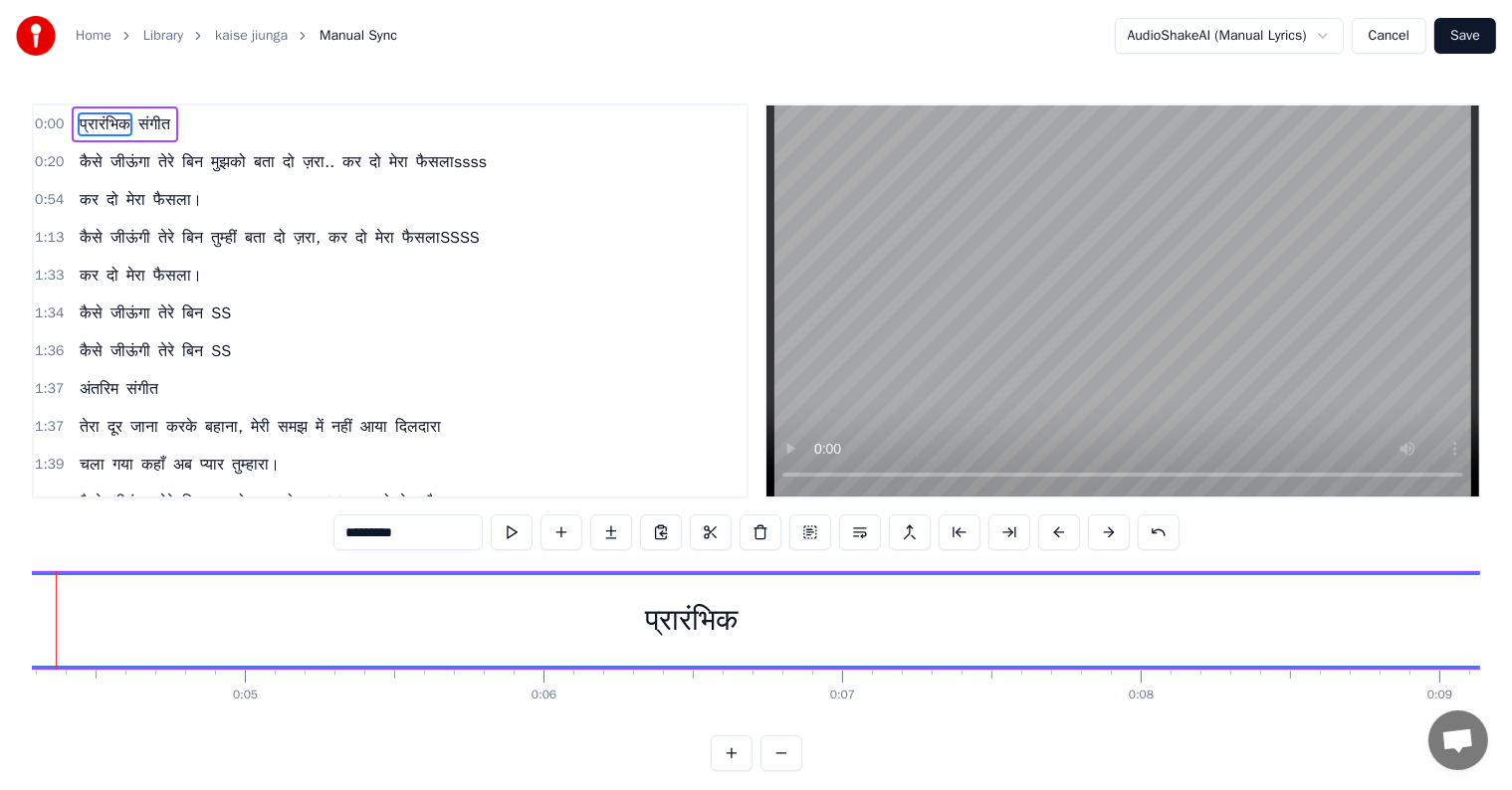 click on "प्रारंभिक संगीत कैसे जीऊंगा तेरे बिन मुझको बता दो ज़रा.. कर दो मेरा फैसलाssss कर दो मेरा फैसला। कैसे जीऊंगी तेरे बिन तुम्हीं बता दो ज़रा, कर दो मेरा फैसलाSSSS कर दो मेरा फैसला। कैसे जीऊंगा तेरे बिन SS कैसे जीऊंगी तेरे बिन SS अंतरिम संगीत तेरा दूर जाना करके बहाना, मेरी समझ में नहीं आया दिलदारा चला गया कहाँ अब प्यार तुम्हारा। कैसे जीऊंगा तेरे बिन मुझको बता दो ज़राSS कर दो मेरा फैसलाssss कर दो मेरा फैसला। SS SS SS" at bounding box center (41873, 620) 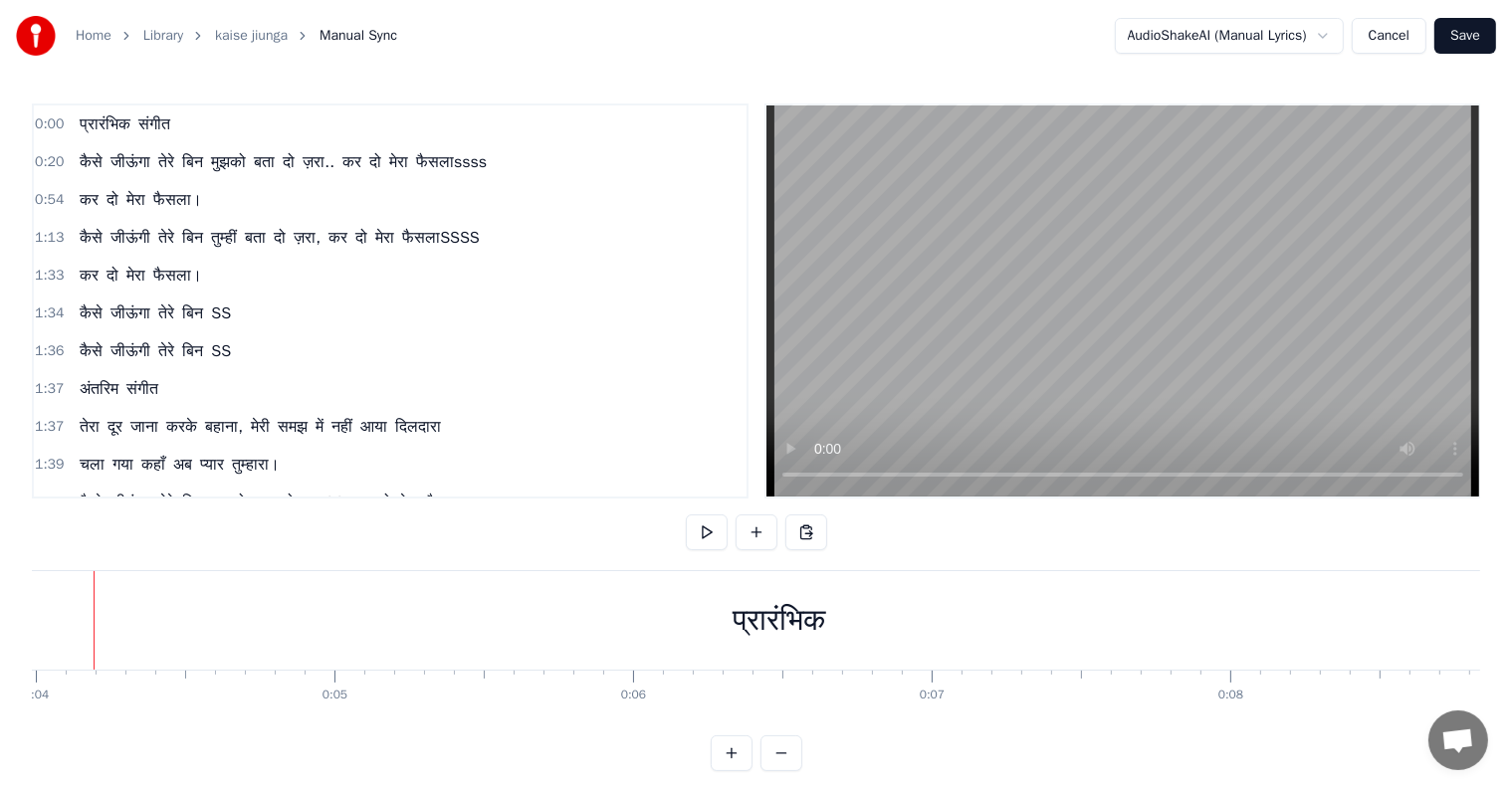 click on "प्रारंभिक" at bounding box center [779, 620] 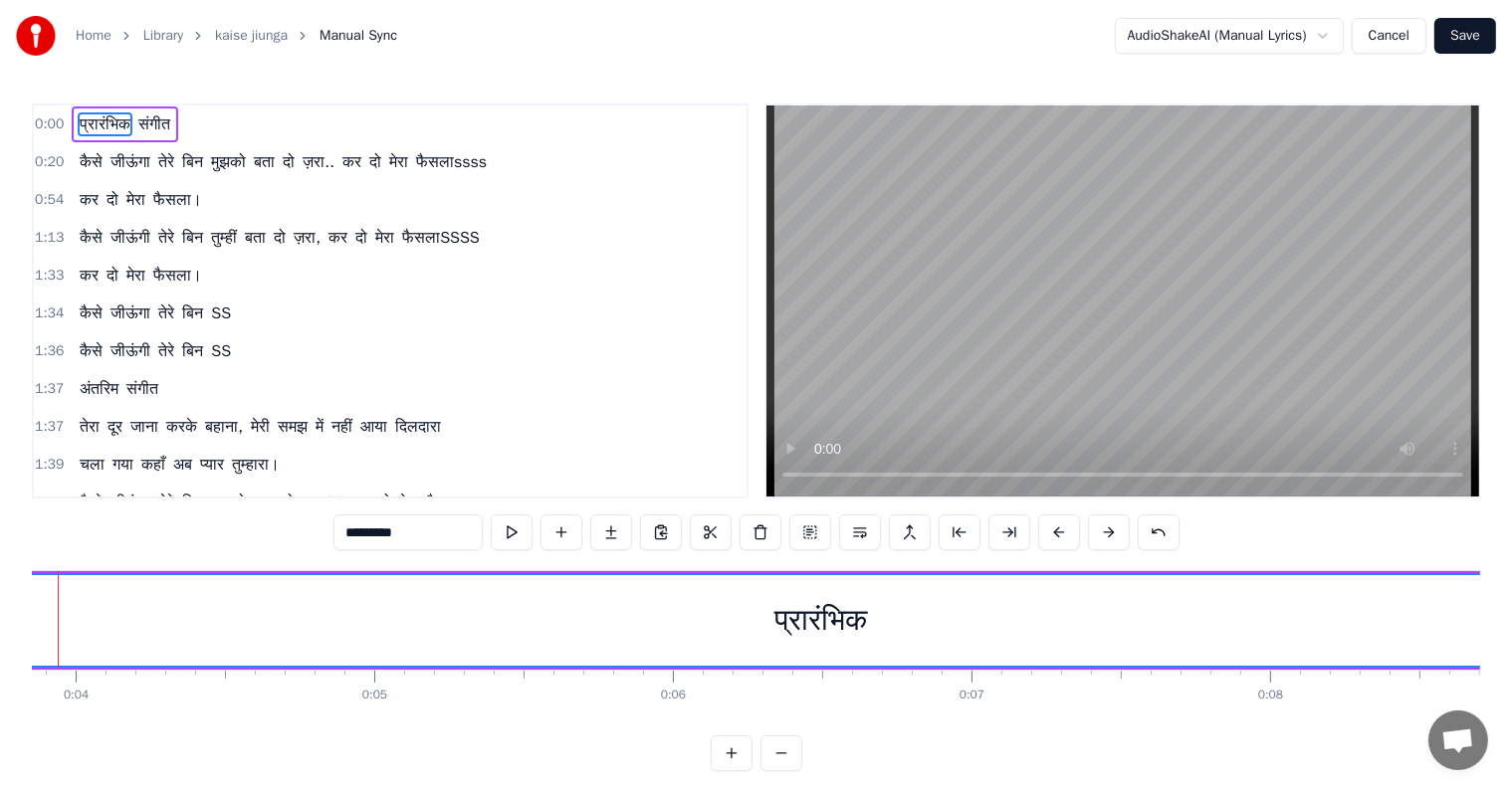 click at bounding box center [58, 620] 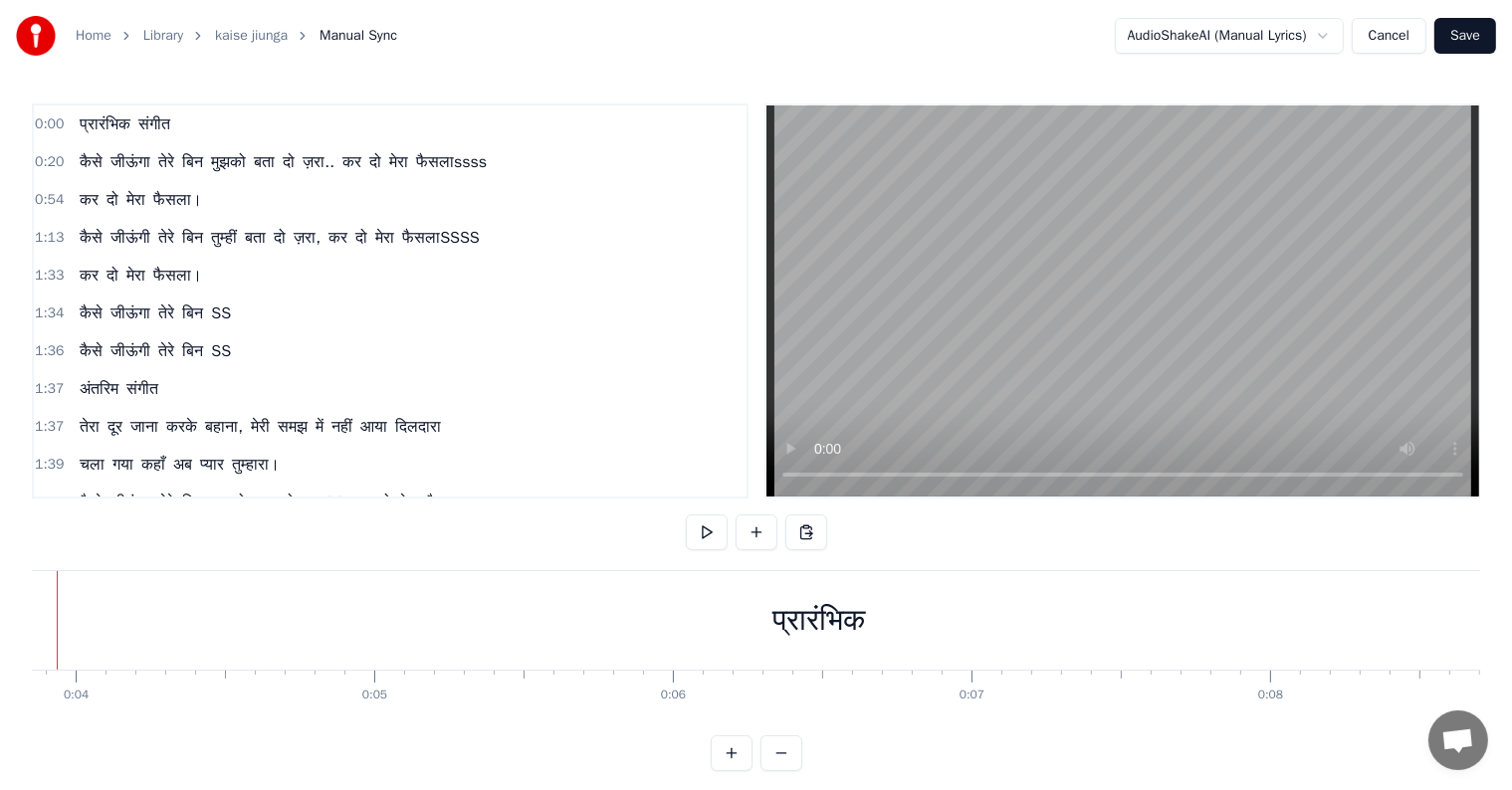 click at bounding box center [57, 620] 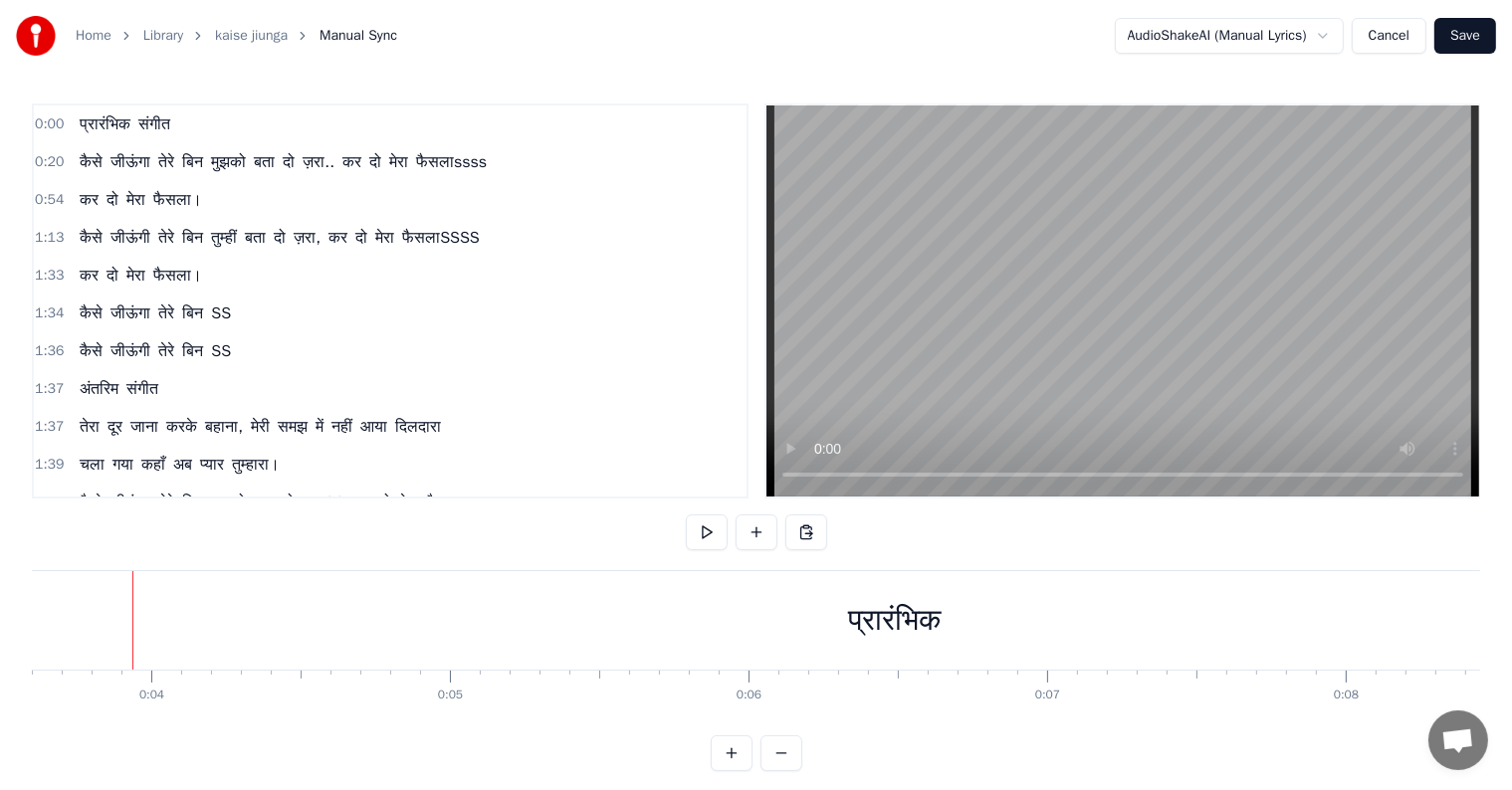 click on "प्रारंभिक" at bounding box center (895, 620) 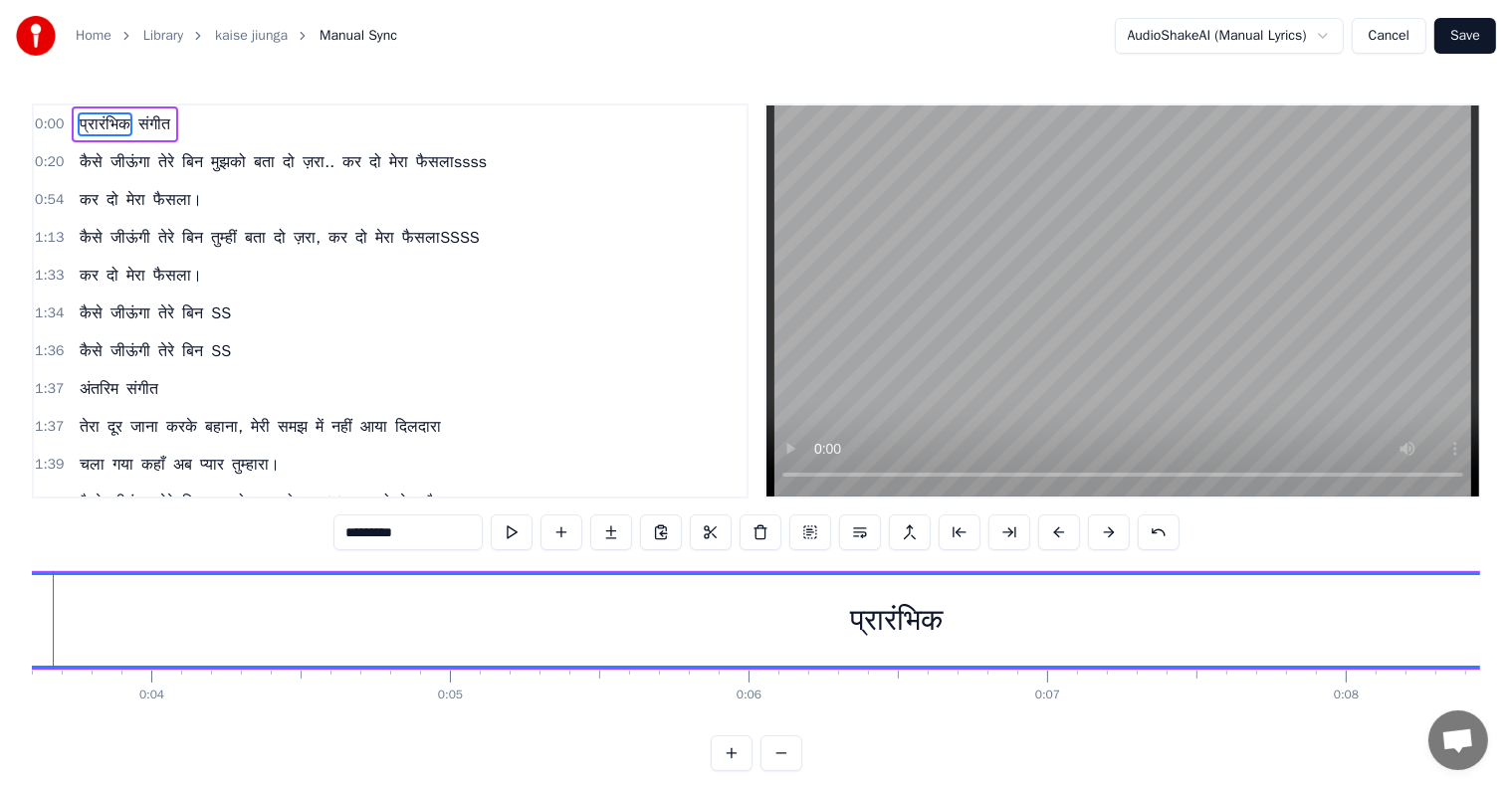 click at bounding box center [53, 620] 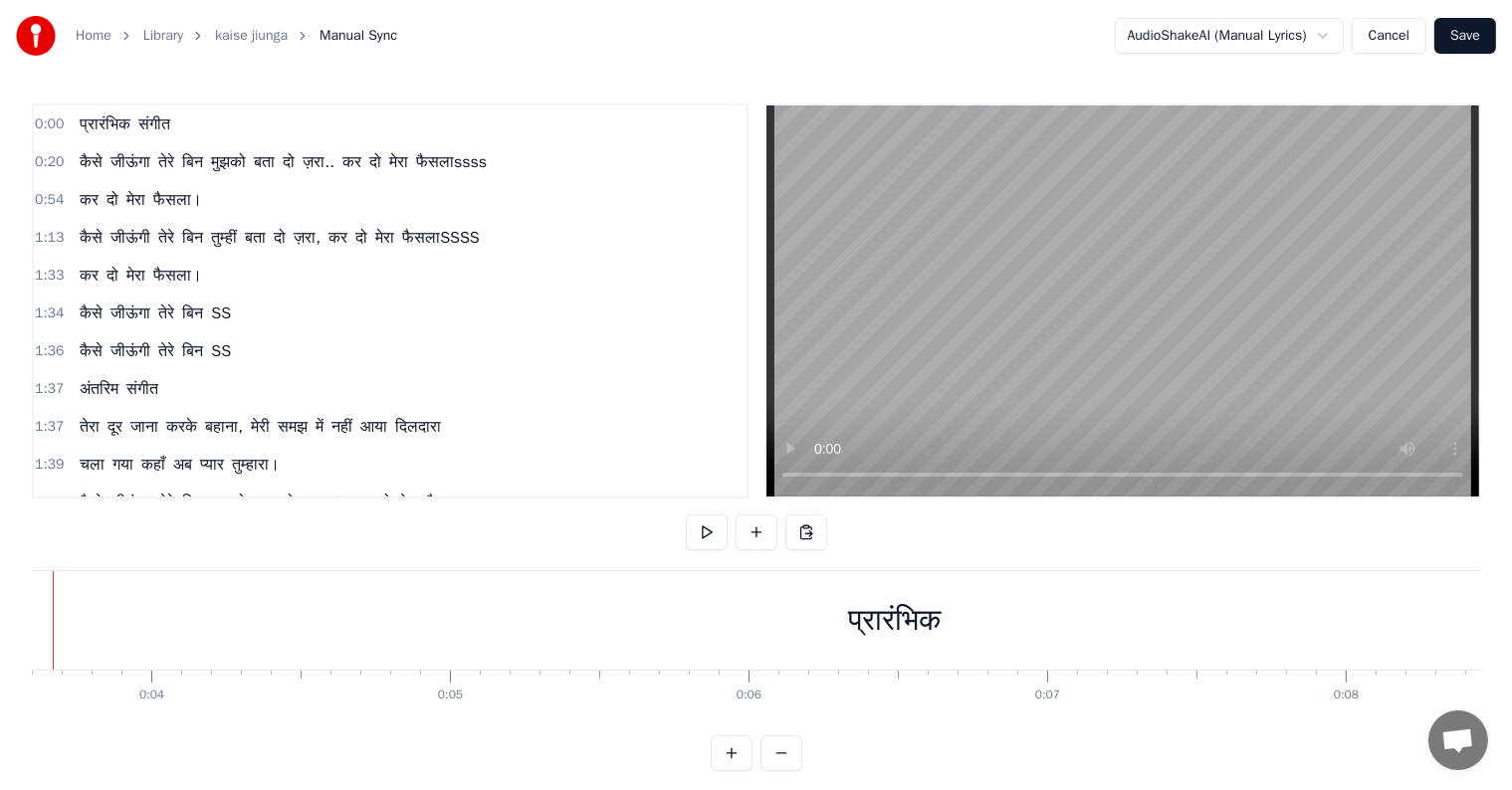 click on "प्रारंभिक" at bounding box center (895, 620) 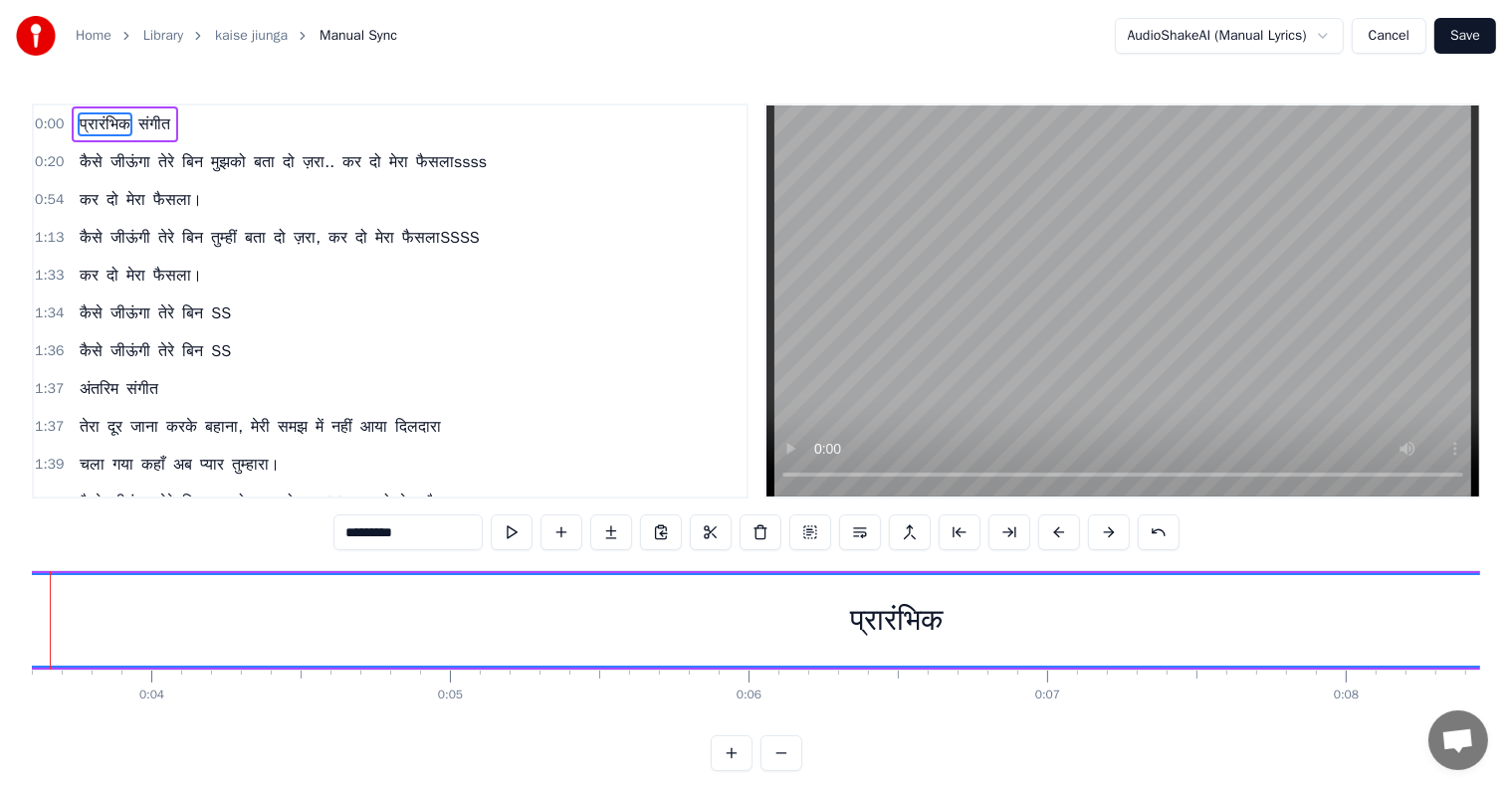 click on "प्रारंभिक" at bounding box center (897, 620) 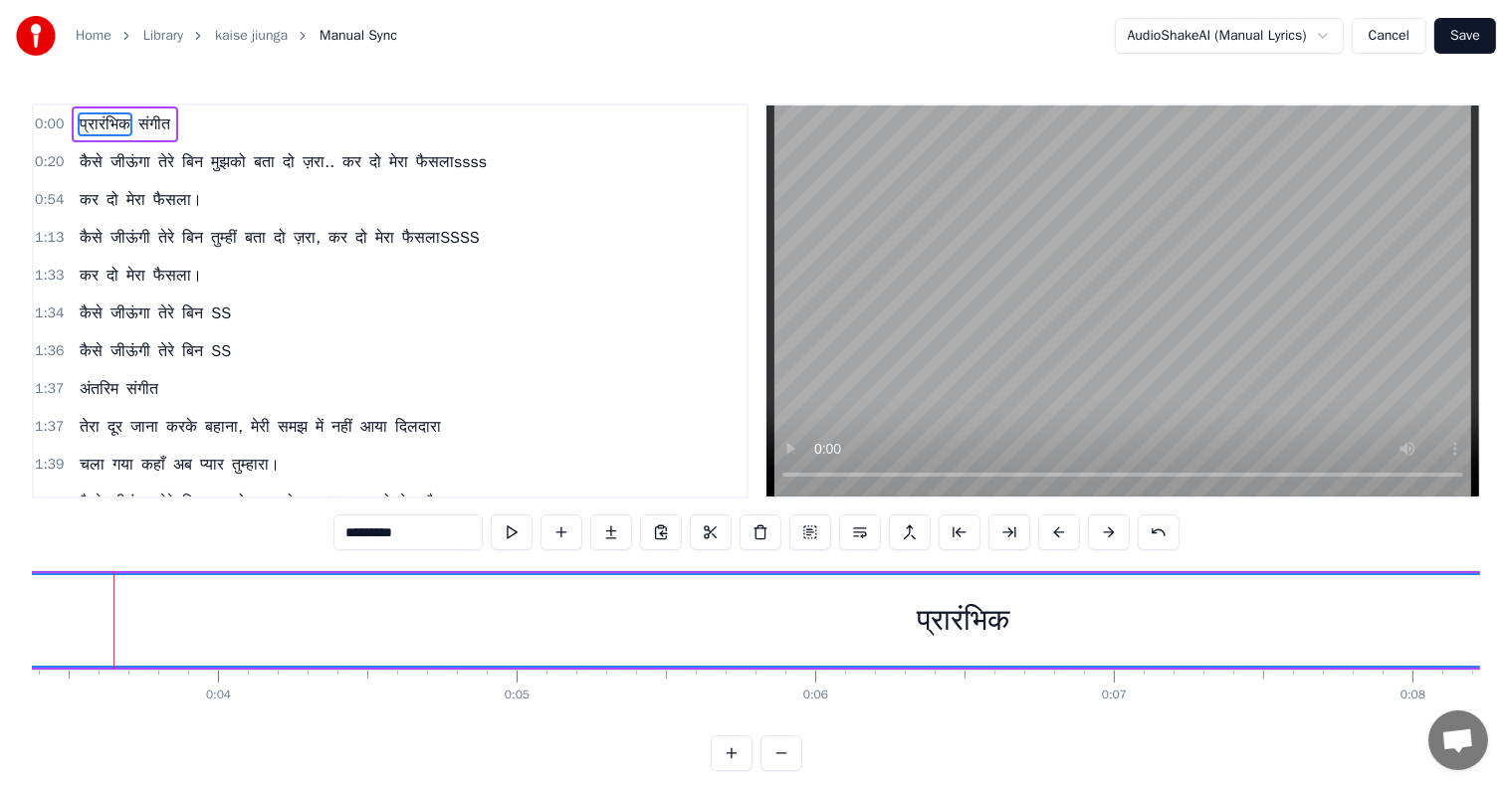 scroll, scrollTop: 0, scrollLeft: 989, axis: horizontal 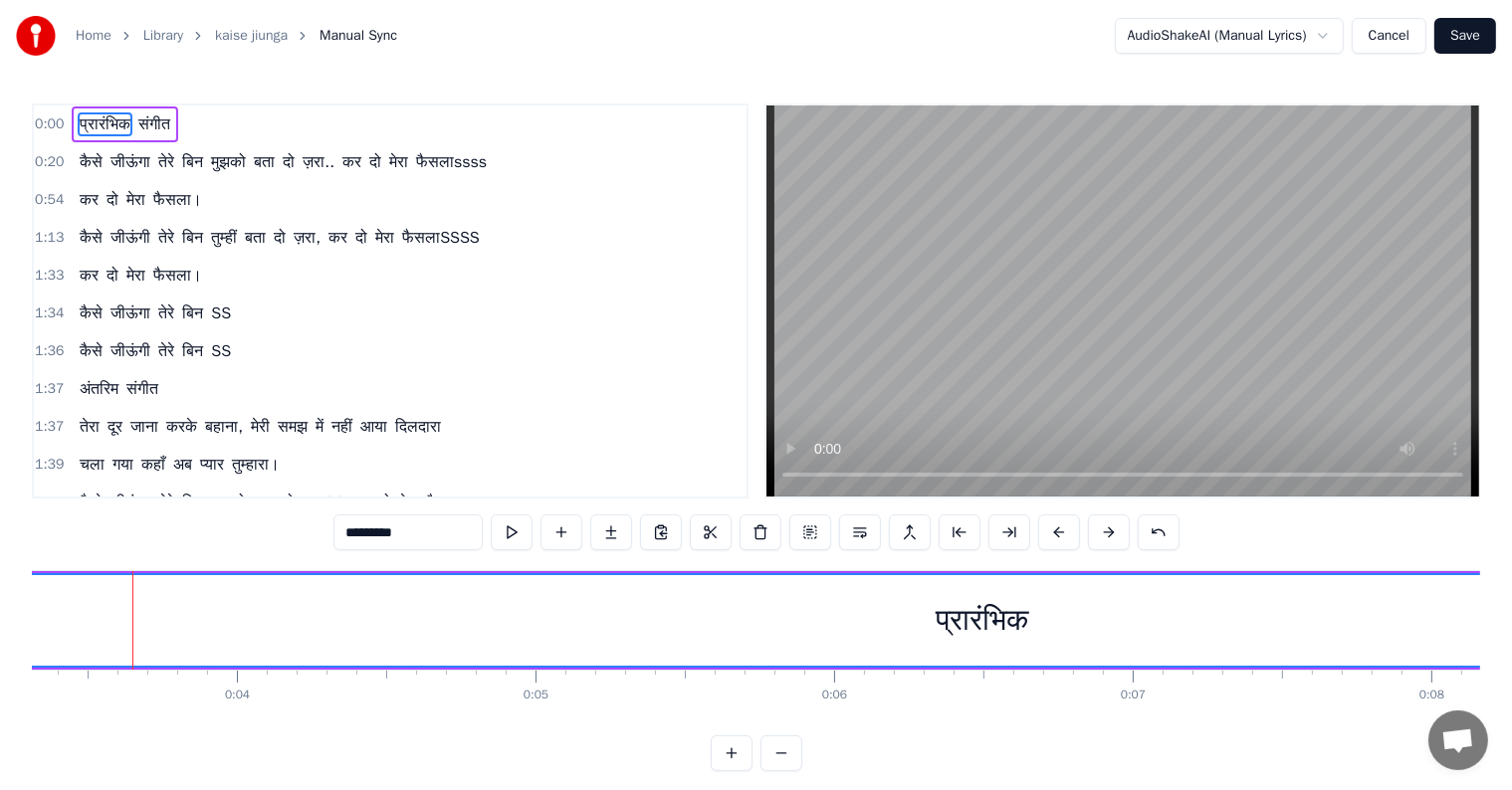 drag, startPoint x: 48, startPoint y: 633, endPoint x: 7, endPoint y: 625, distance: 41.773197 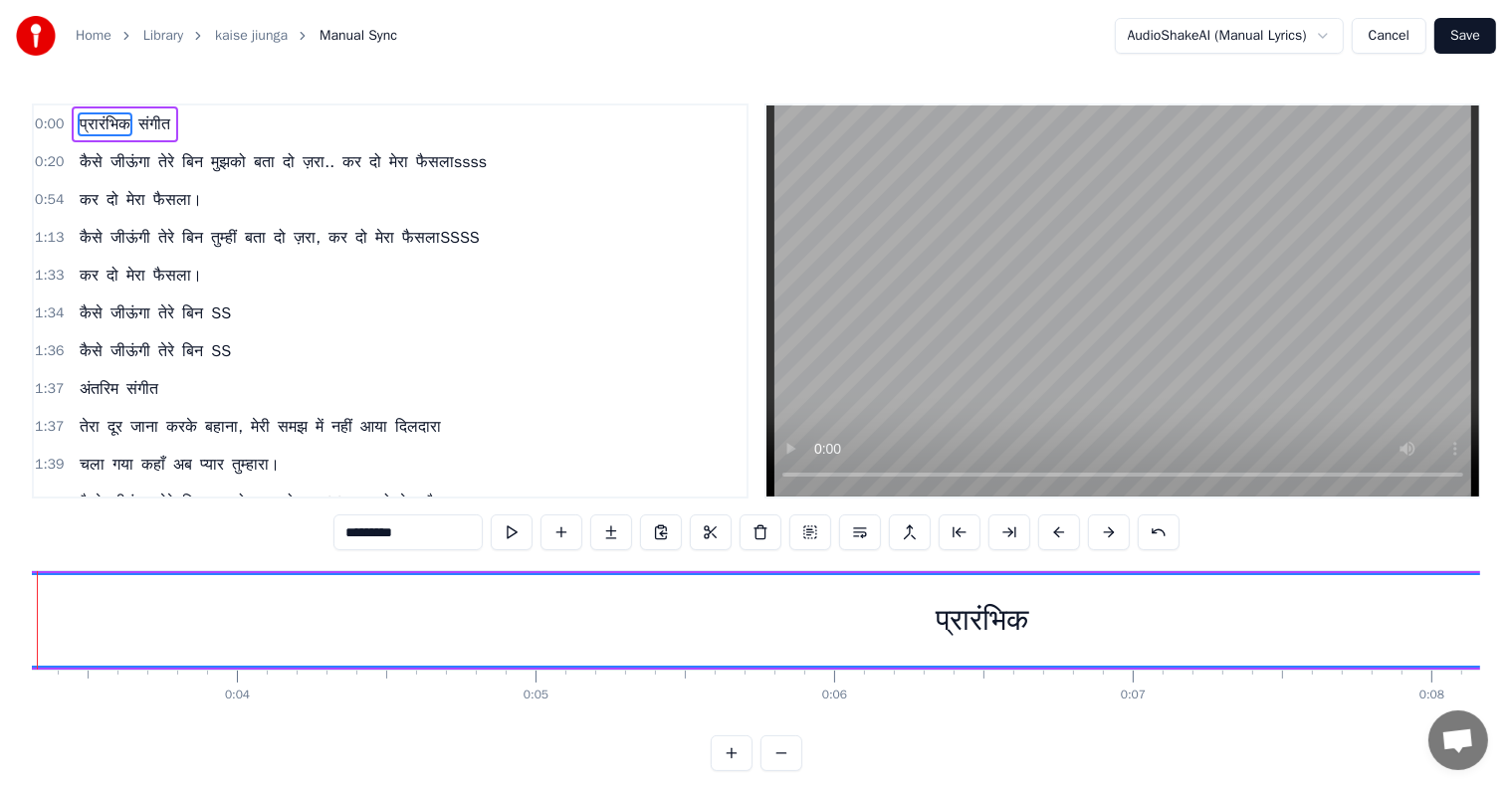 click on "प्रारंभिक" at bounding box center (982, 620) 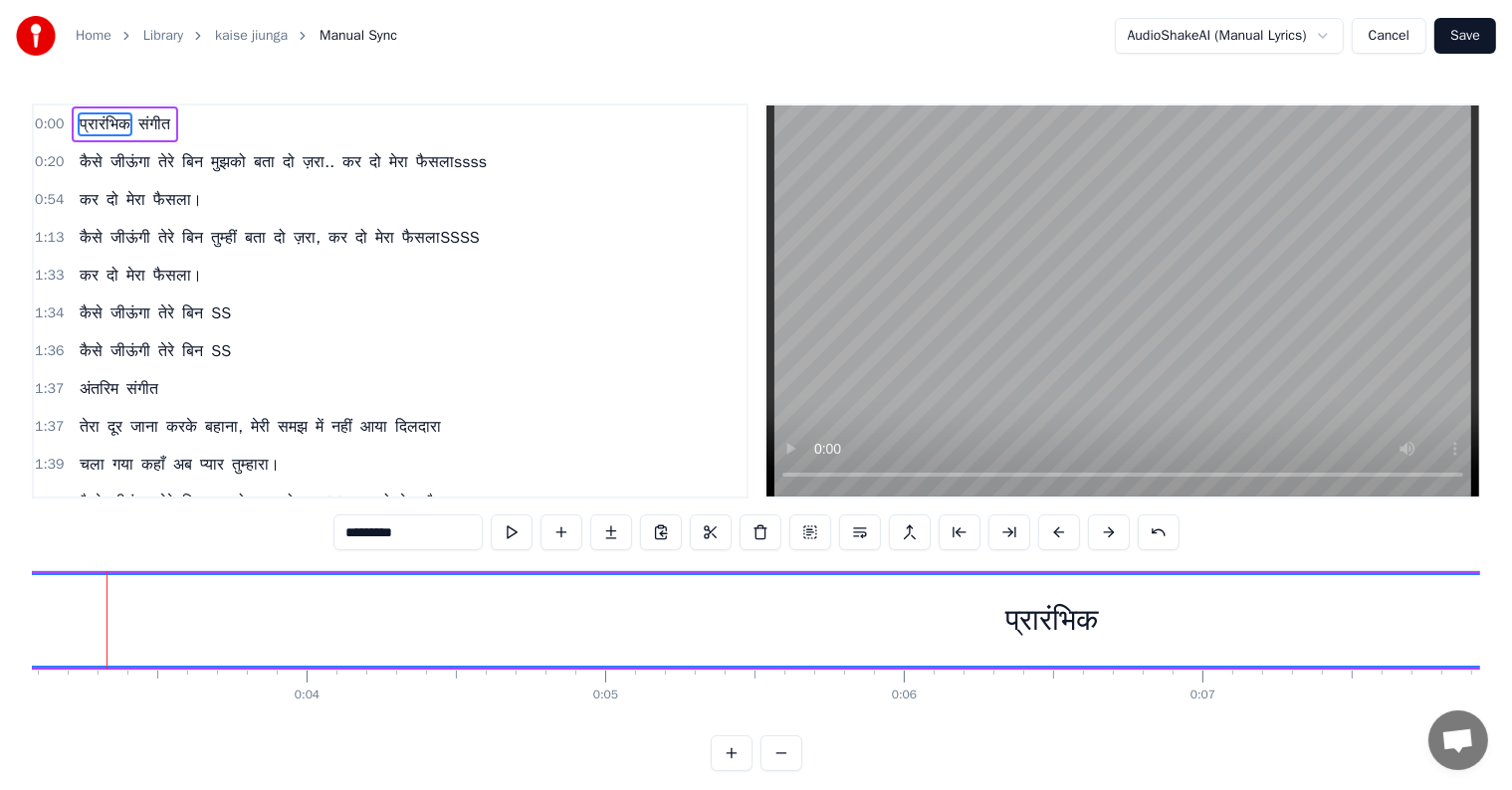 scroll, scrollTop: 0, scrollLeft: 894, axis: horizontal 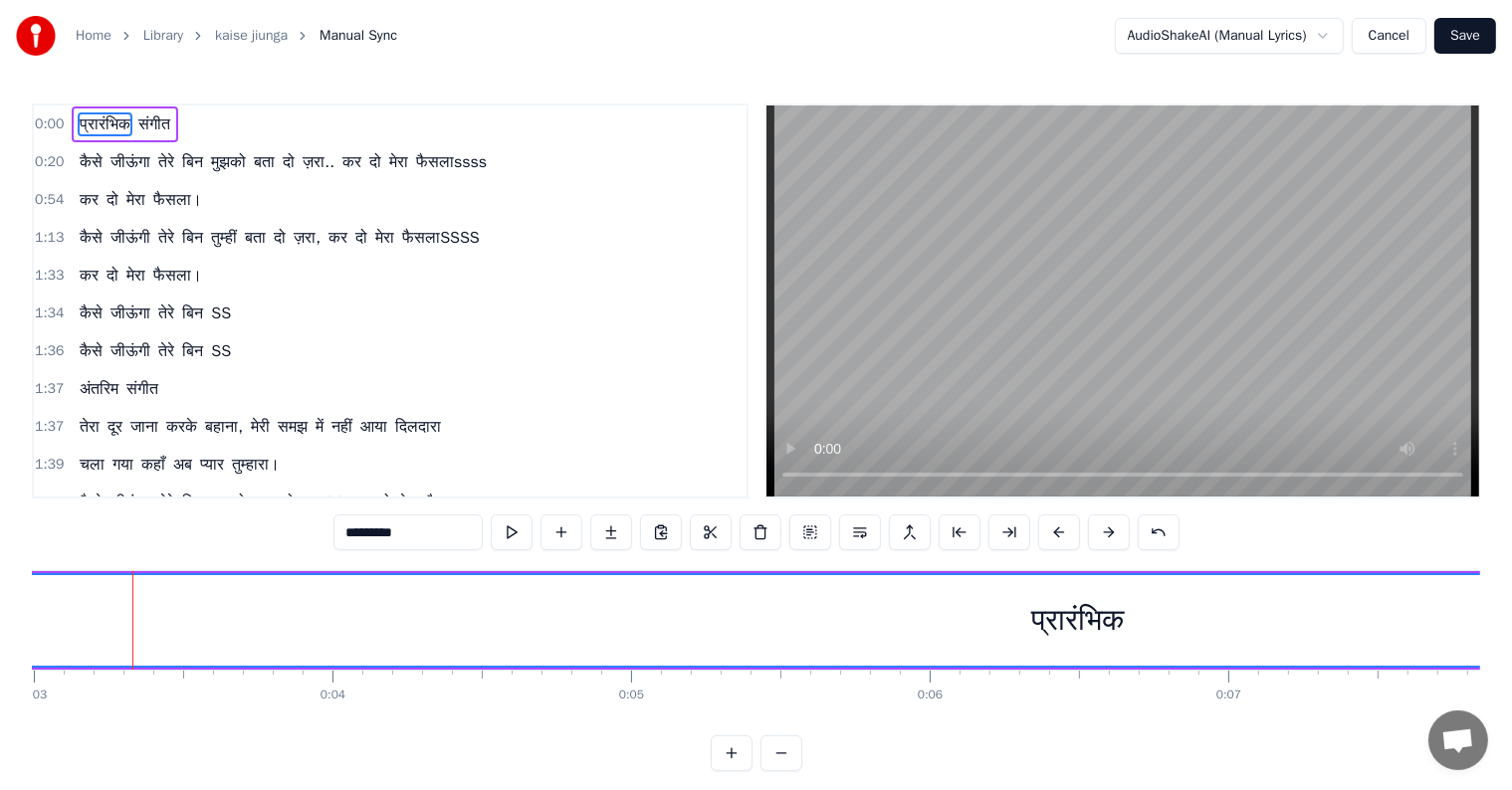 drag, startPoint x: 40, startPoint y: 626, endPoint x: 24, endPoint y: 623, distance: 16.27882 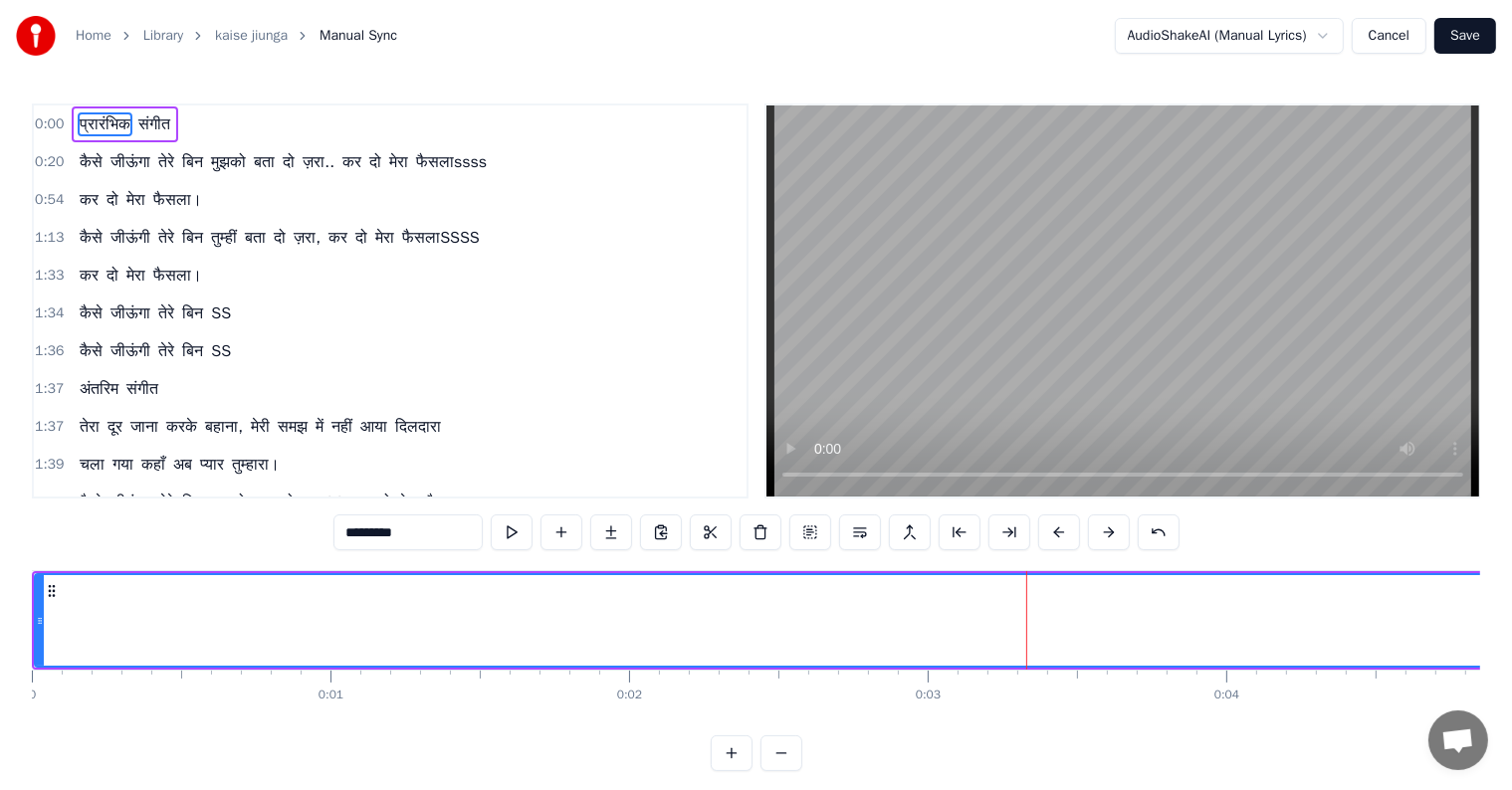 click 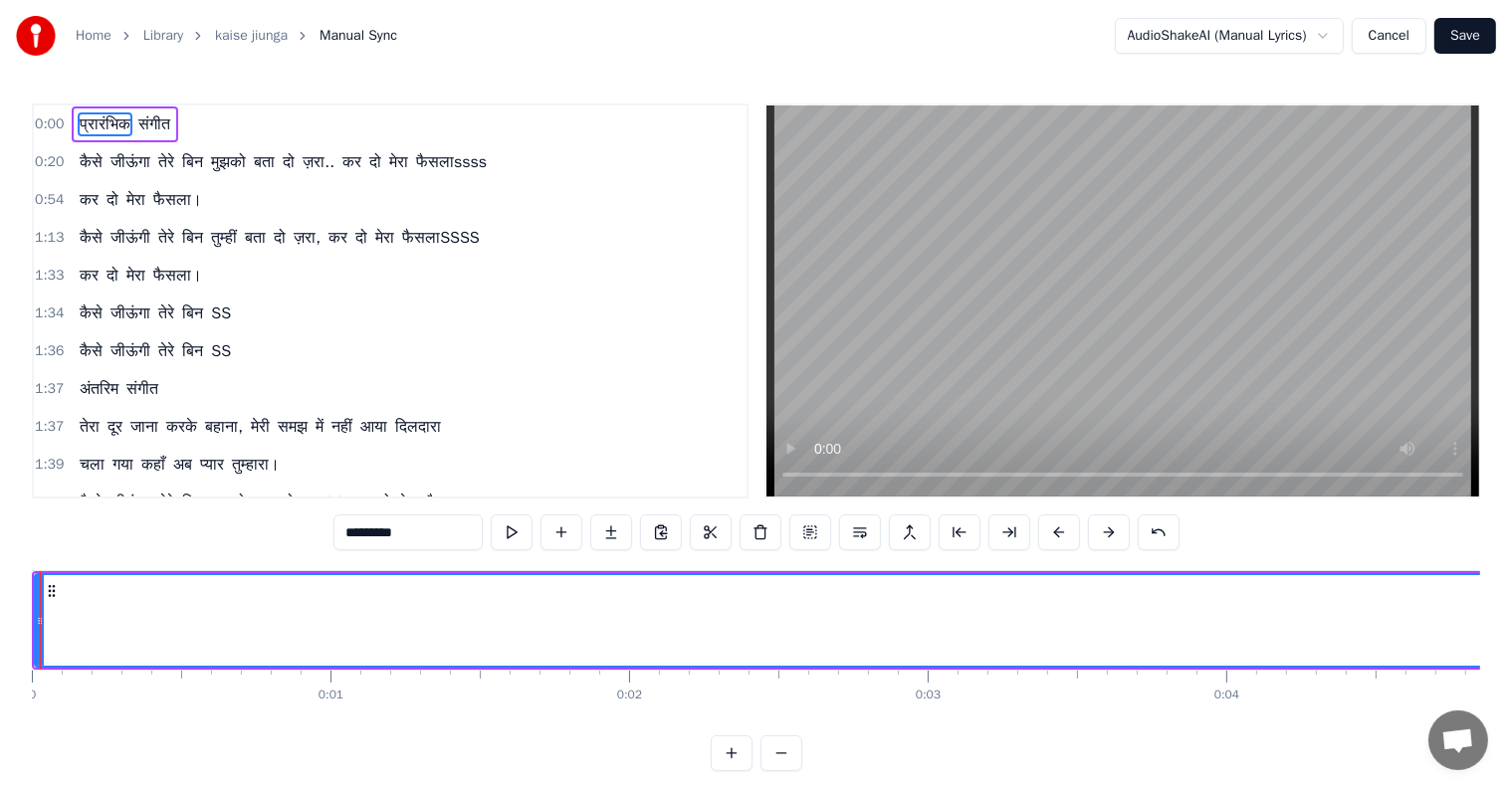 click on "प्रारंभिक" at bounding box center (1972, 620) 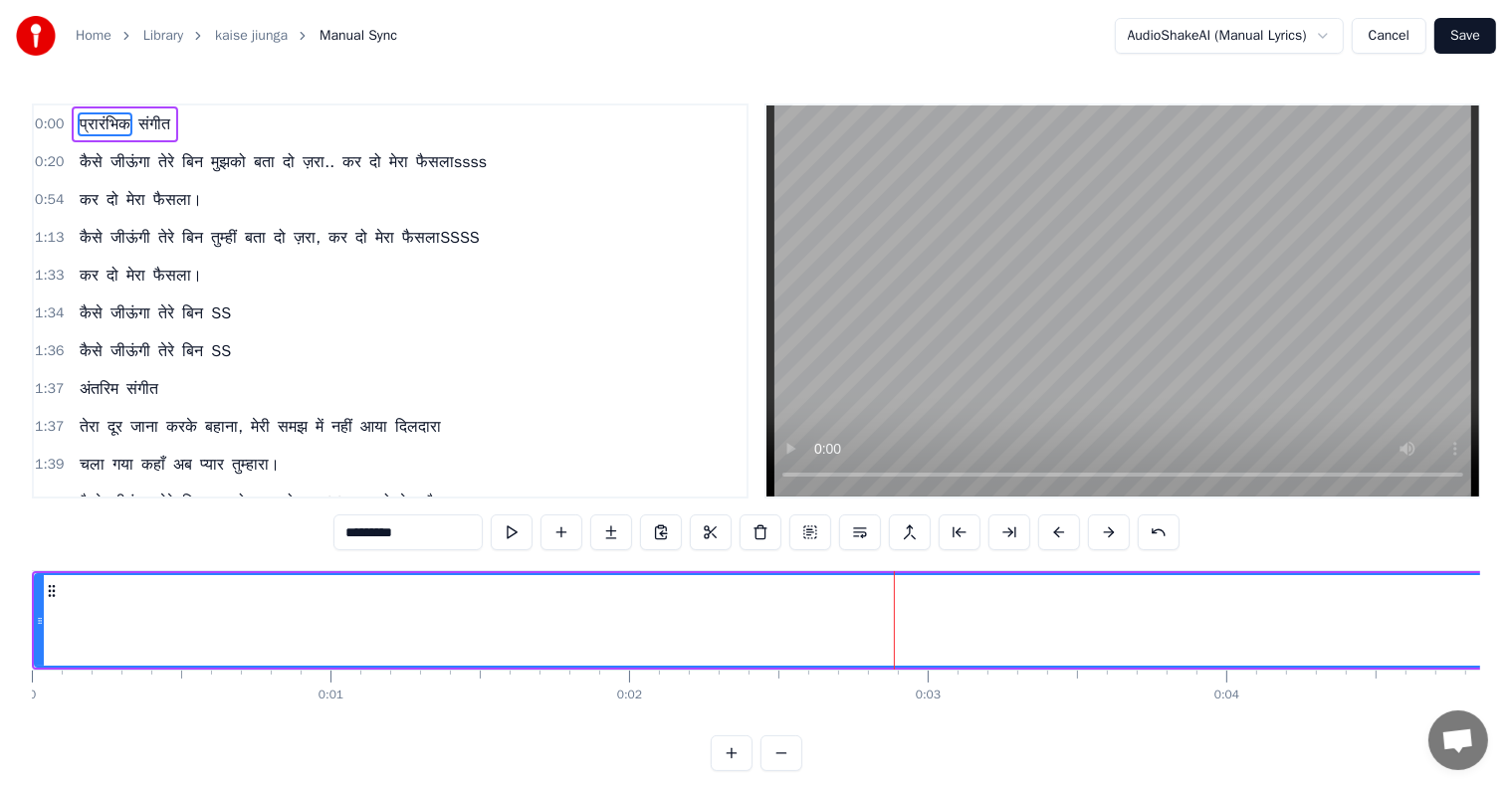 click on "प्रारंभिक" at bounding box center [1972, 620] 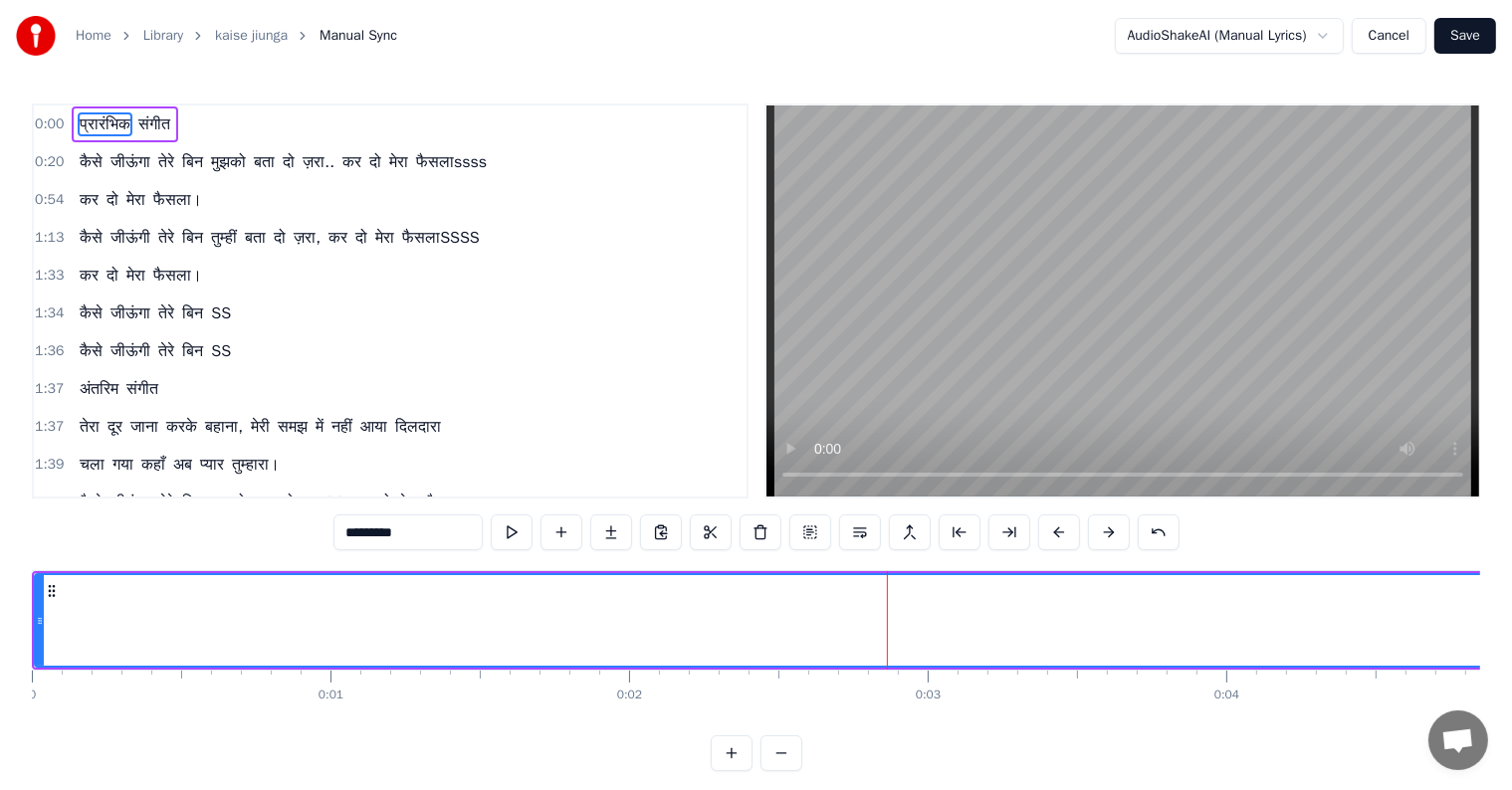 drag, startPoint x: 889, startPoint y: 626, endPoint x: 392, endPoint y: 676, distance: 499.50876 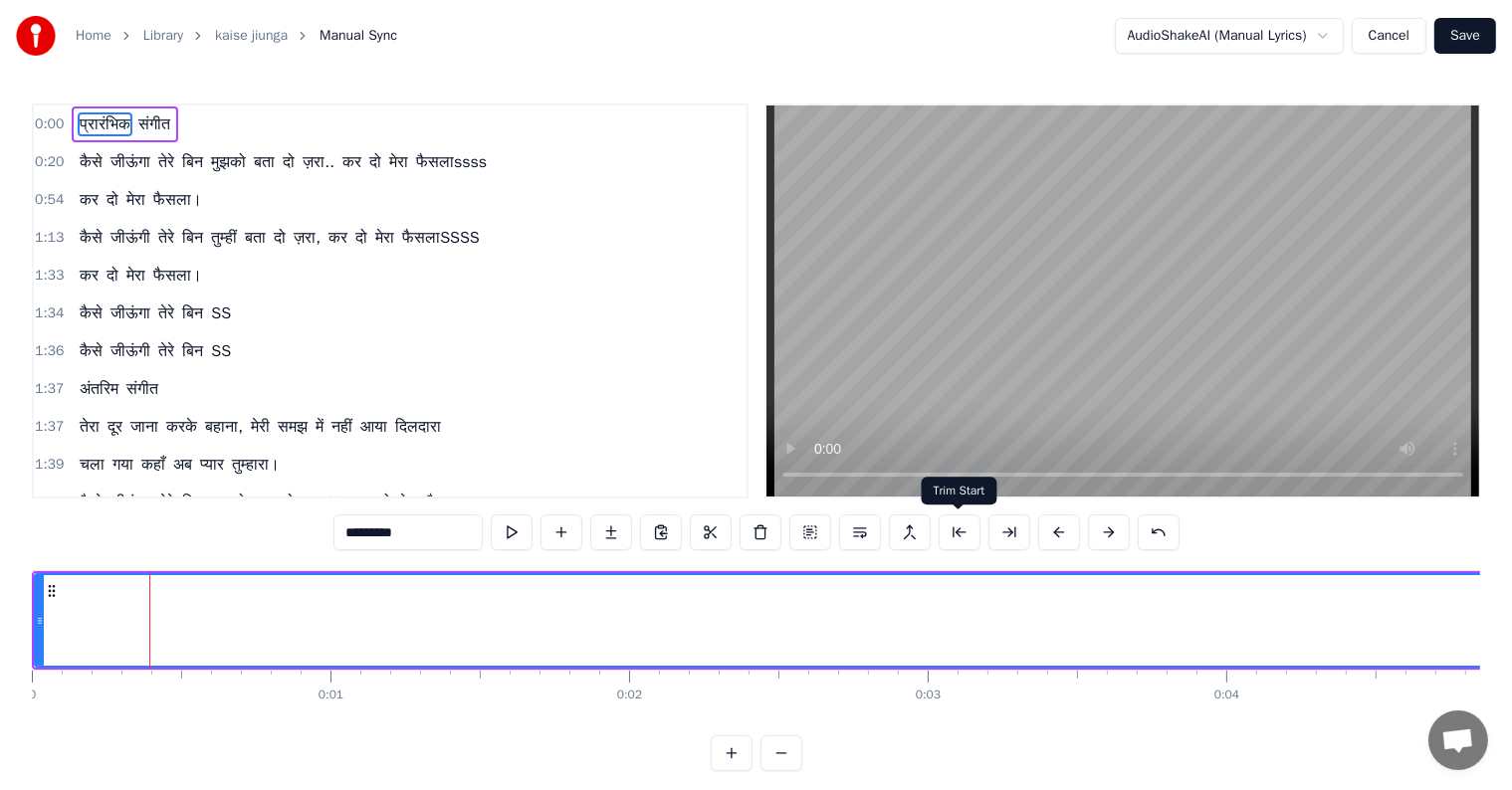 click at bounding box center [960, 532] 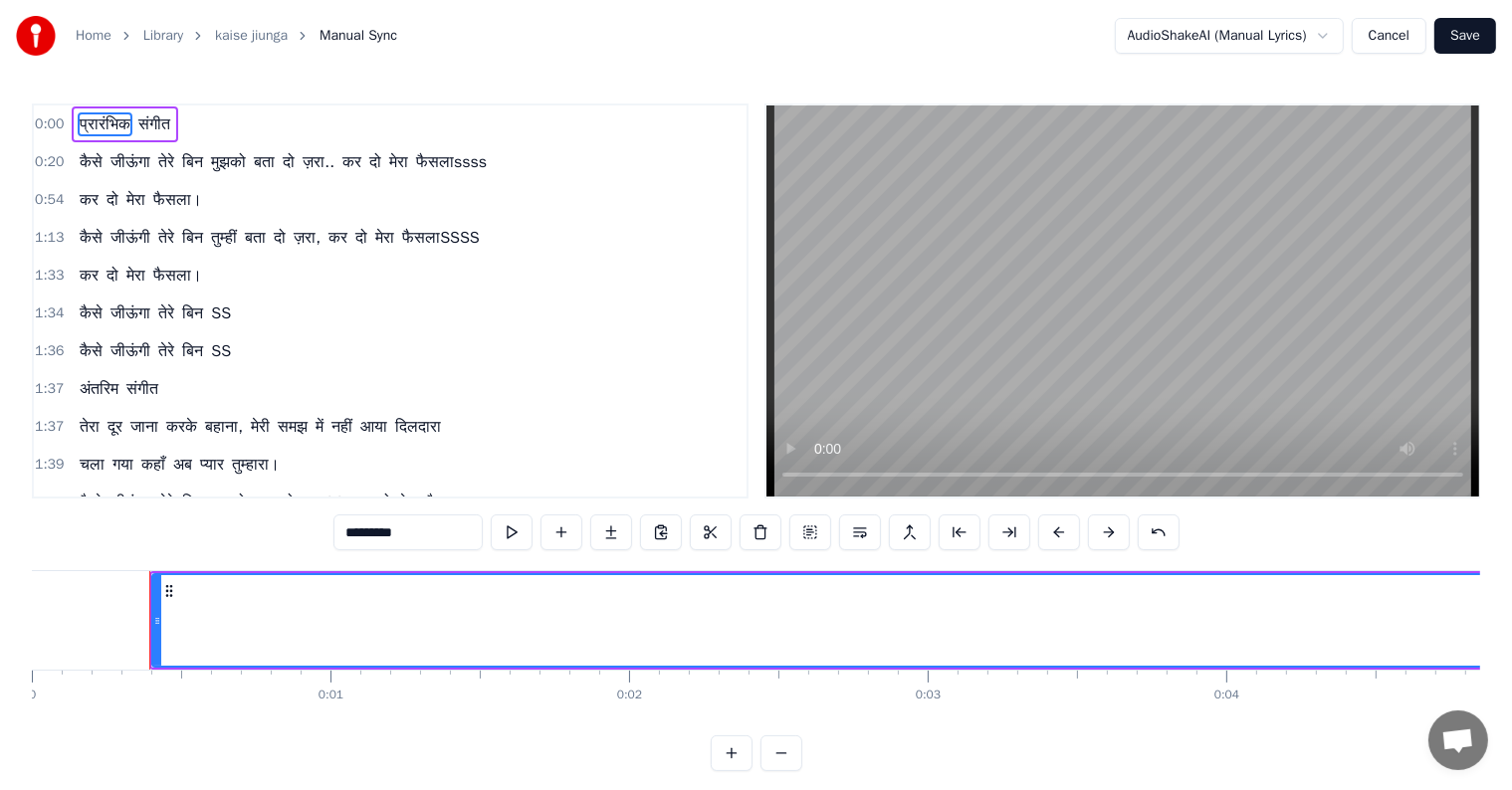click at bounding box center (960, 532) 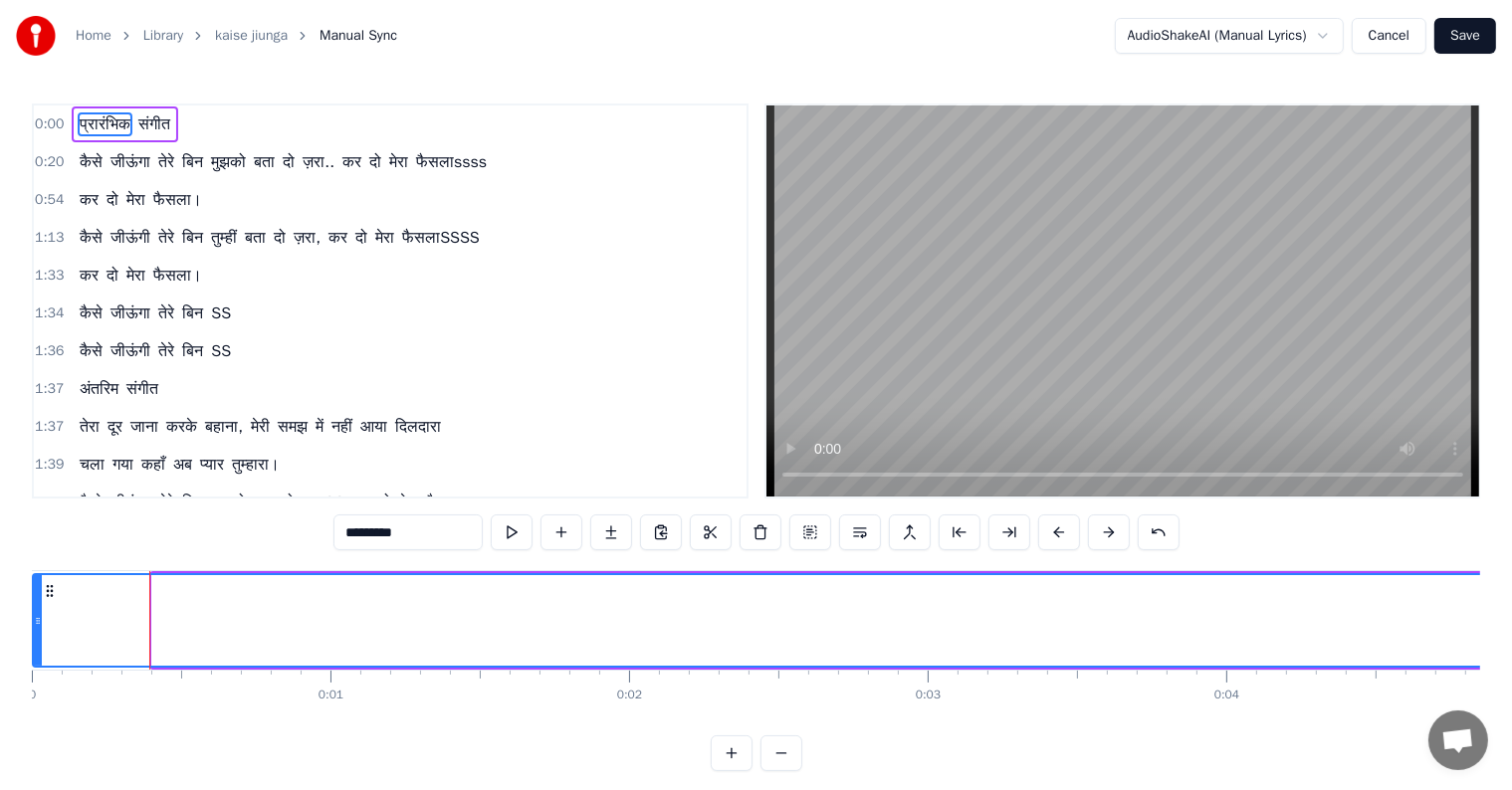 drag, startPoint x: 155, startPoint y: 636, endPoint x: 36, endPoint y: 669, distance: 123.49089 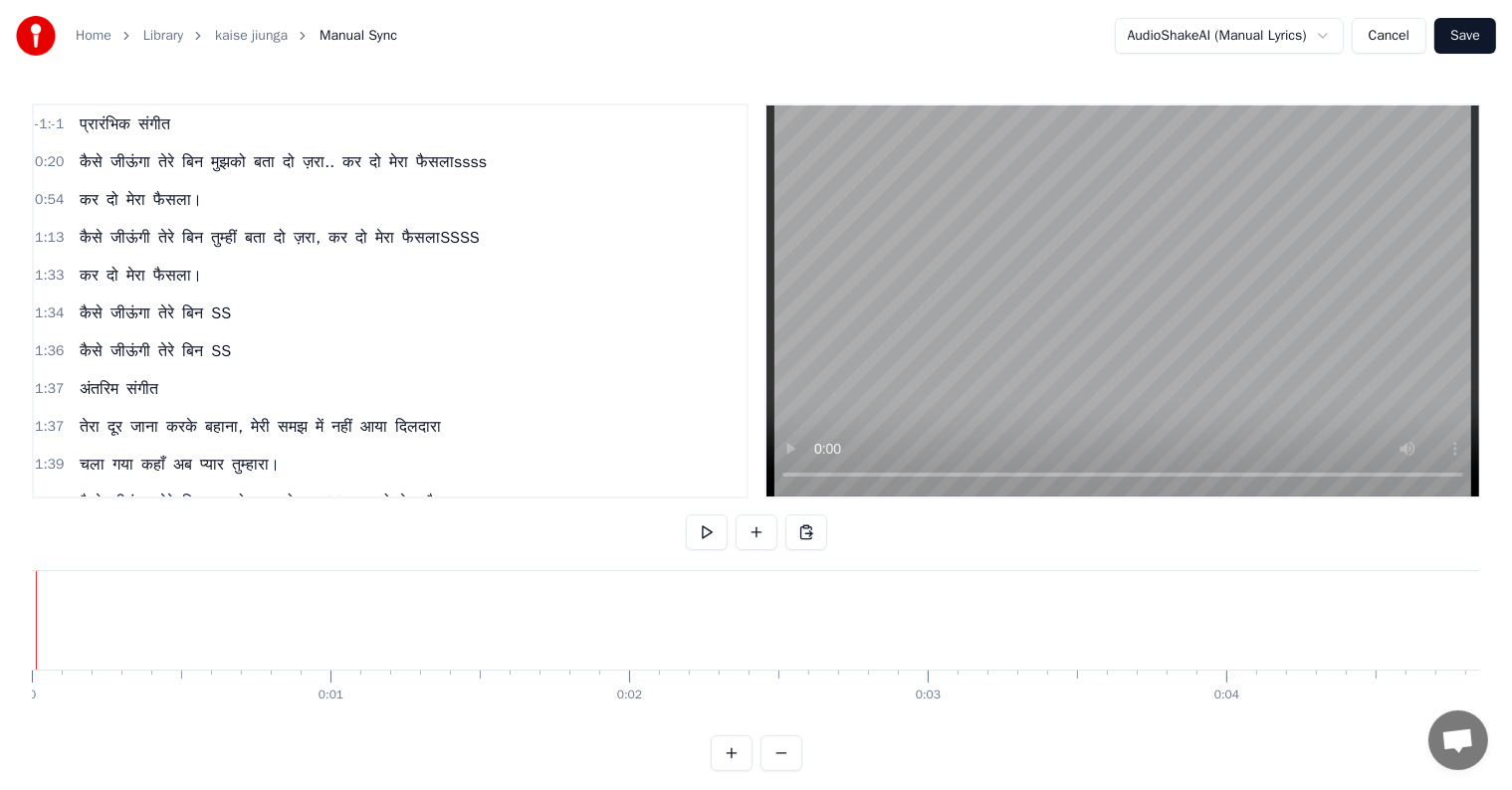click on "प्रारंभिक" at bounding box center [1969, 620] 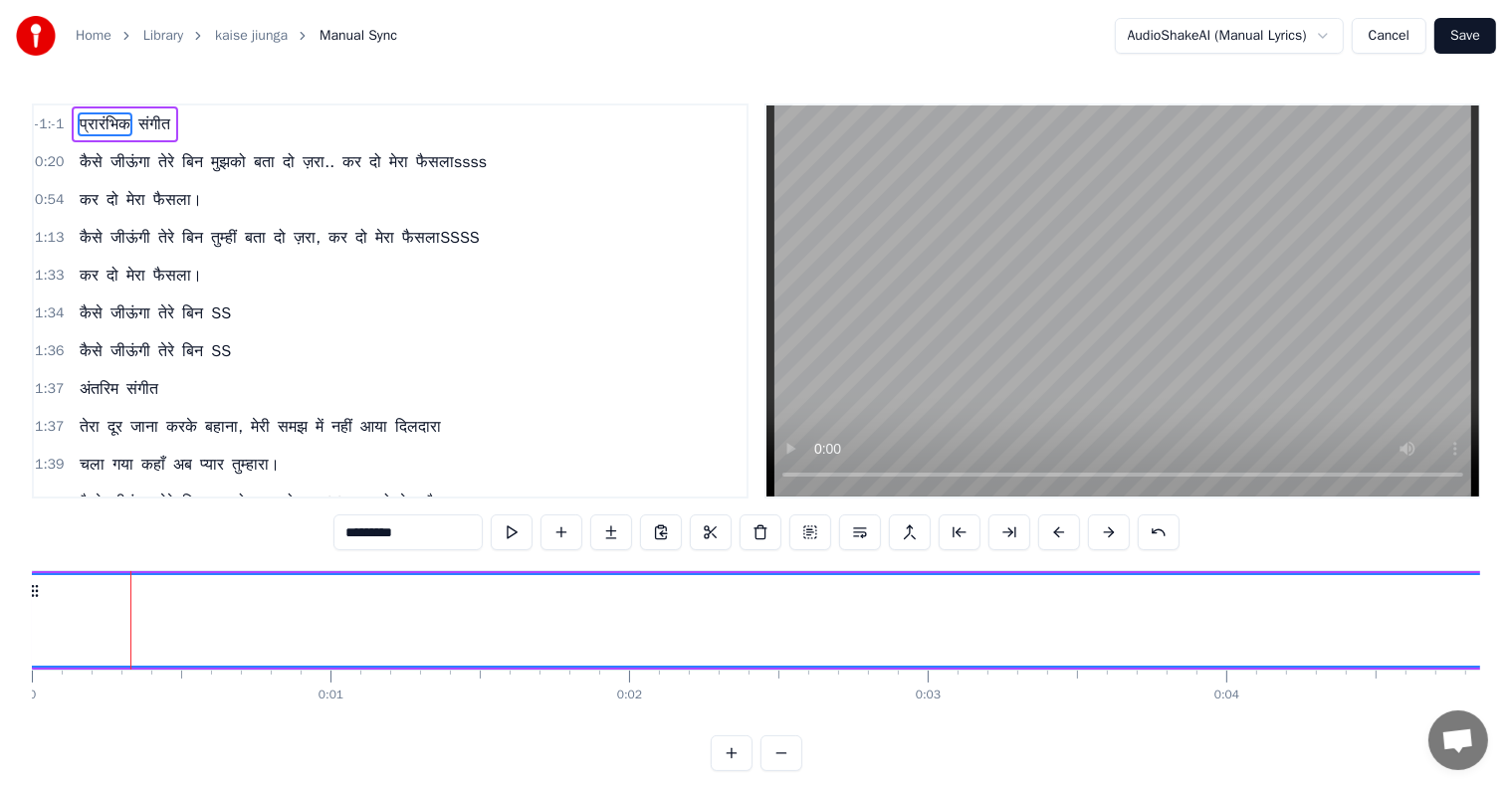 drag, startPoint x: 35, startPoint y: 629, endPoint x: 20, endPoint y: 628, distance: 15.033296 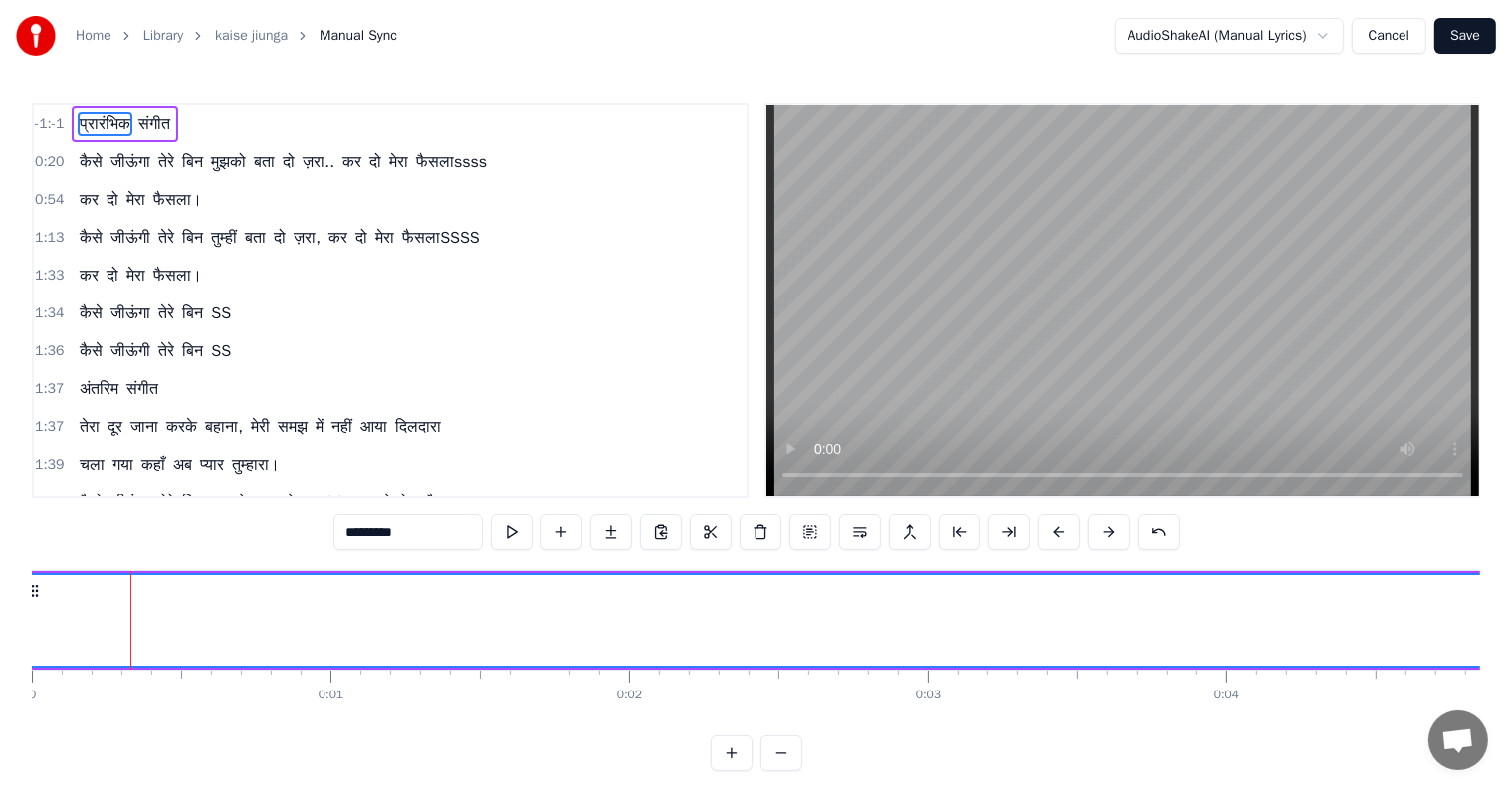 click on "संगीत" at bounding box center [154, 124] 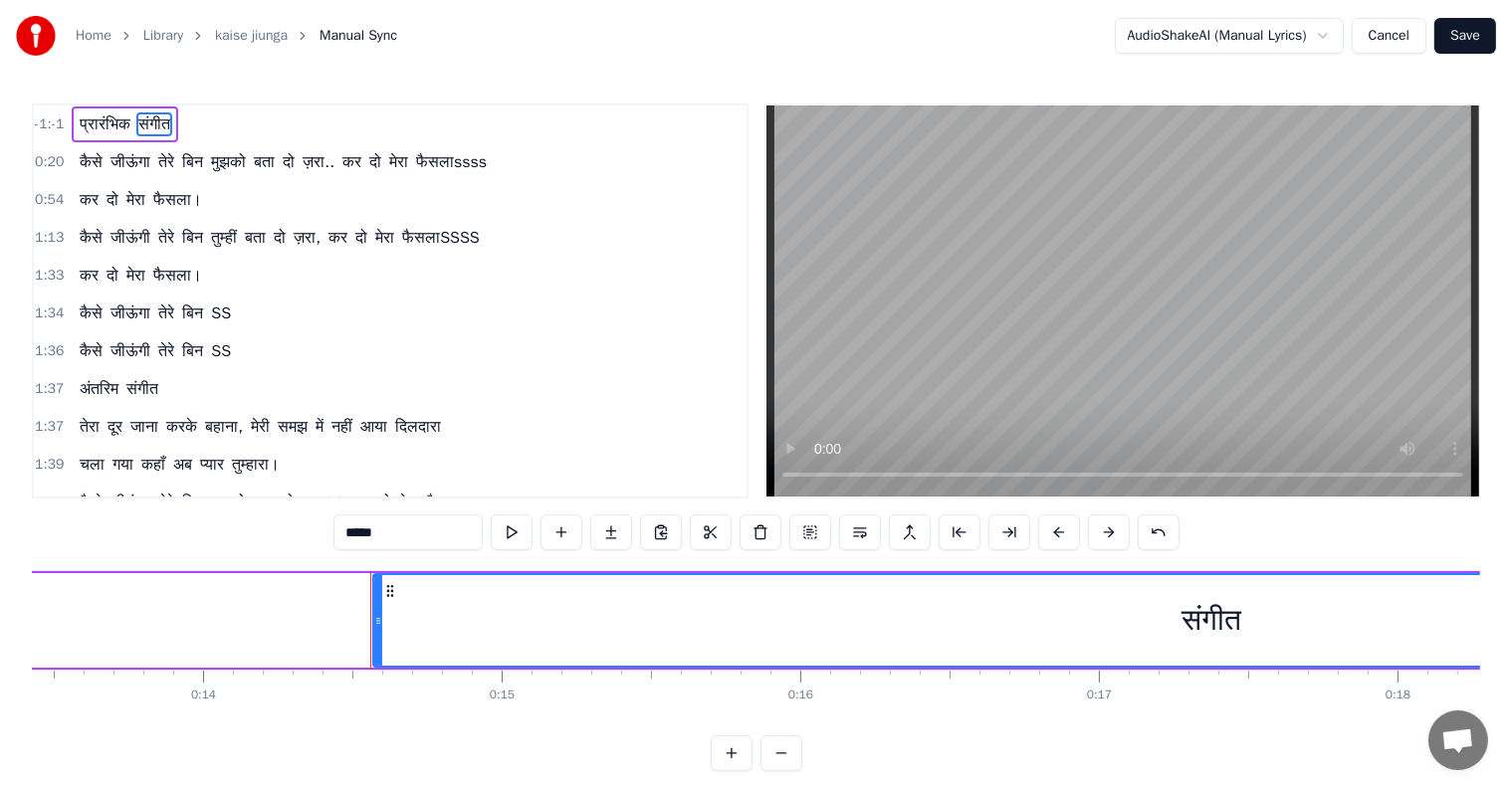 scroll, scrollTop: 0, scrollLeft: 4248, axis: horizontal 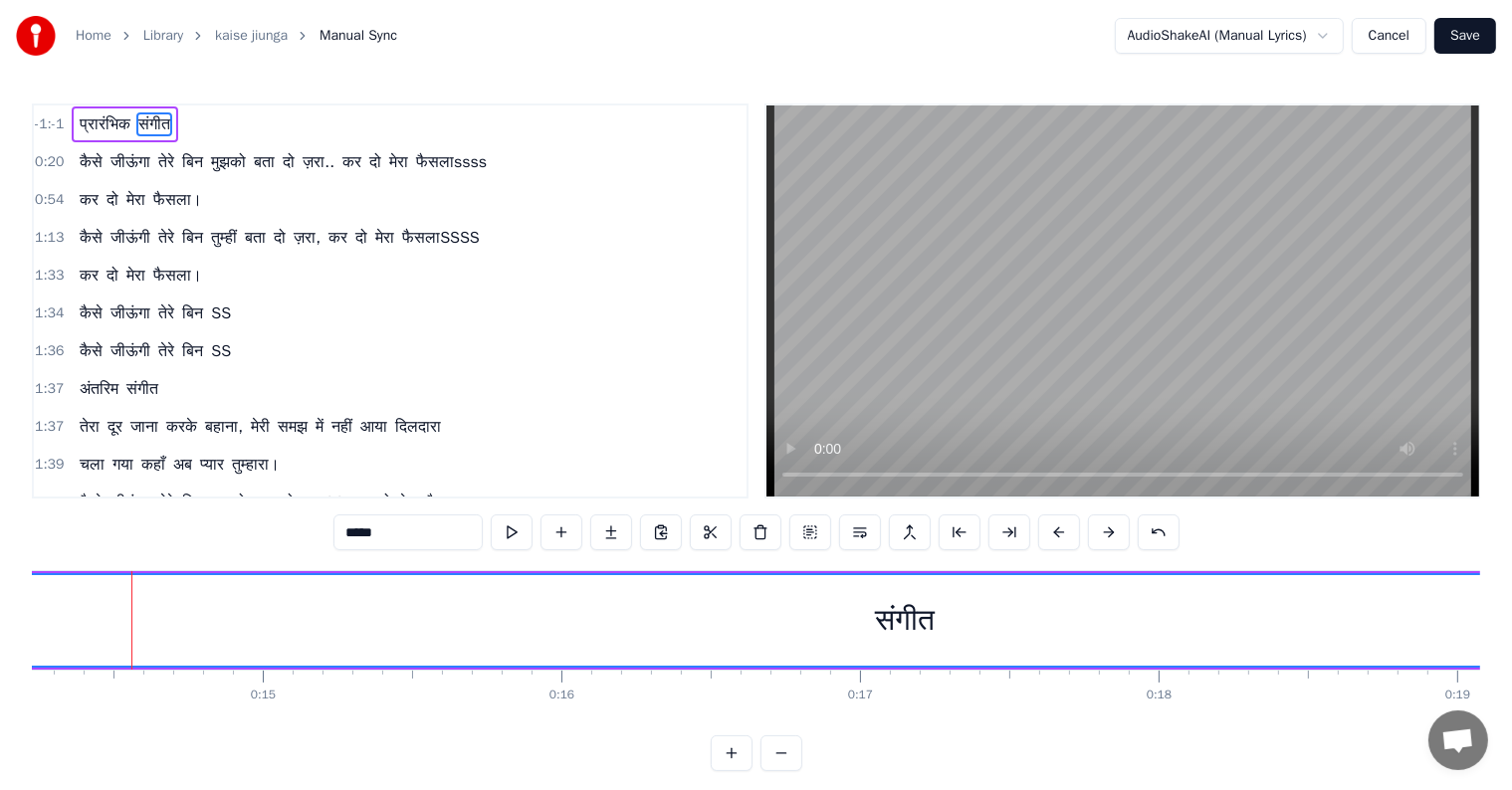 drag, startPoint x: 136, startPoint y: 623, endPoint x: 0, endPoint y: 678, distance: 146.70037 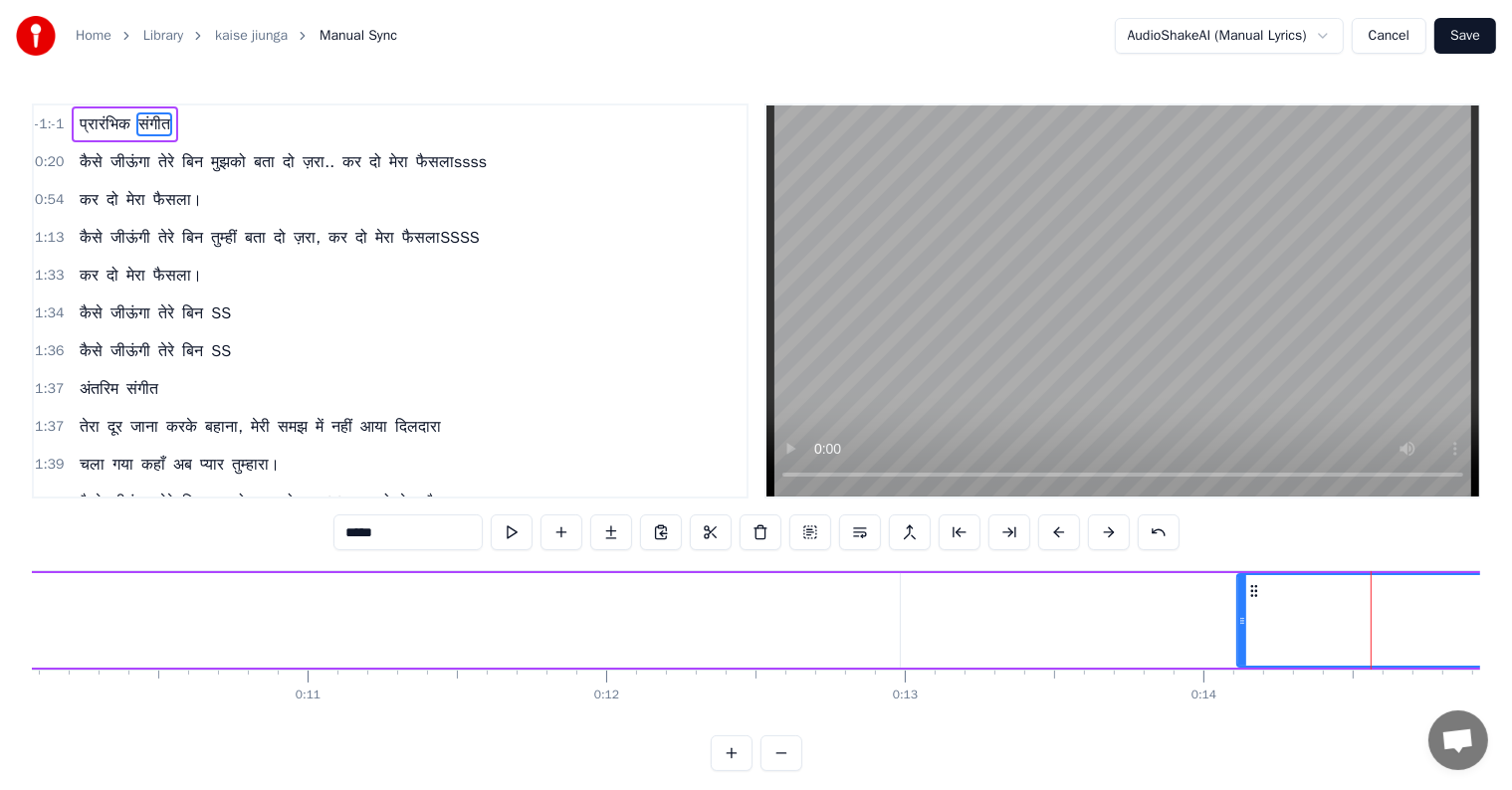 scroll, scrollTop: 0, scrollLeft: 2912, axis: horizontal 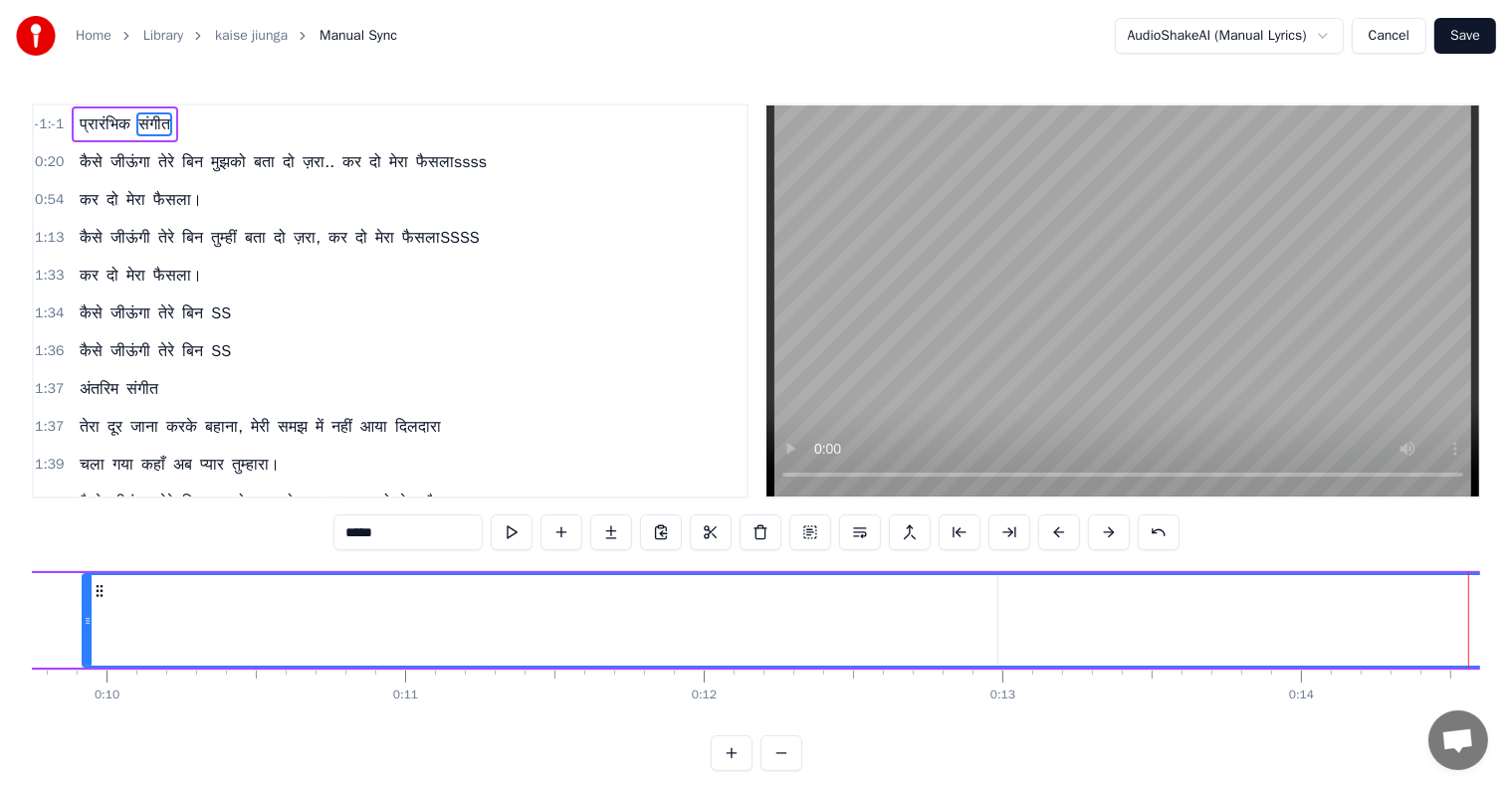 drag, startPoint x: 1338, startPoint y: 632, endPoint x: 86, endPoint y: 668, distance: 1252.517 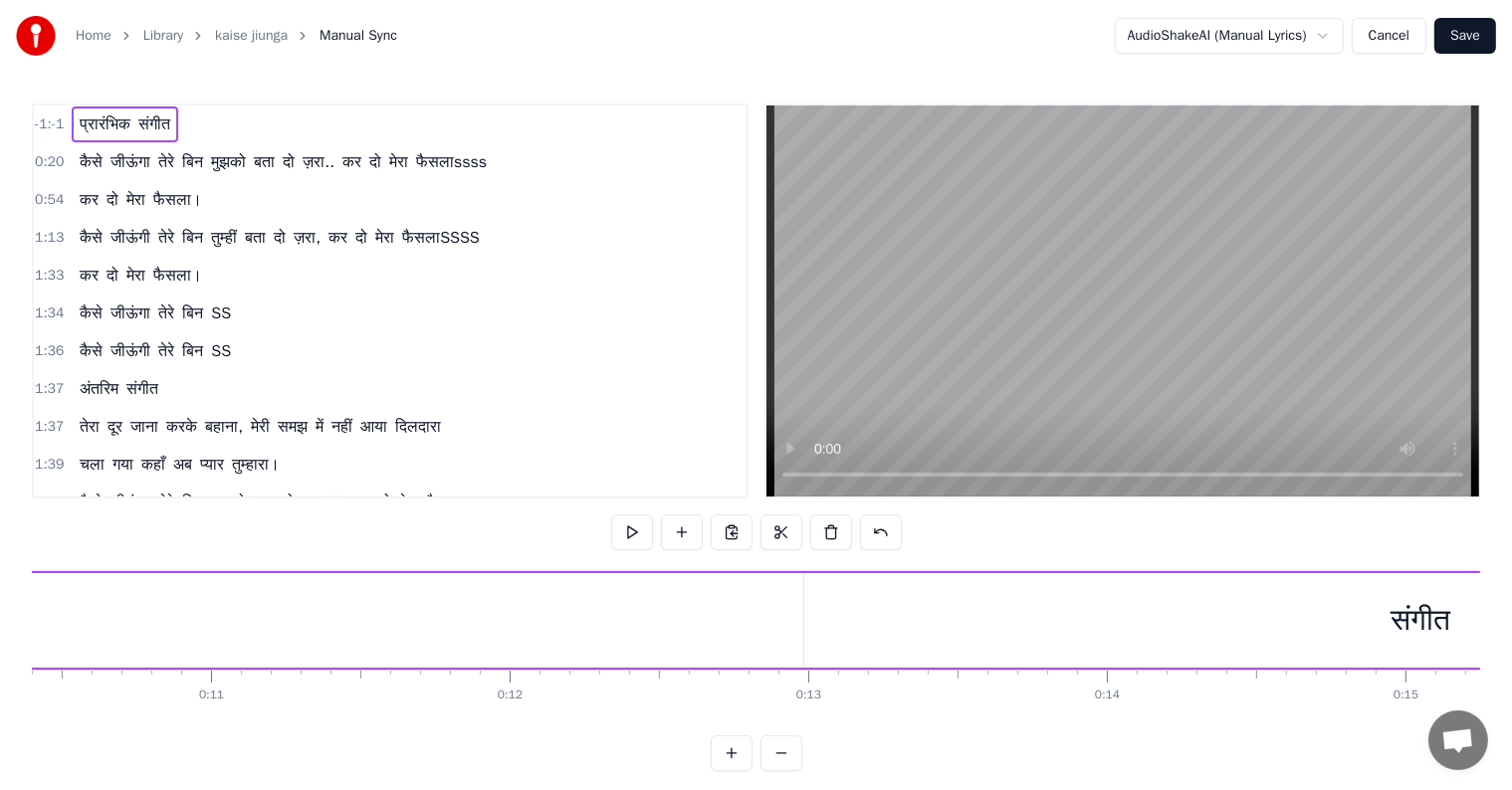 scroll, scrollTop: 0, scrollLeft: 0, axis: both 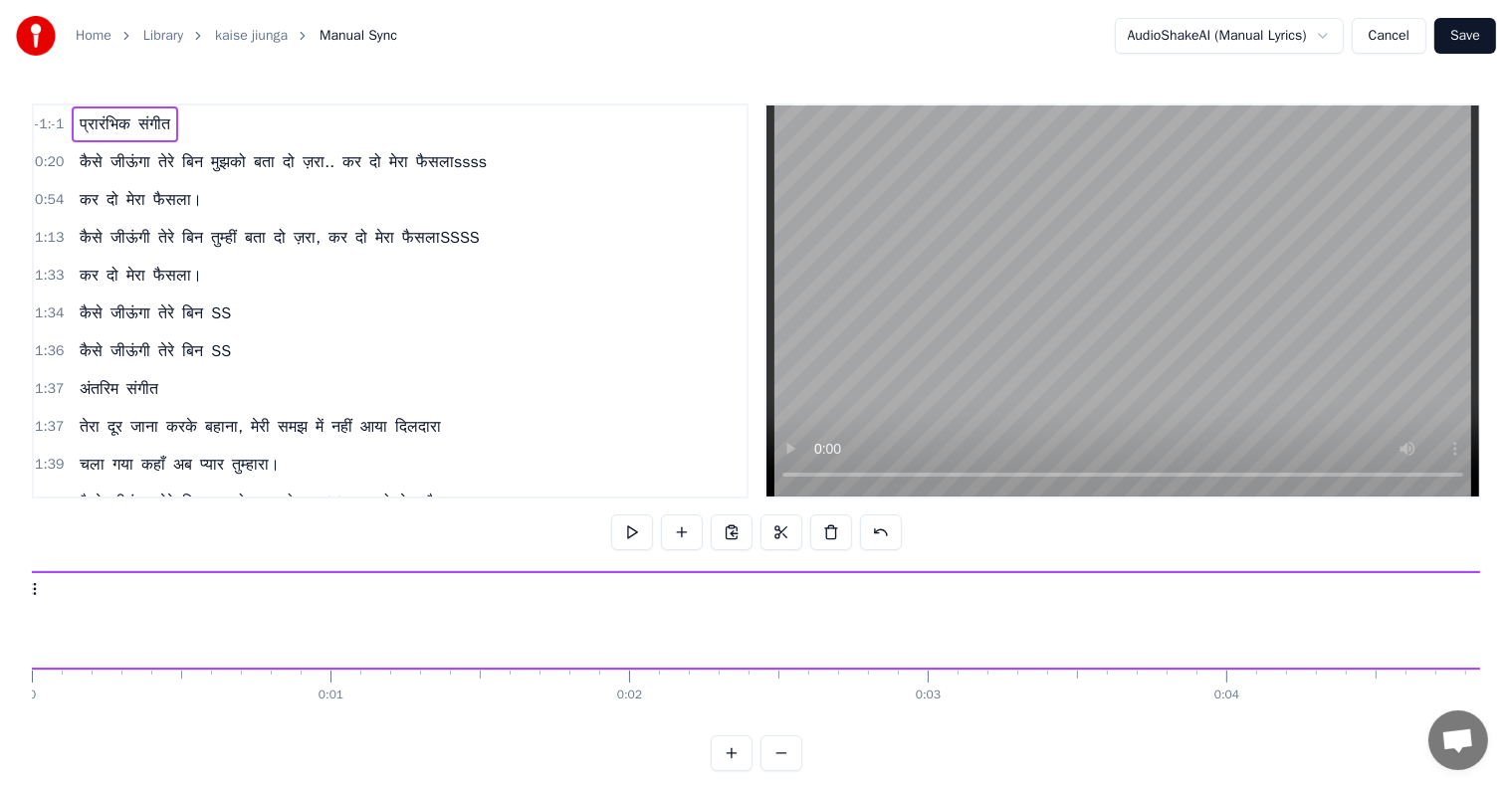 click on "संगीत" at bounding box center (154, 124) 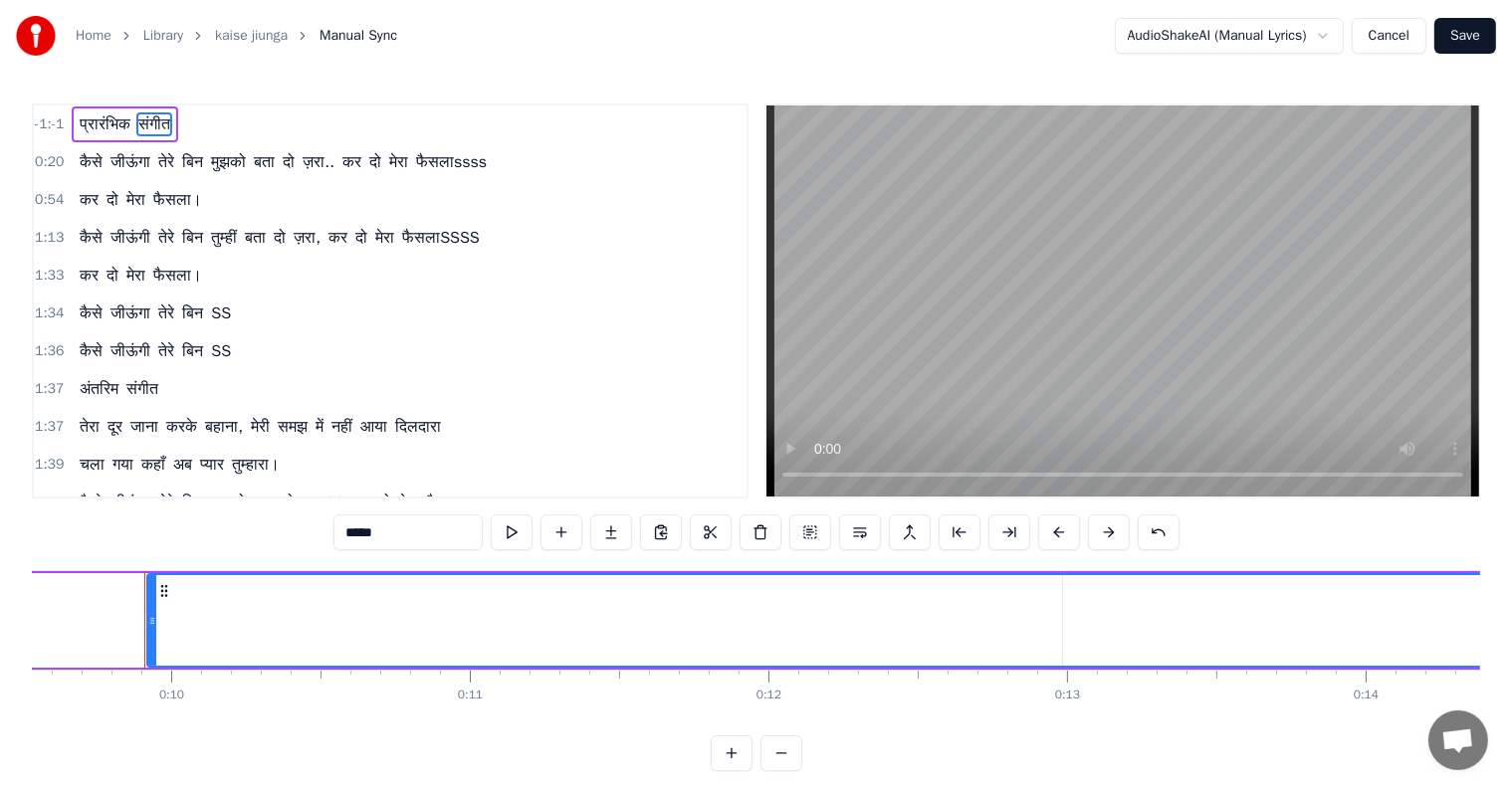 scroll, scrollTop: 0, scrollLeft: 2859, axis: horizontal 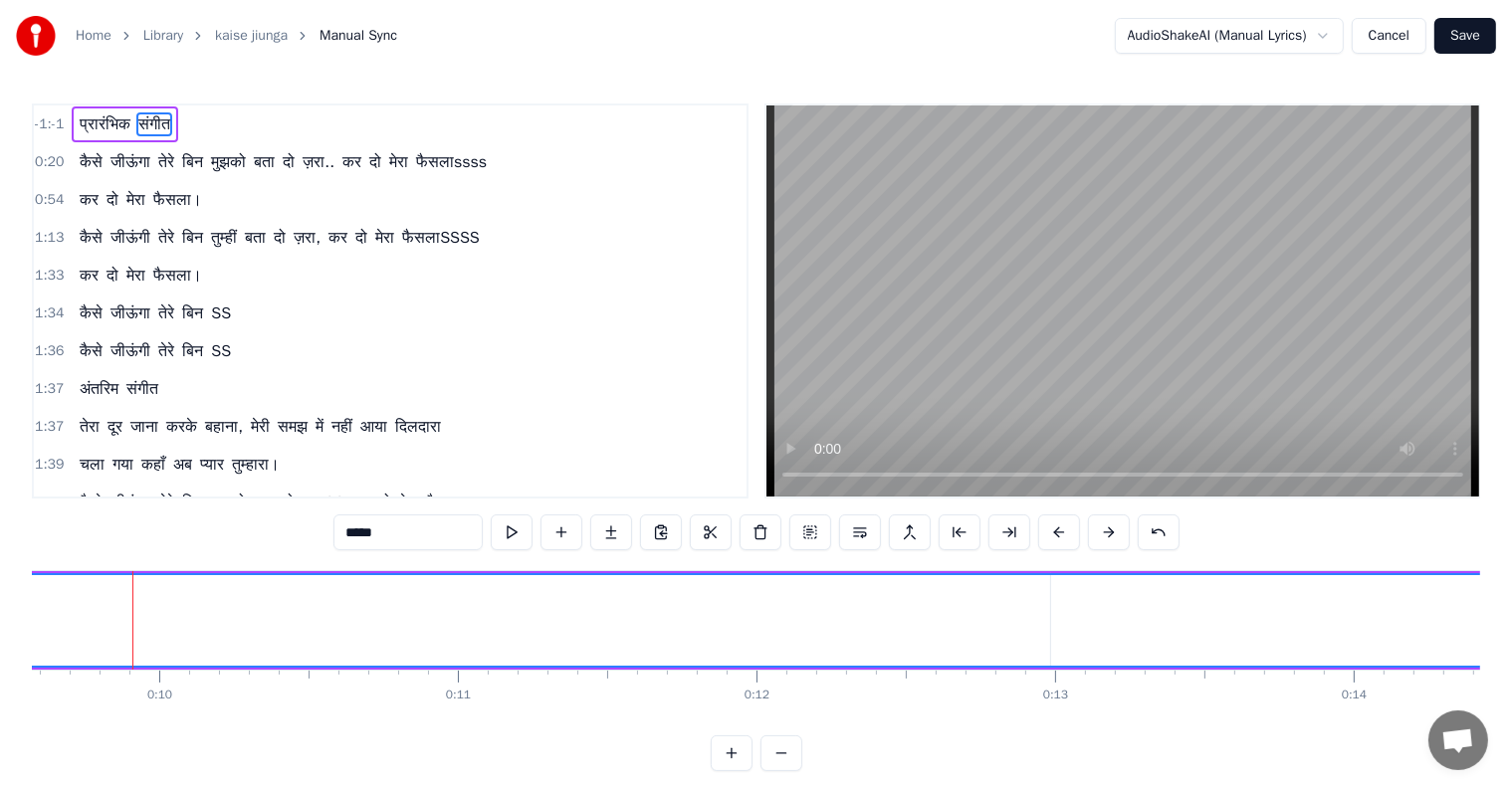 drag, startPoint x: 138, startPoint y: 613, endPoint x: 0, endPoint y: 605, distance: 138.23169 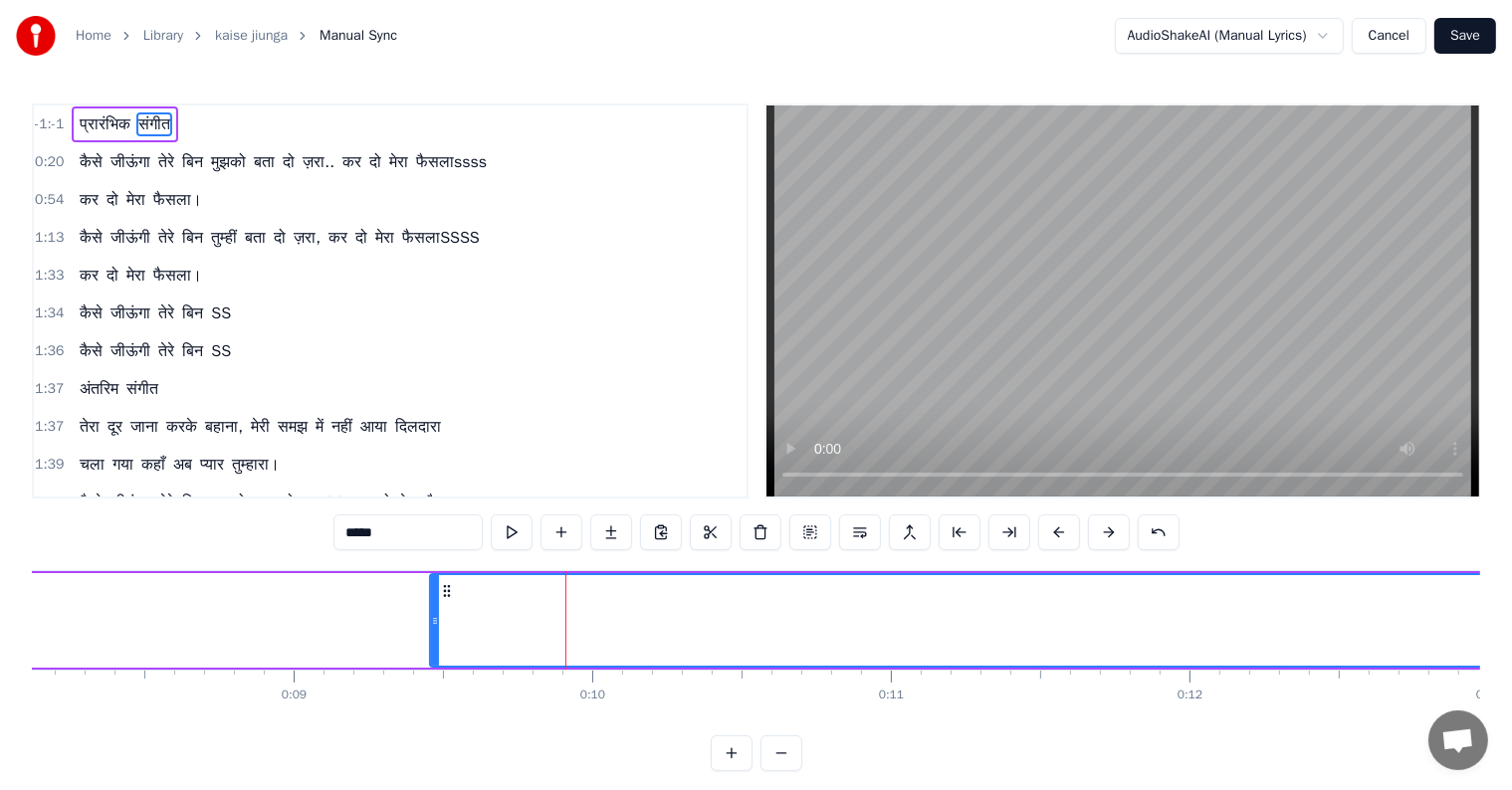 scroll, scrollTop: 0, scrollLeft: 2233, axis: horizontal 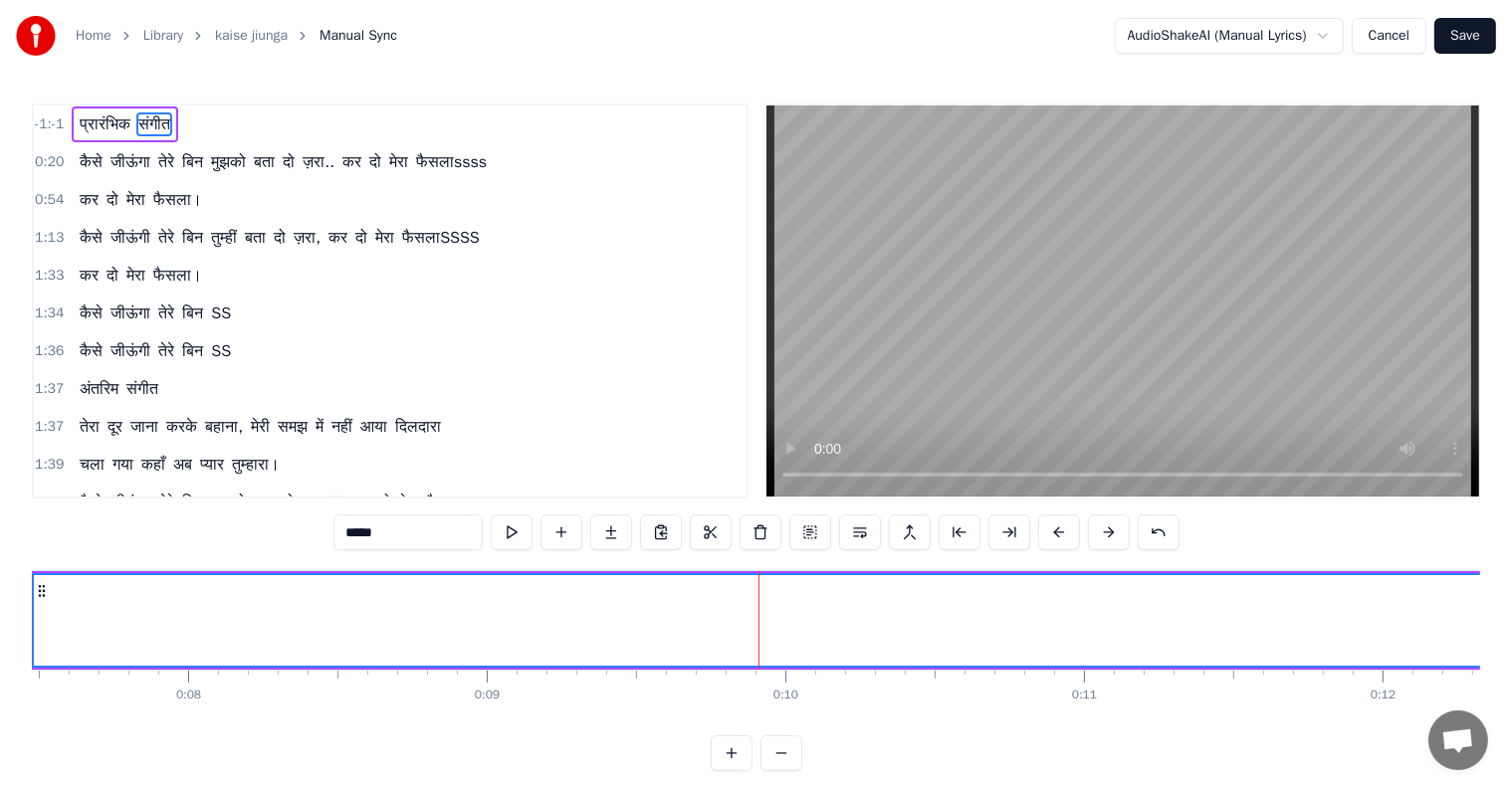 drag, startPoint x: 626, startPoint y: 626, endPoint x: 25, endPoint y: 599, distance: 601.60618 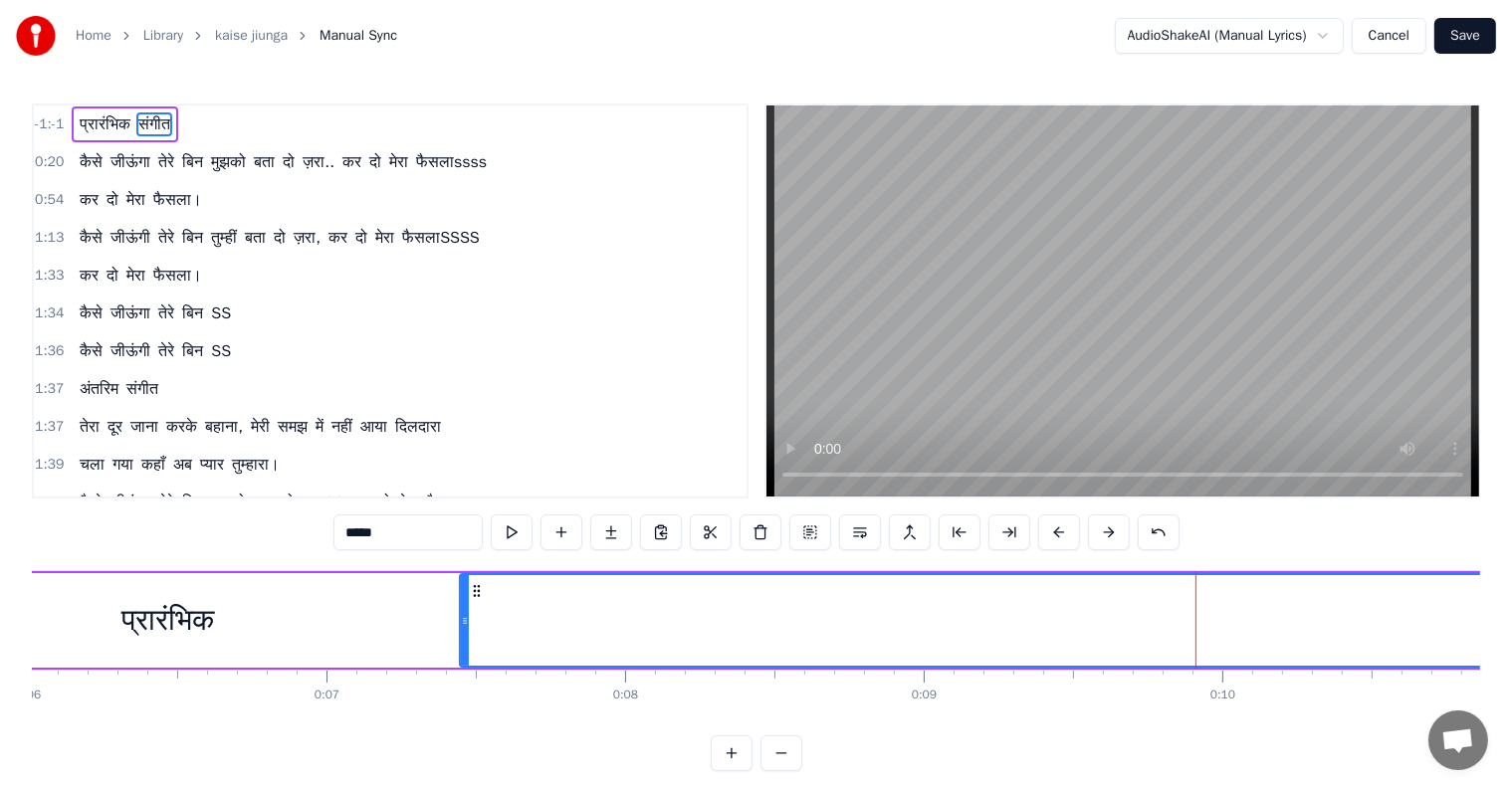 scroll, scrollTop: 0, scrollLeft: 1505, axis: horizontal 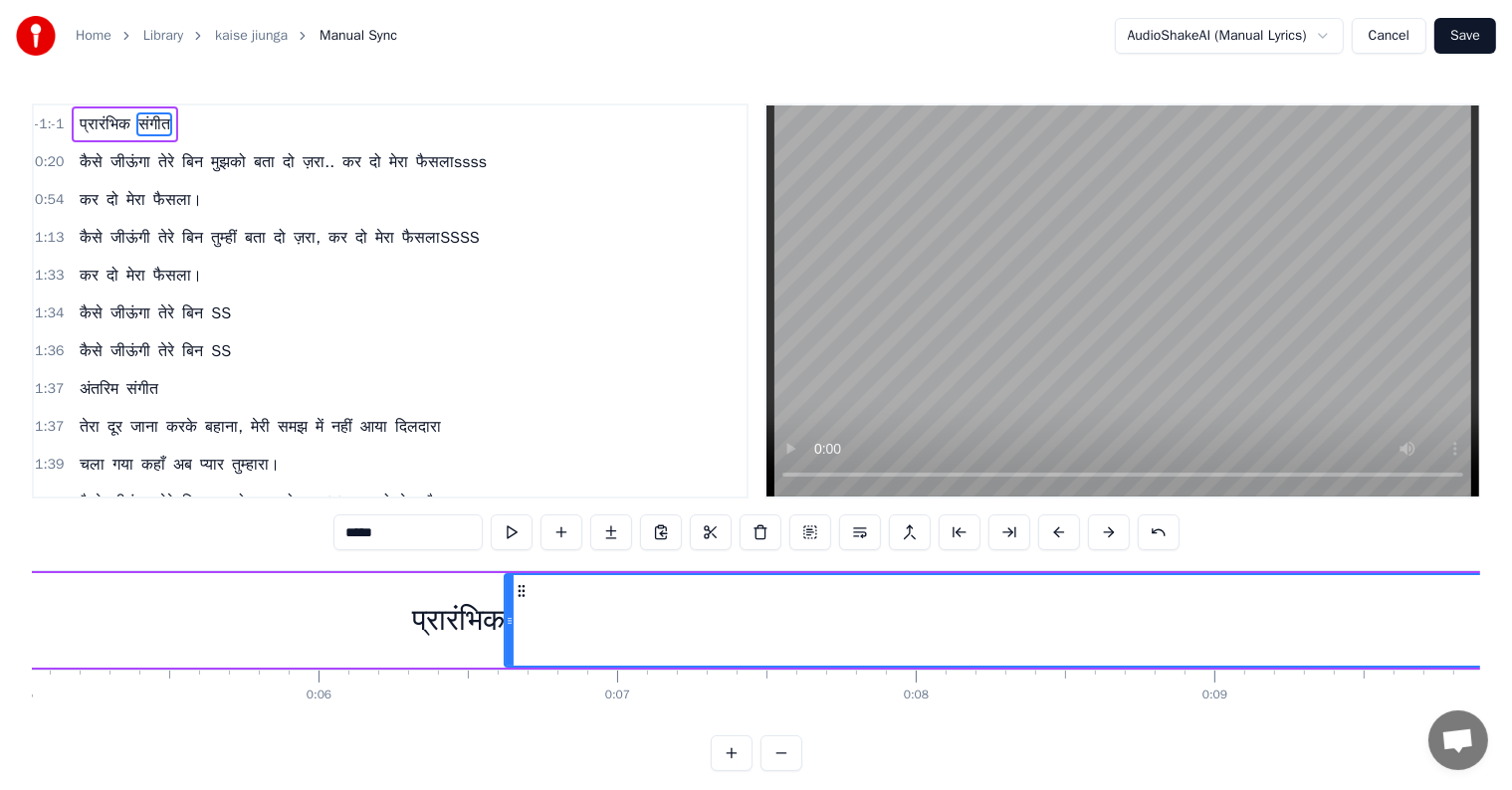 drag, startPoint x: 756, startPoint y: 623, endPoint x: 510, endPoint y: 643, distance: 246.8117 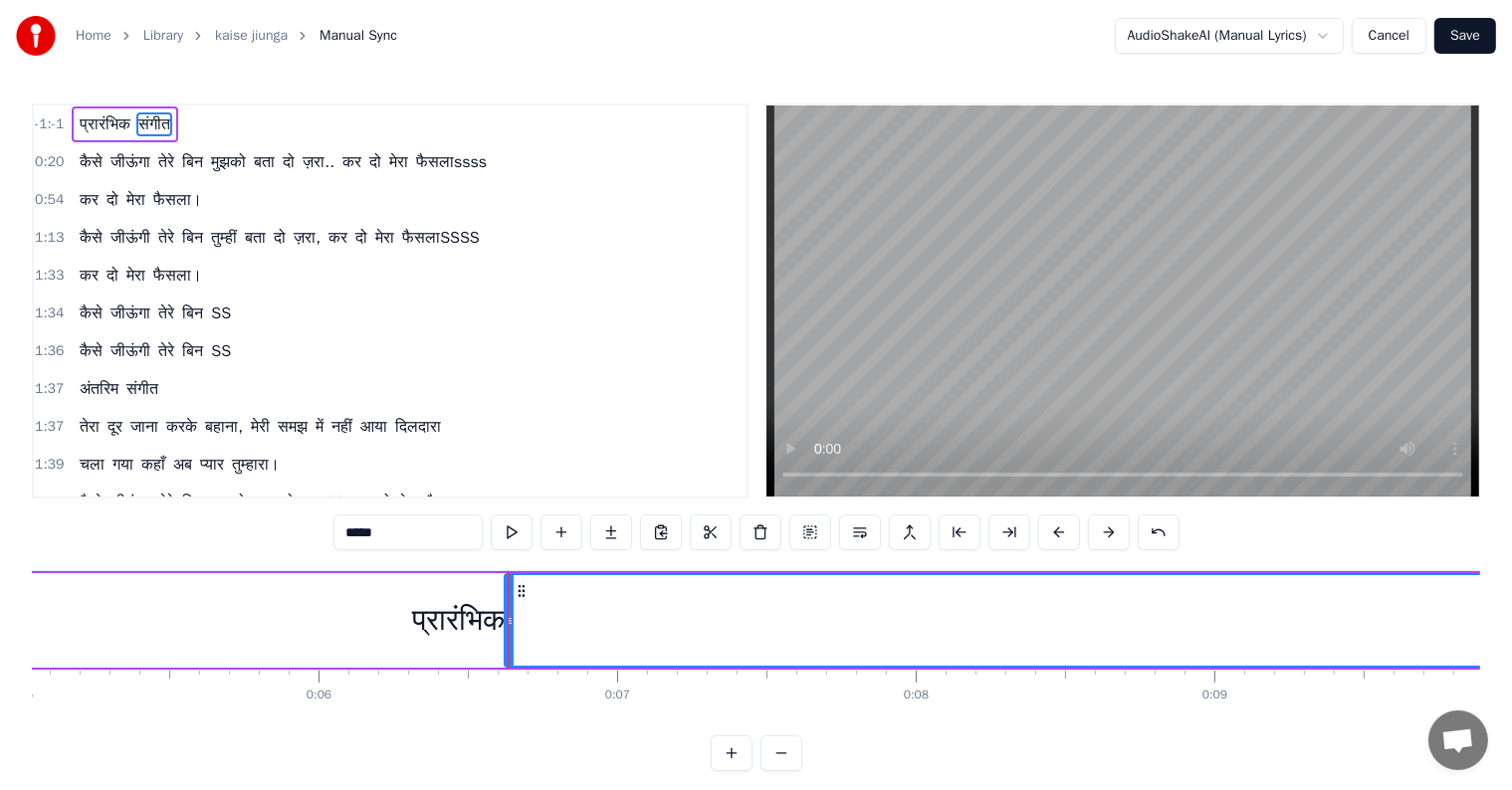 click on "प्रारंभिक" at bounding box center [458, 620] 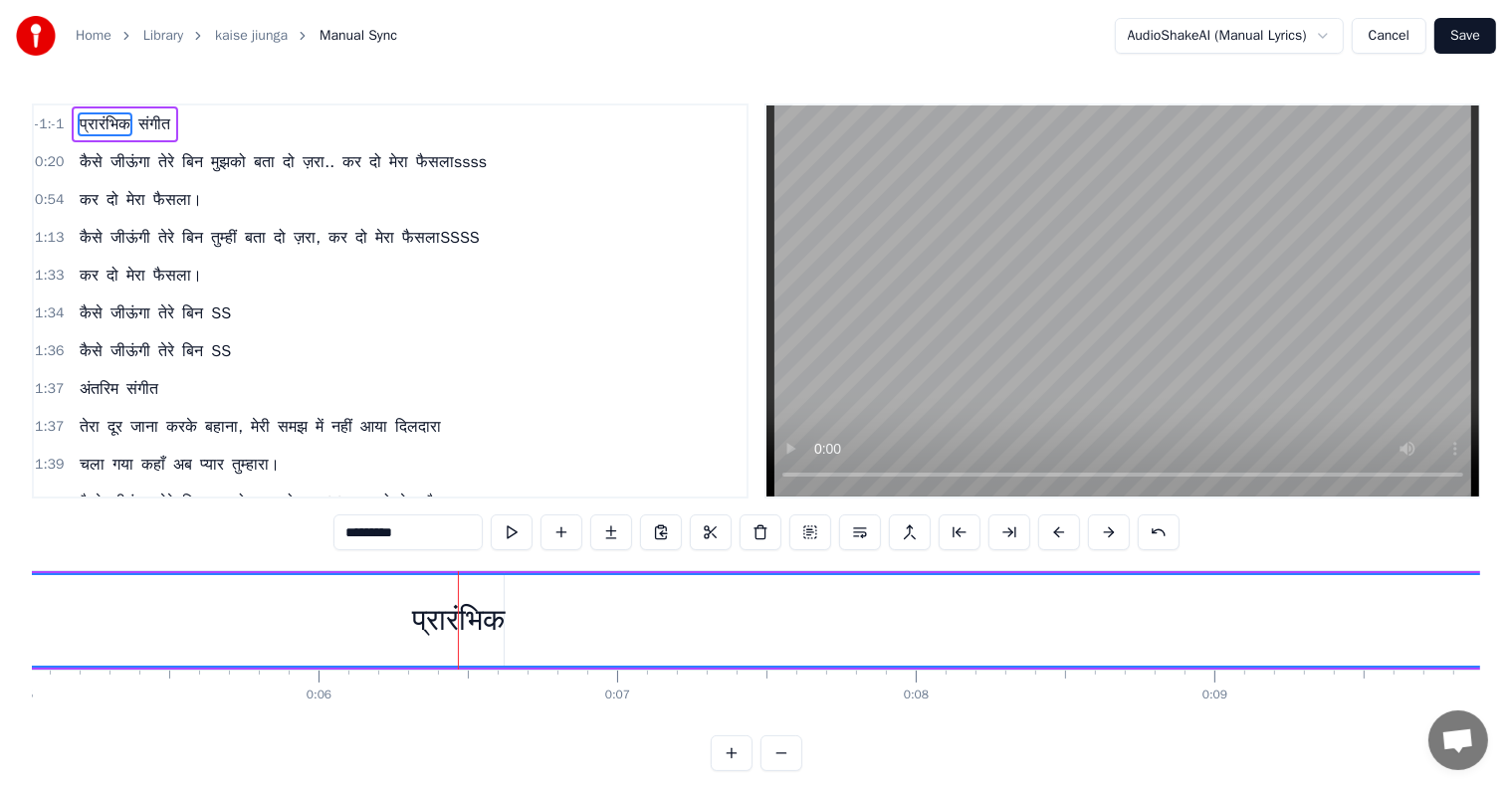 click on "प्रारंभिक" at bounding box center (458, 620) 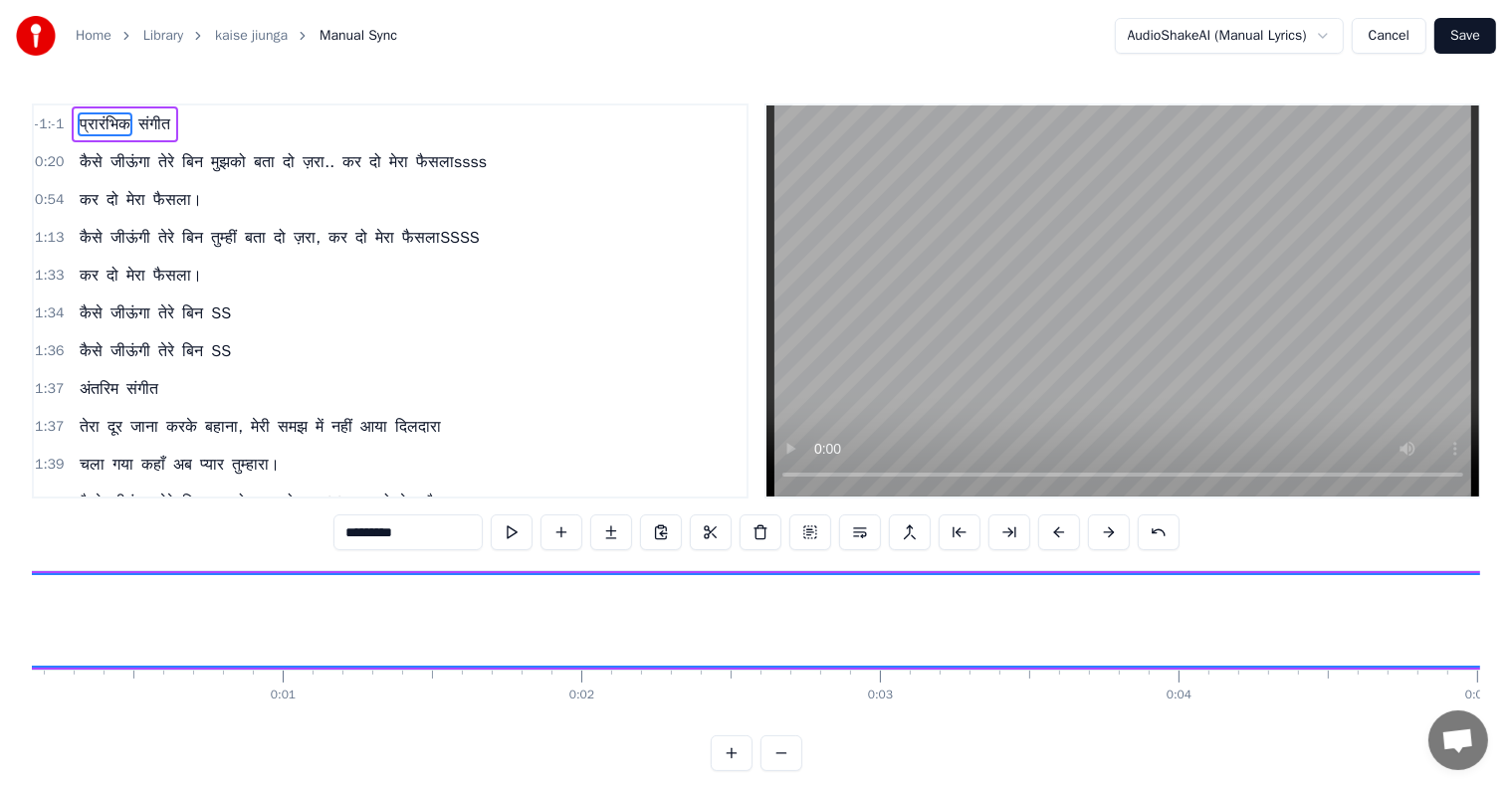 scroll, scrollTop: 0, scrollLeft: 0, axis: both 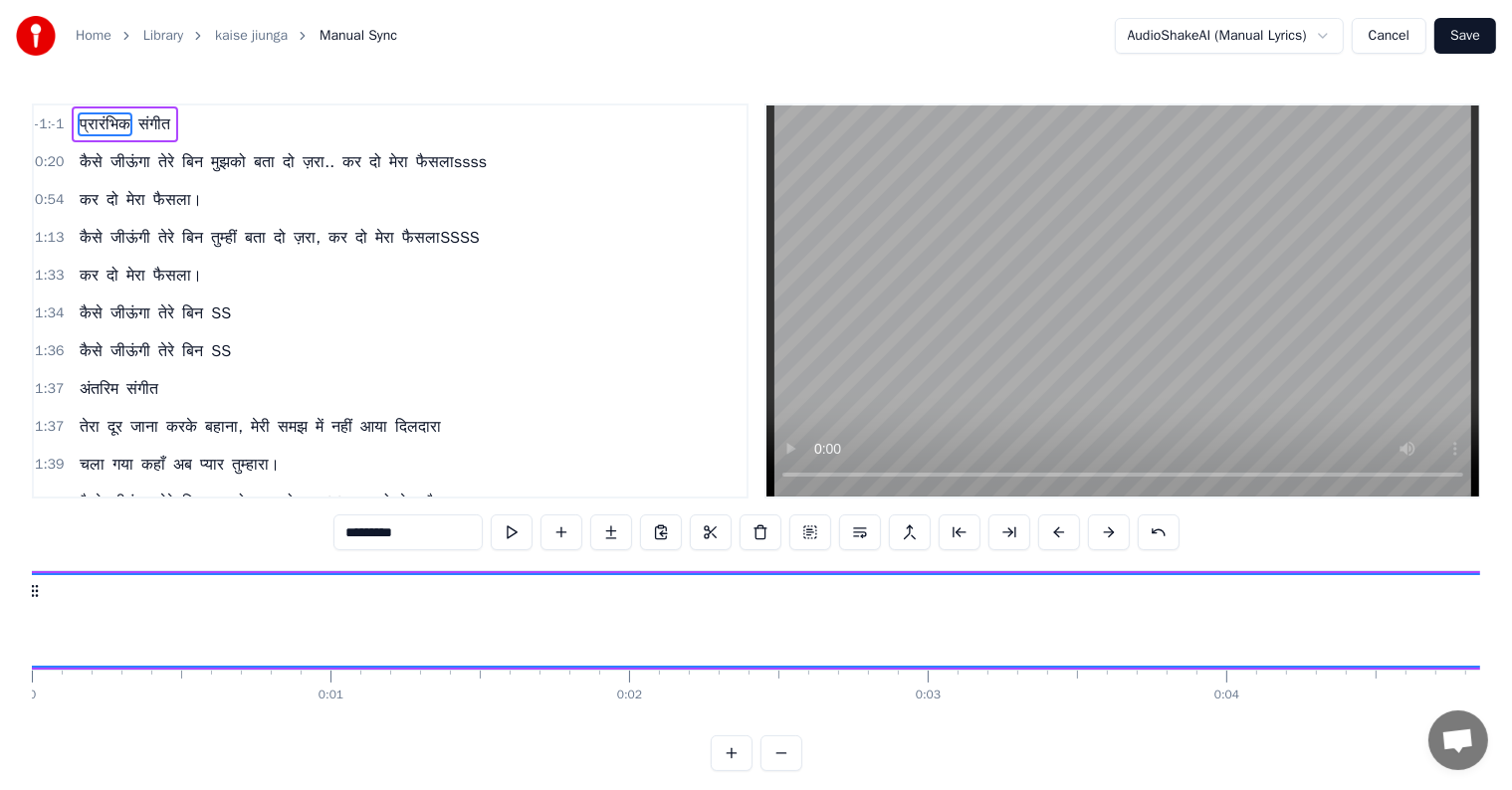 click on "संगीत" at bounding box center (154, 124) 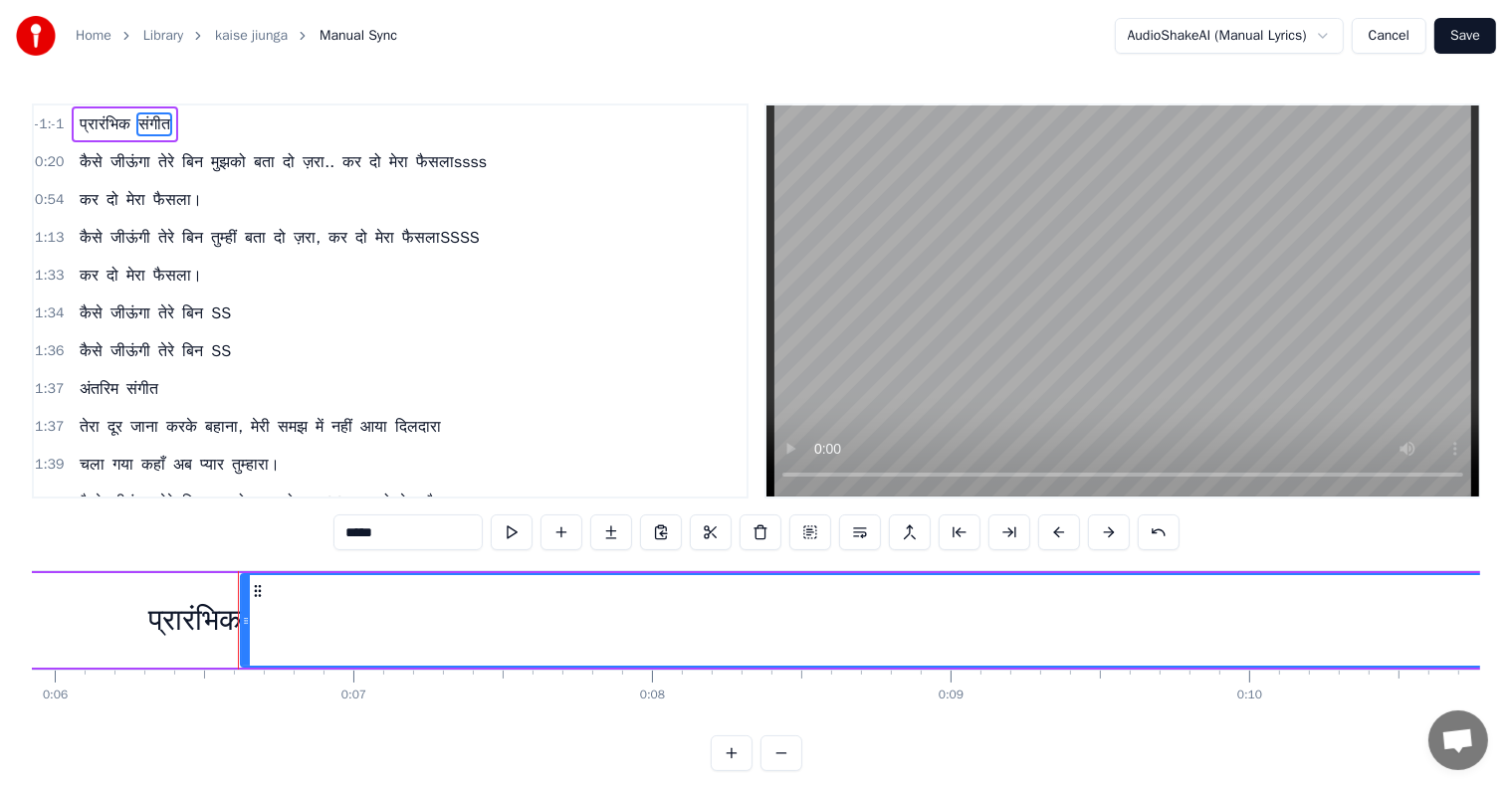 scroll, scrollTop: 0, scrollLeft: 1875, axis: horizontal 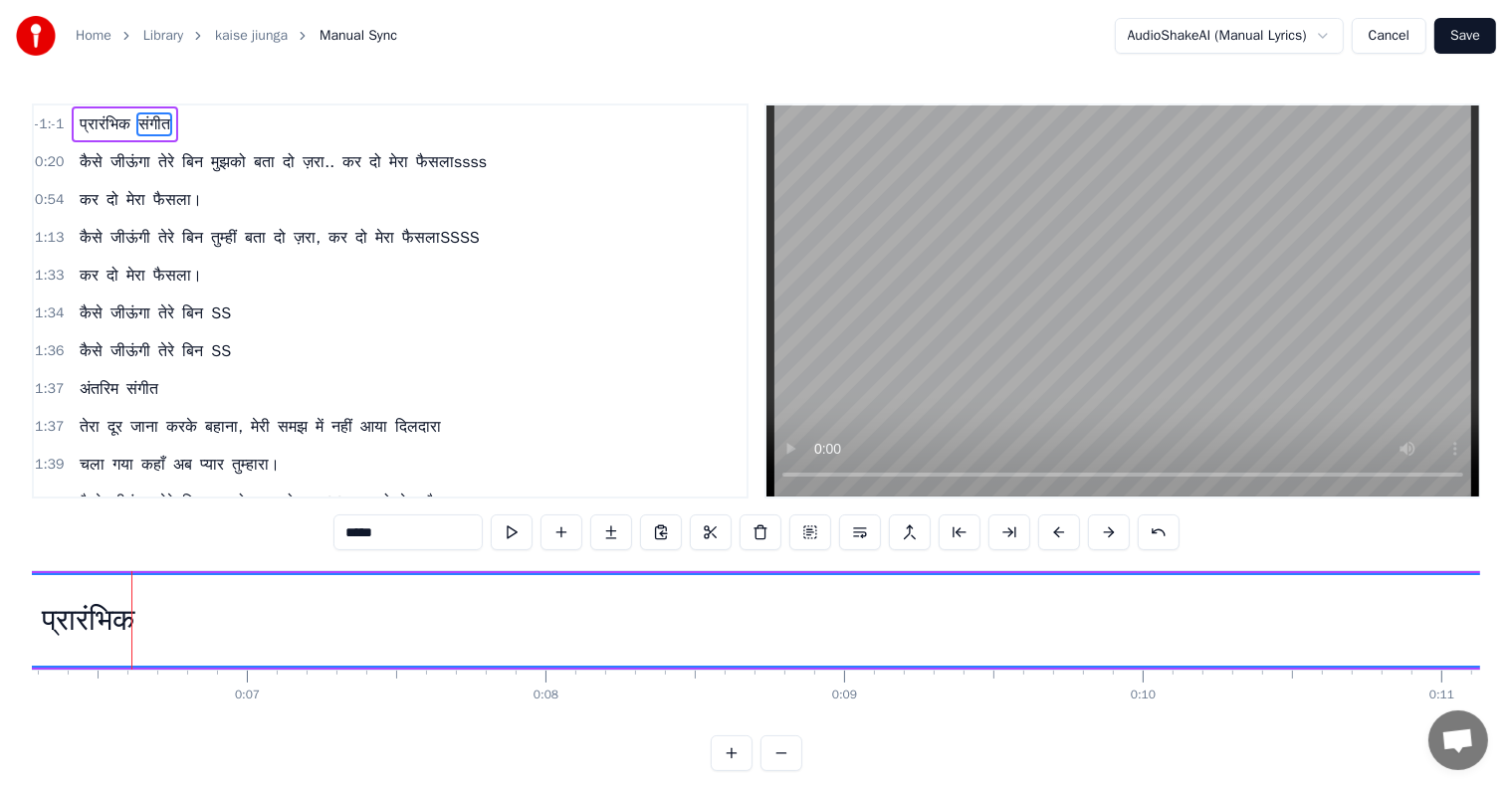 drag, startPoint x: 136, startPoint y: 635, endPoint x: 0, endPoint y: 626, distance: 136.2975 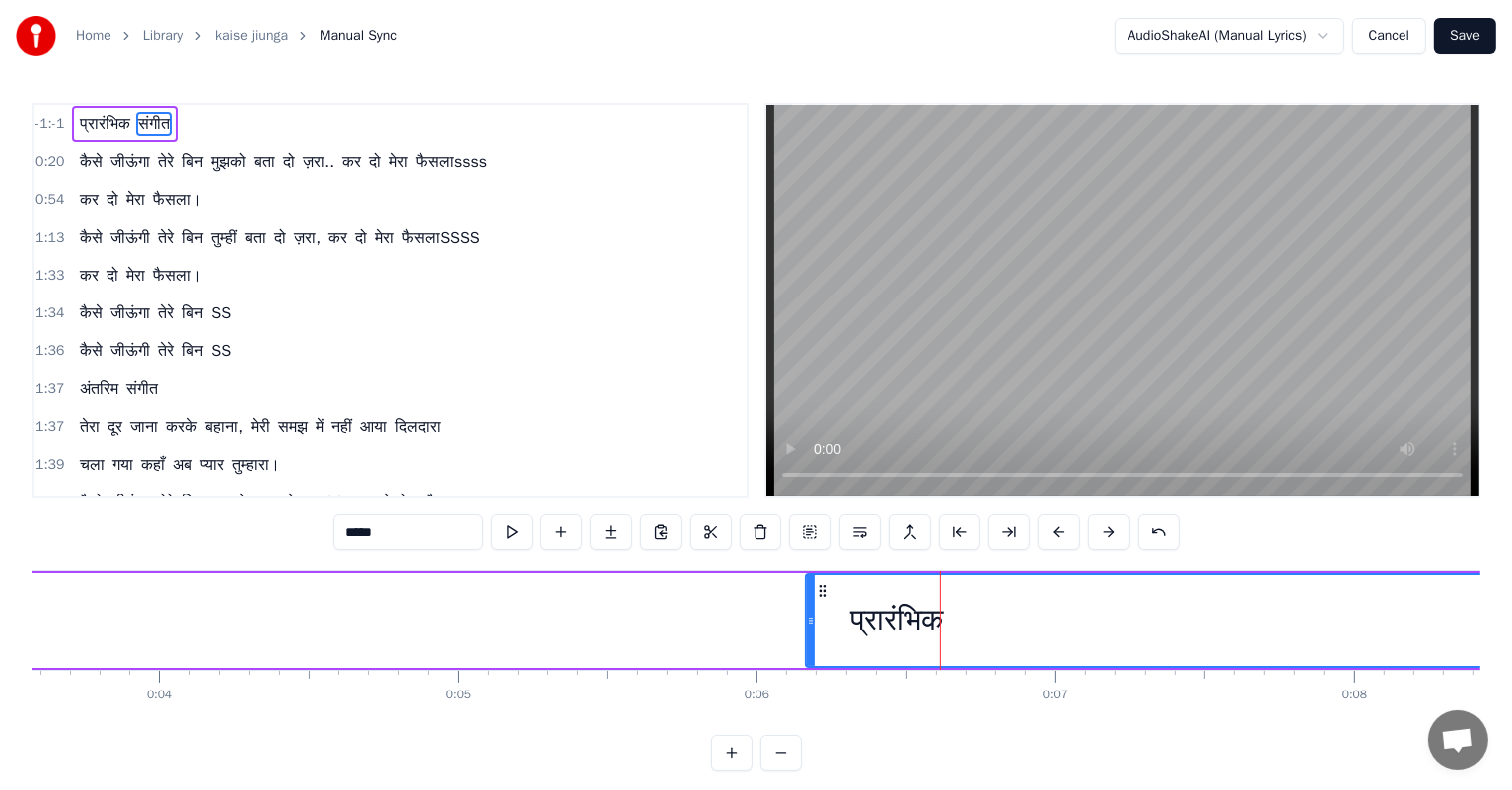 scroll, scrollTop: 0, scrollLeft: 922, axis: horizontal 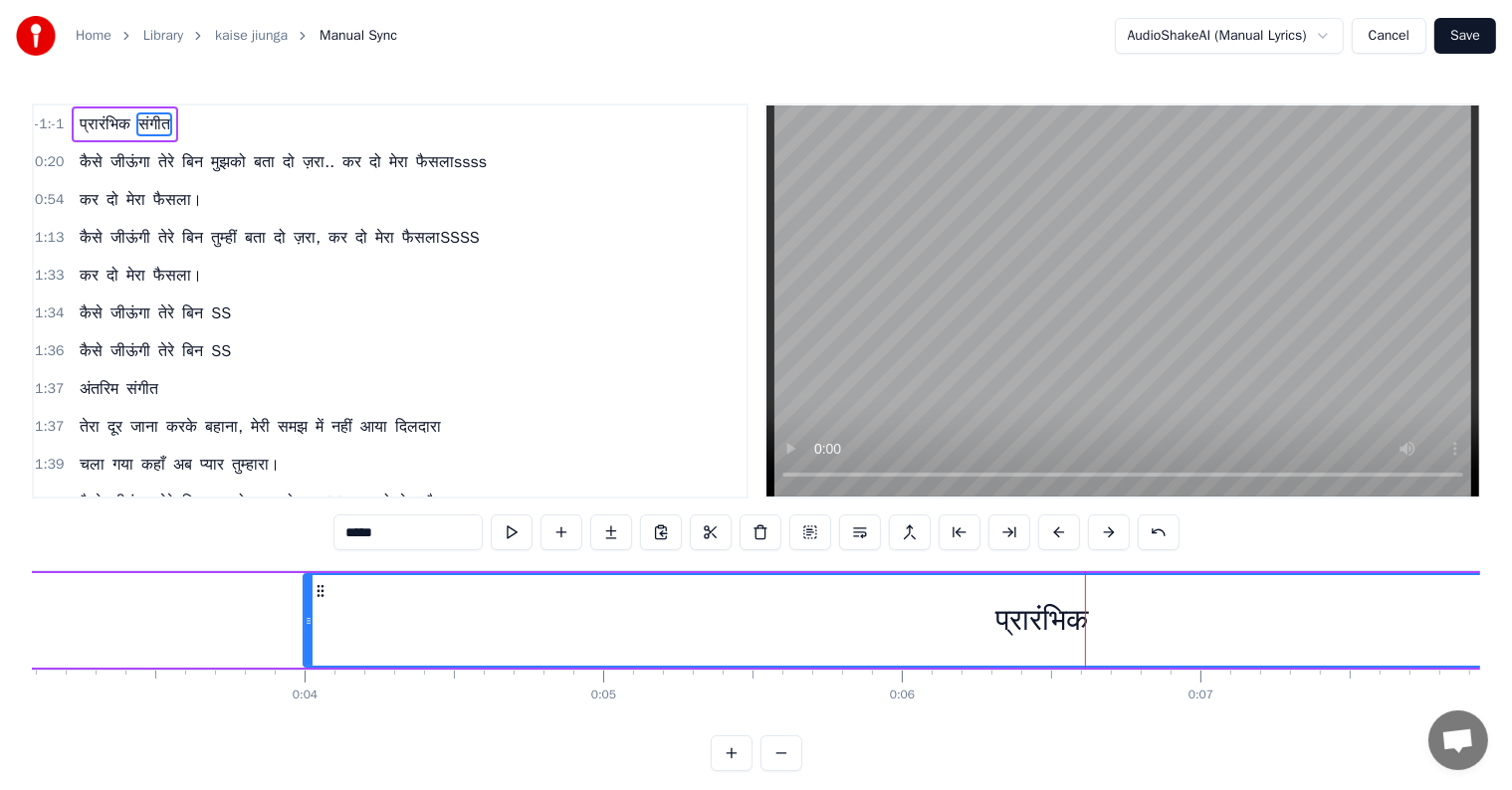 drag, startPoint x: 955, startPoint y: 640, endPoint x: 307, endPoint y: 692, distance: 650.0831 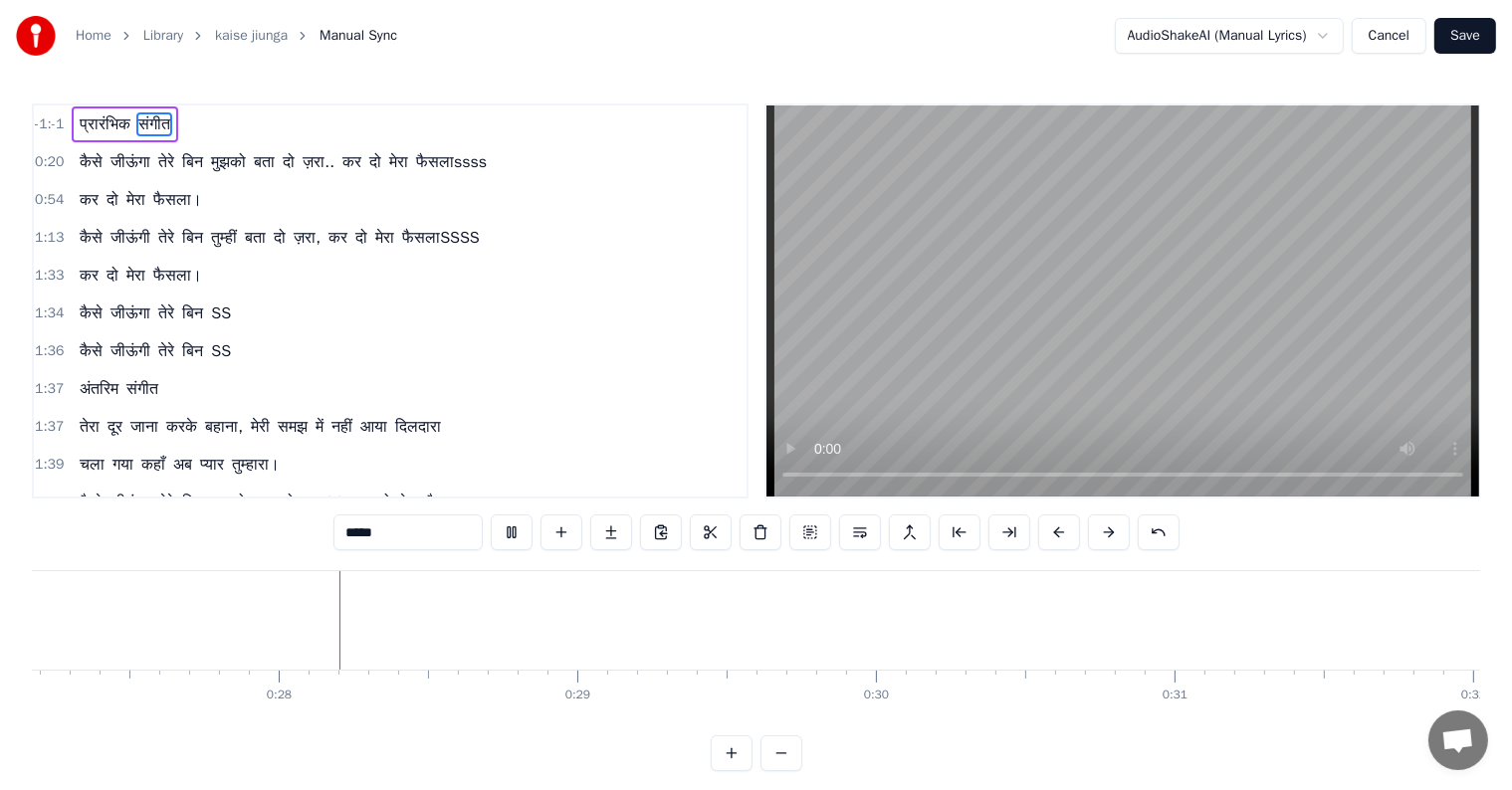 scroll, scrollTop: 0, scrollLeft: 8122, axis: horizontal 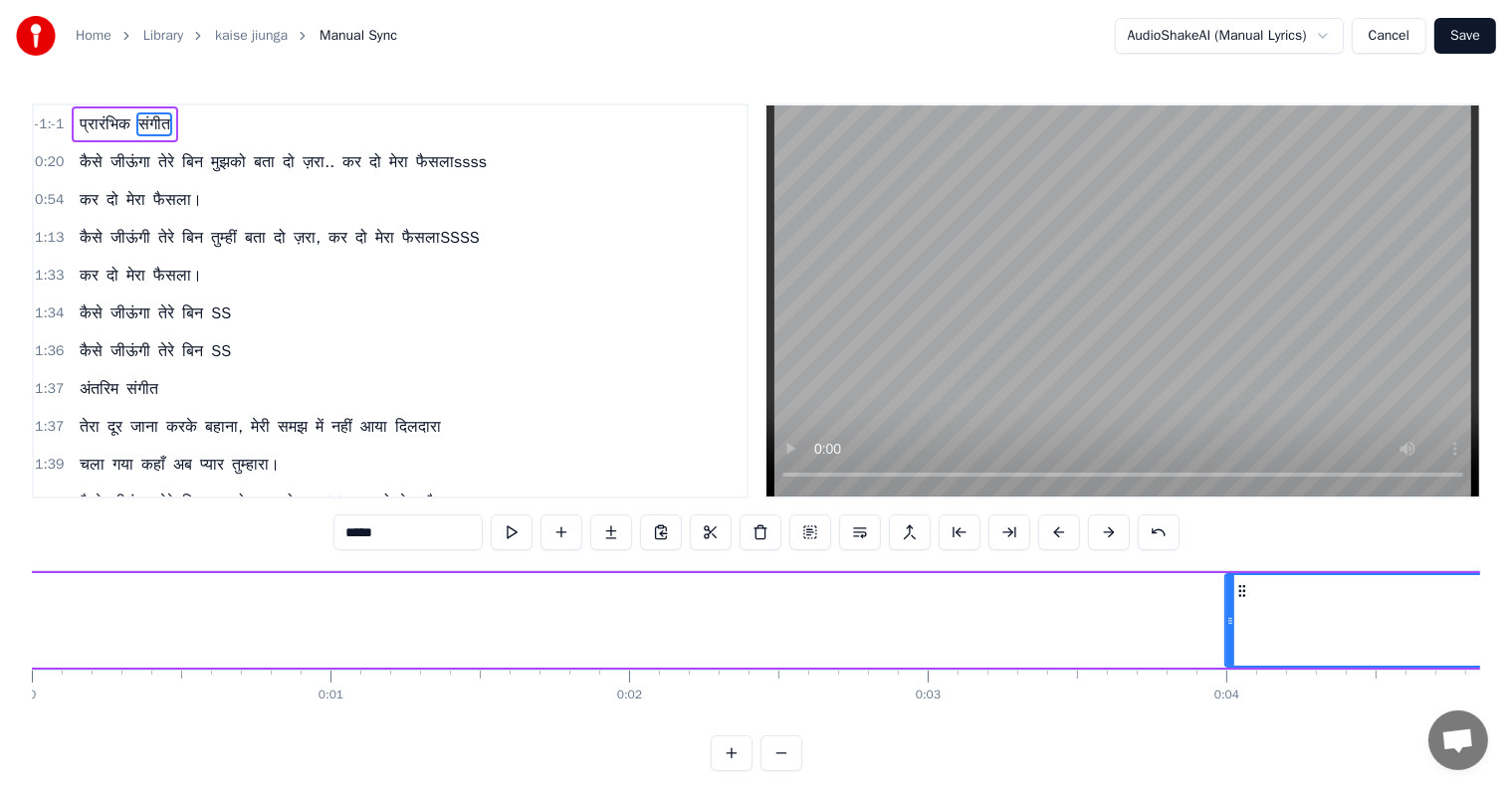 click on "संगीत" at bounding box center (3642, 620) 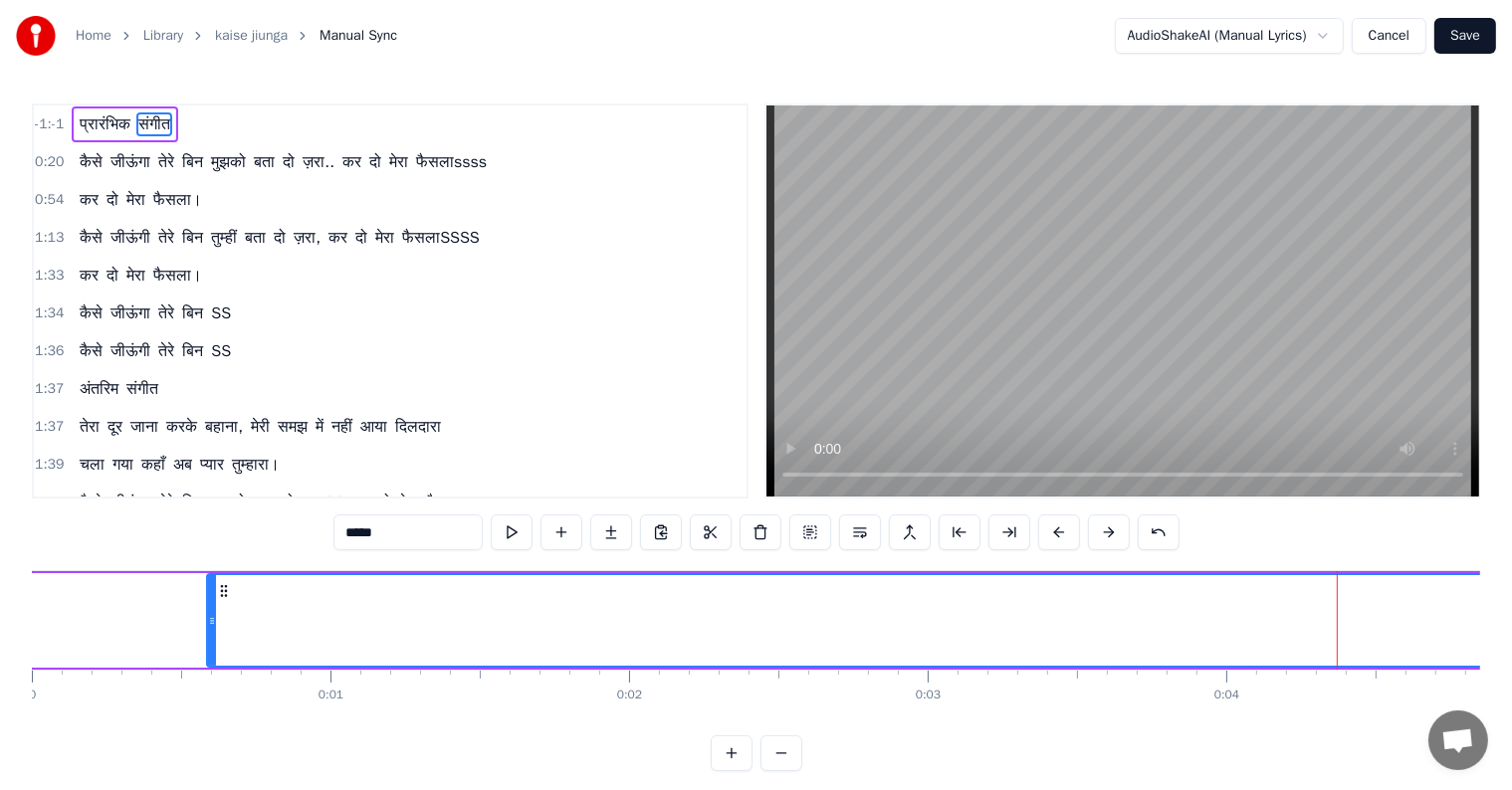 drag, startPoint x: 1225, startPoint y: 626, endPoint x: 204, endPoint y: 714, distance: 1024.7853 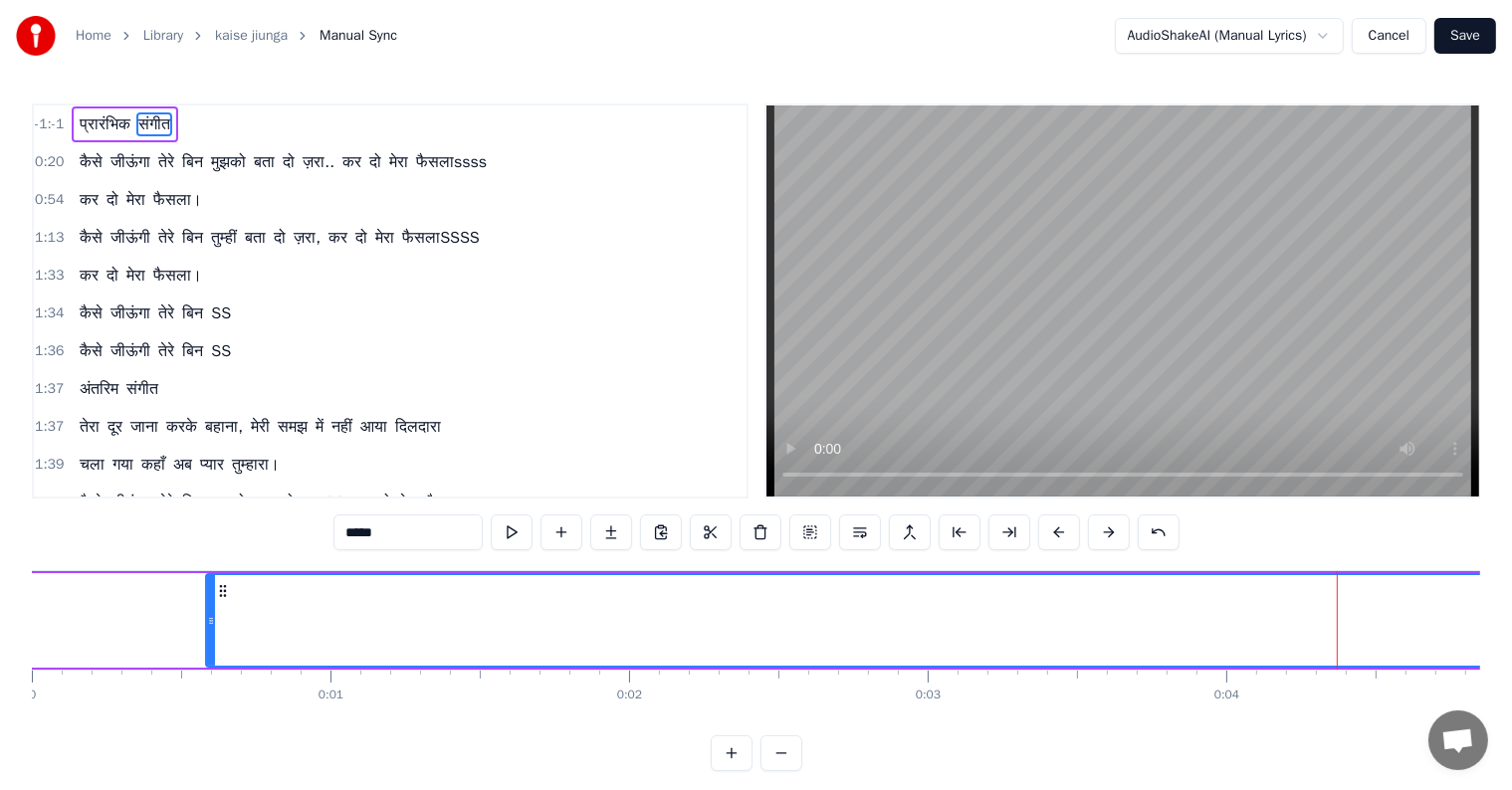 click on "प्रारंभिक" at bounding box center (105, 124) 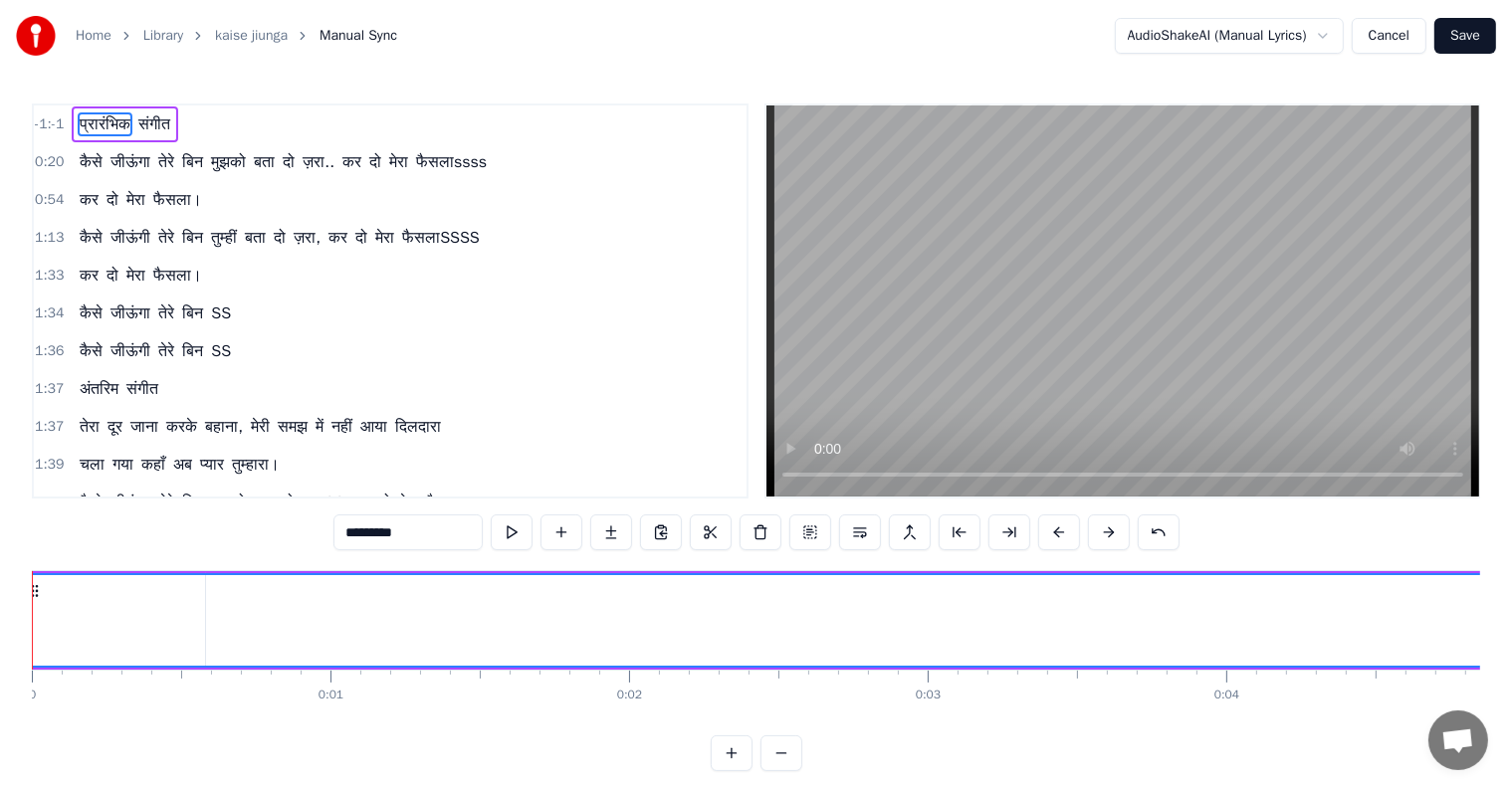 click on "प्रारंभिक" at bounding box center (1963, 620) 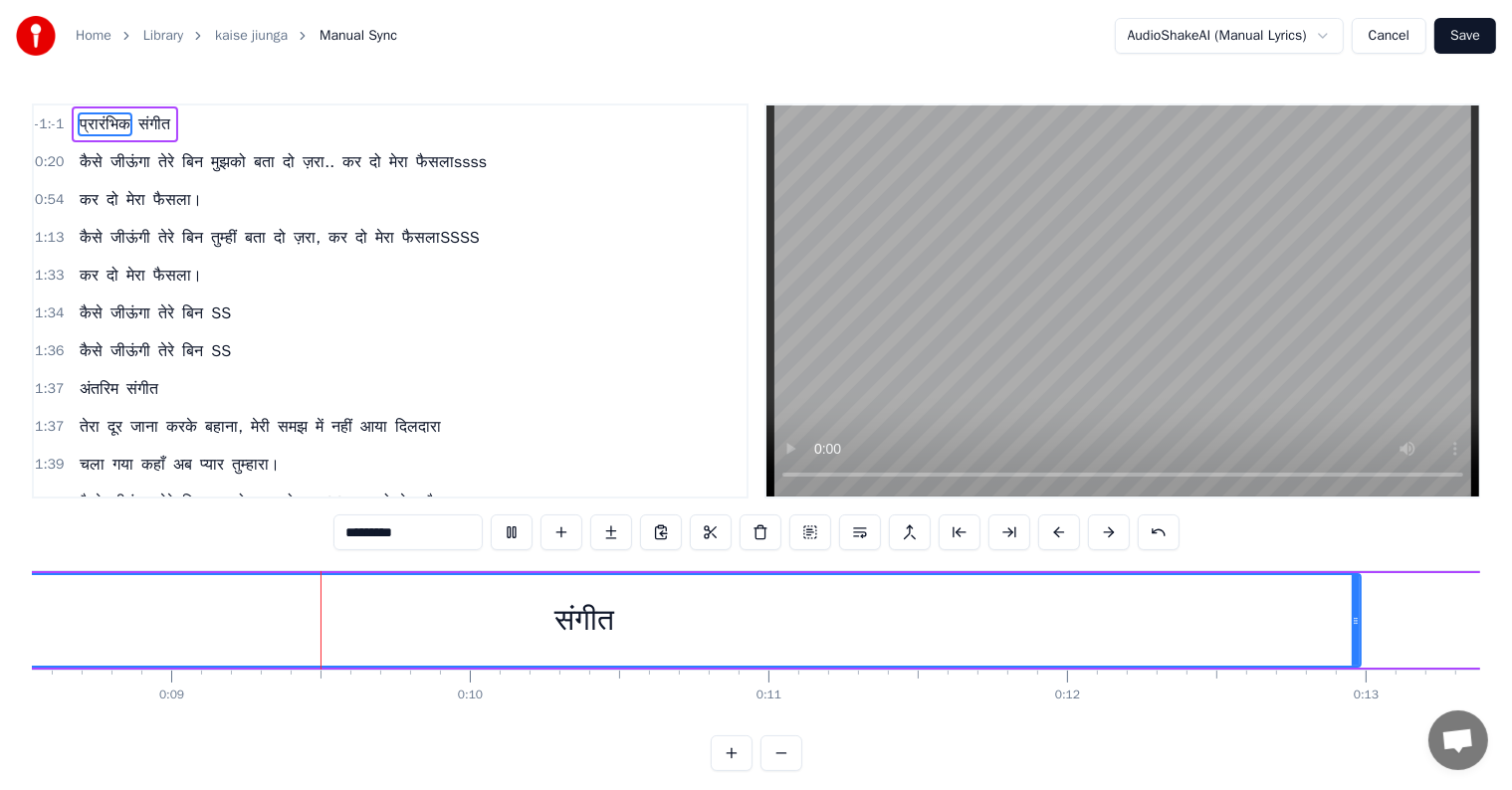 scroll, scrollTop: 0, scrollLeft: 2587, axis: horizontal 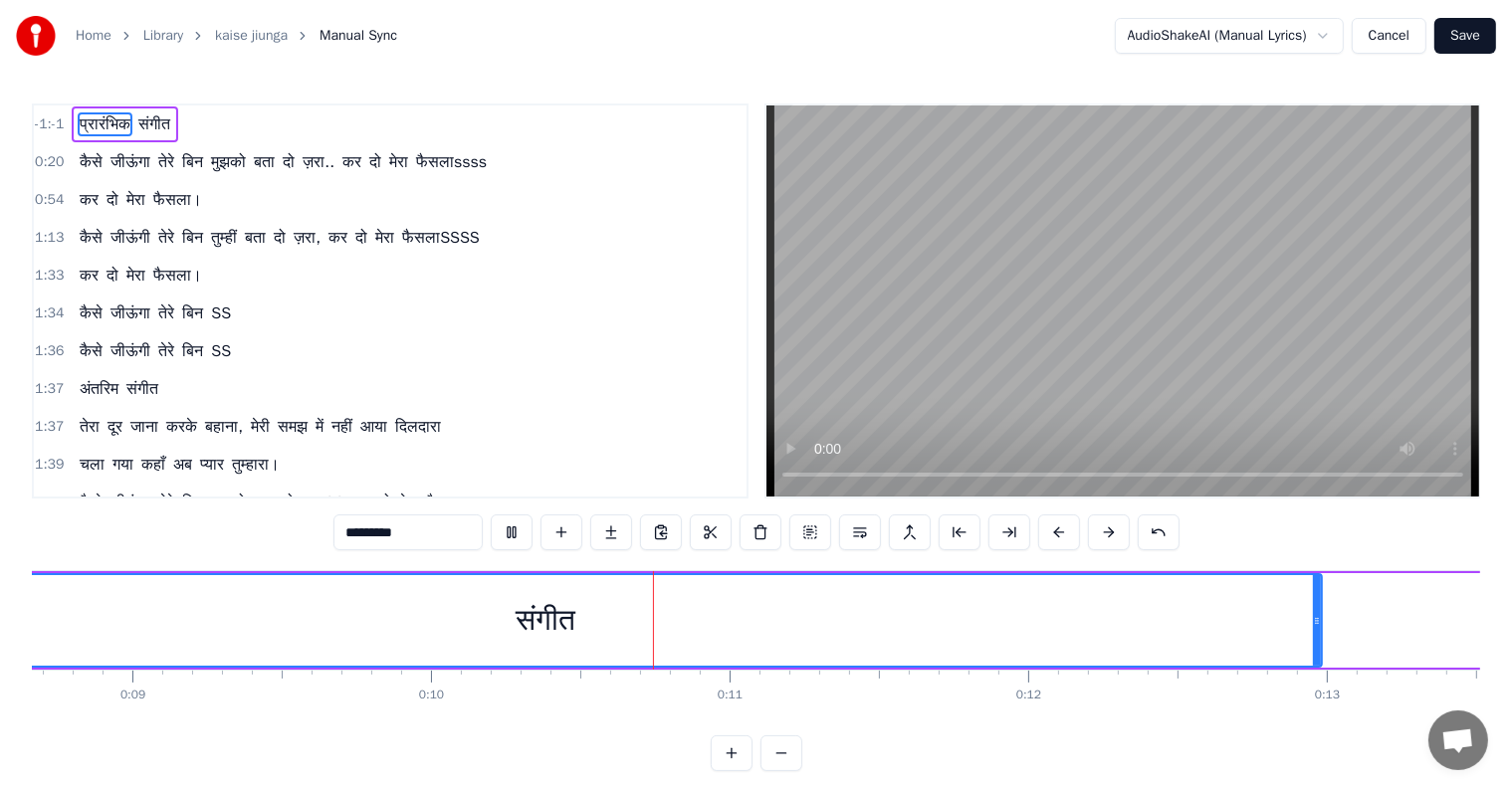click on "कैसे" at bounding box center [91, 162] 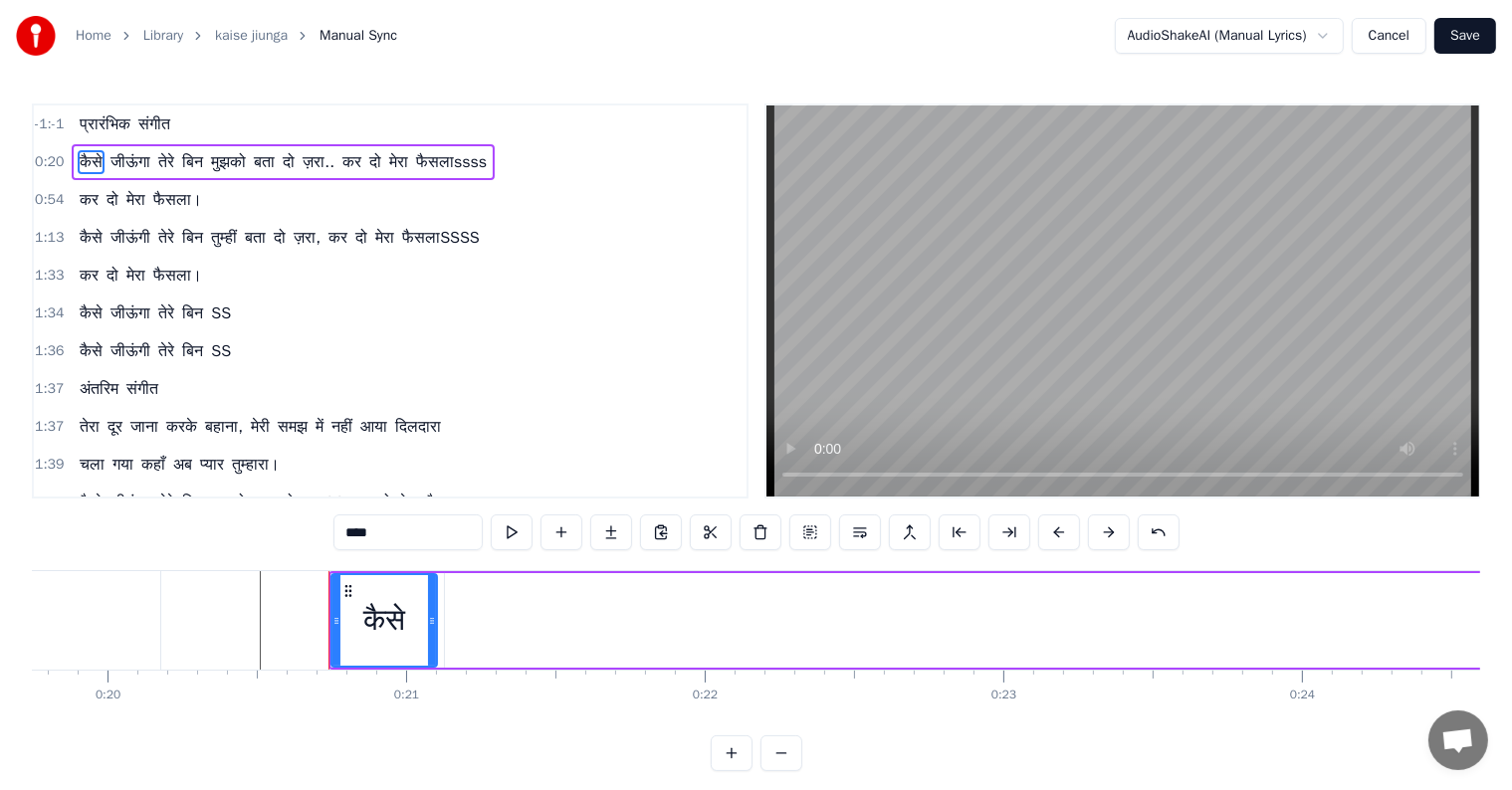scroll, scrollTop: 0, scrollLeft: 6093, axis: horizontal 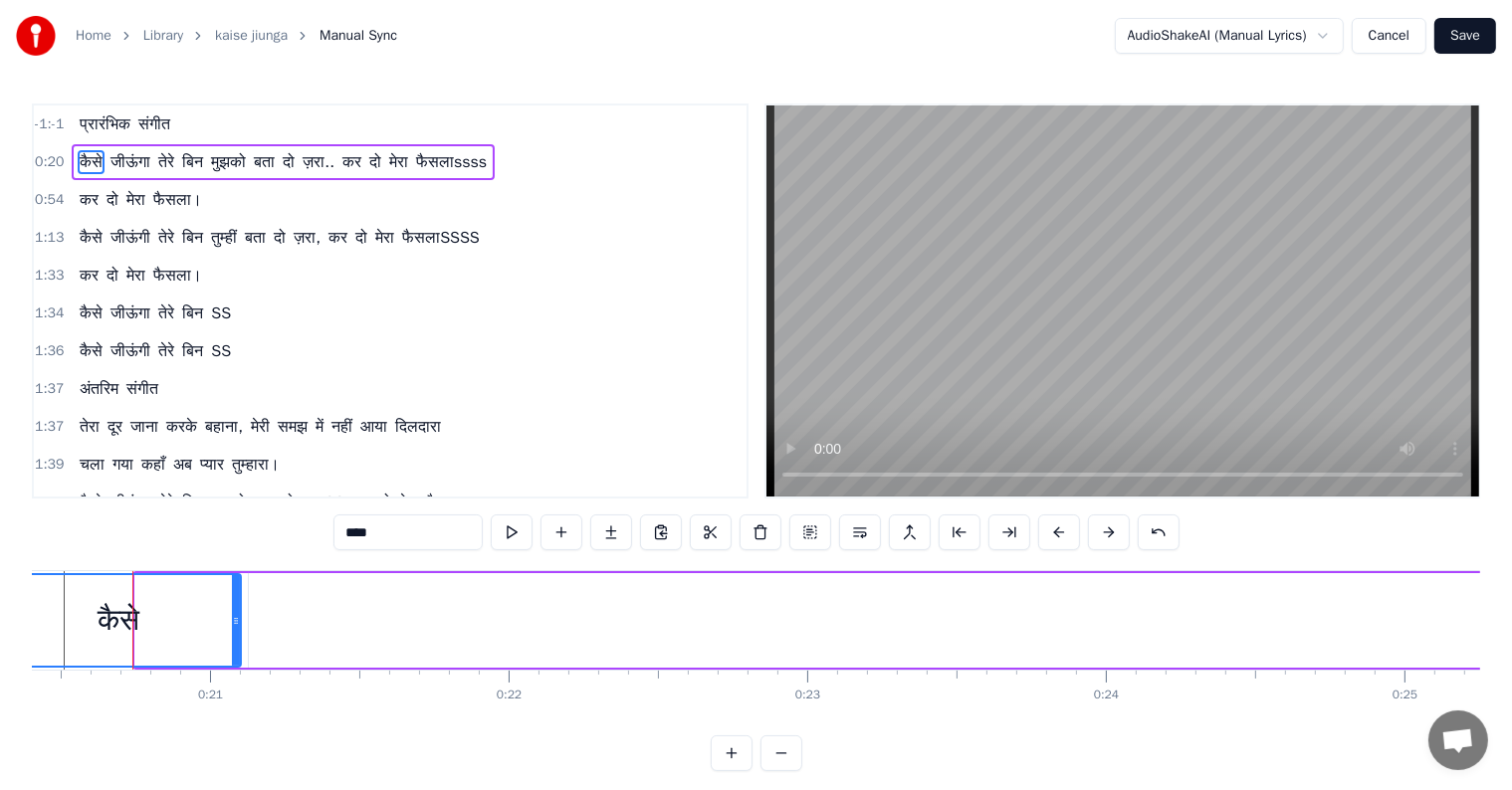 drag, startPoint x: 139, startPoint y: 625, endPoint x: 0, endPoint y: 649, distance: 141.05673 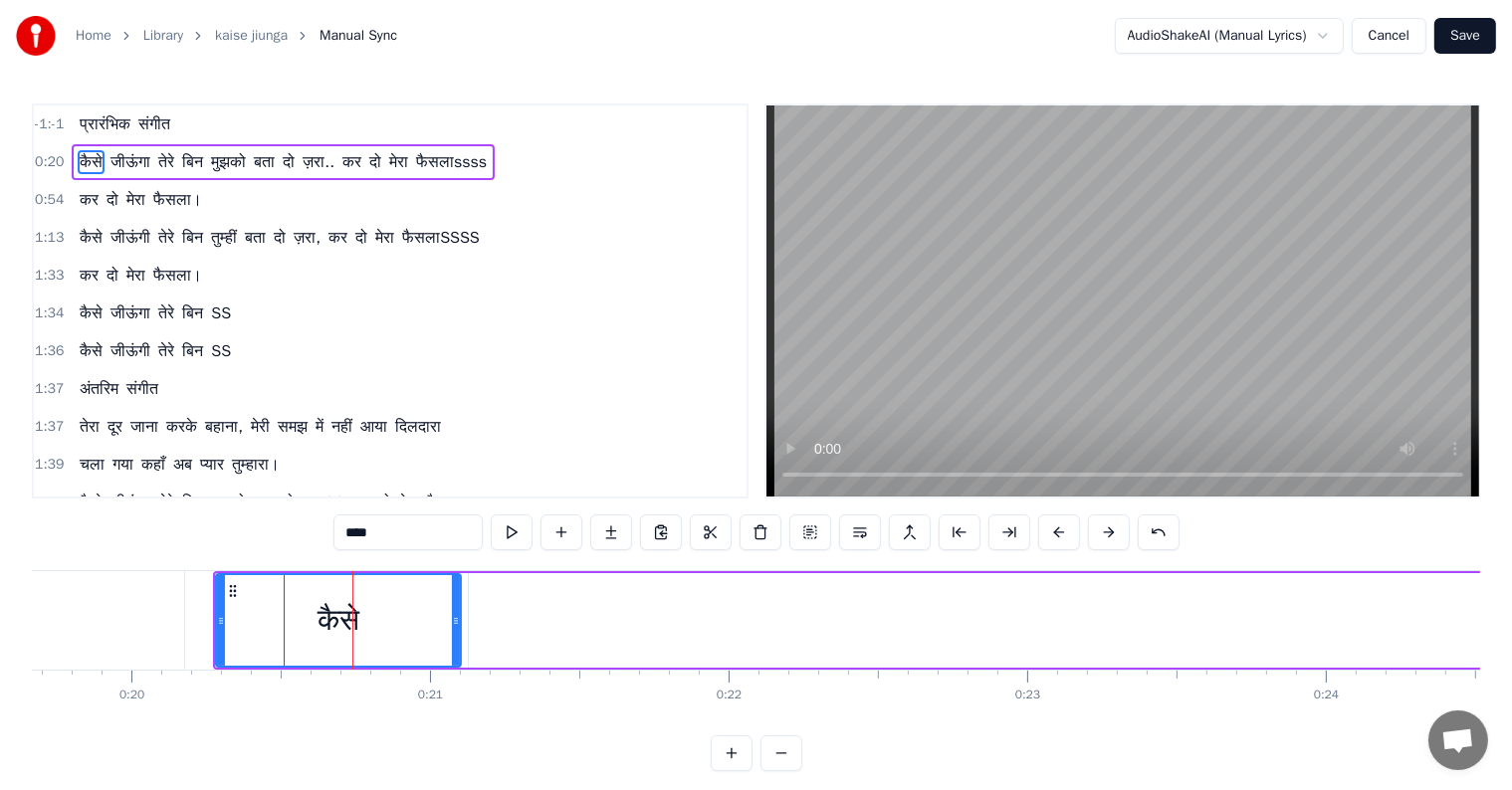 scroll, scrollTop: 0, scrollLeft: 5726, axis: horizontal 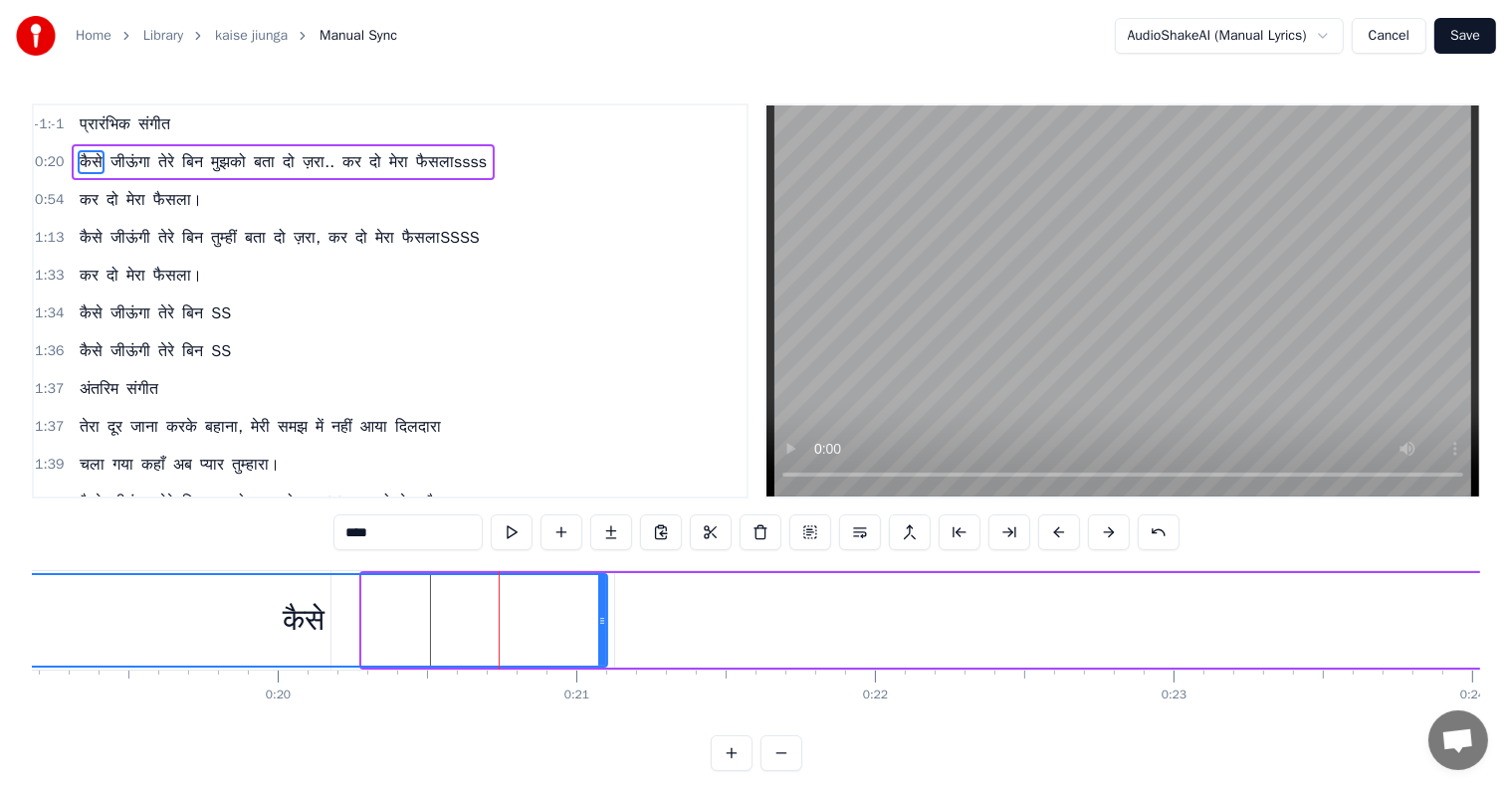drag, startPoint x: 363, startPoint y: 621, endPoint x: 0, endPoint y: 668, distance: 366.03005 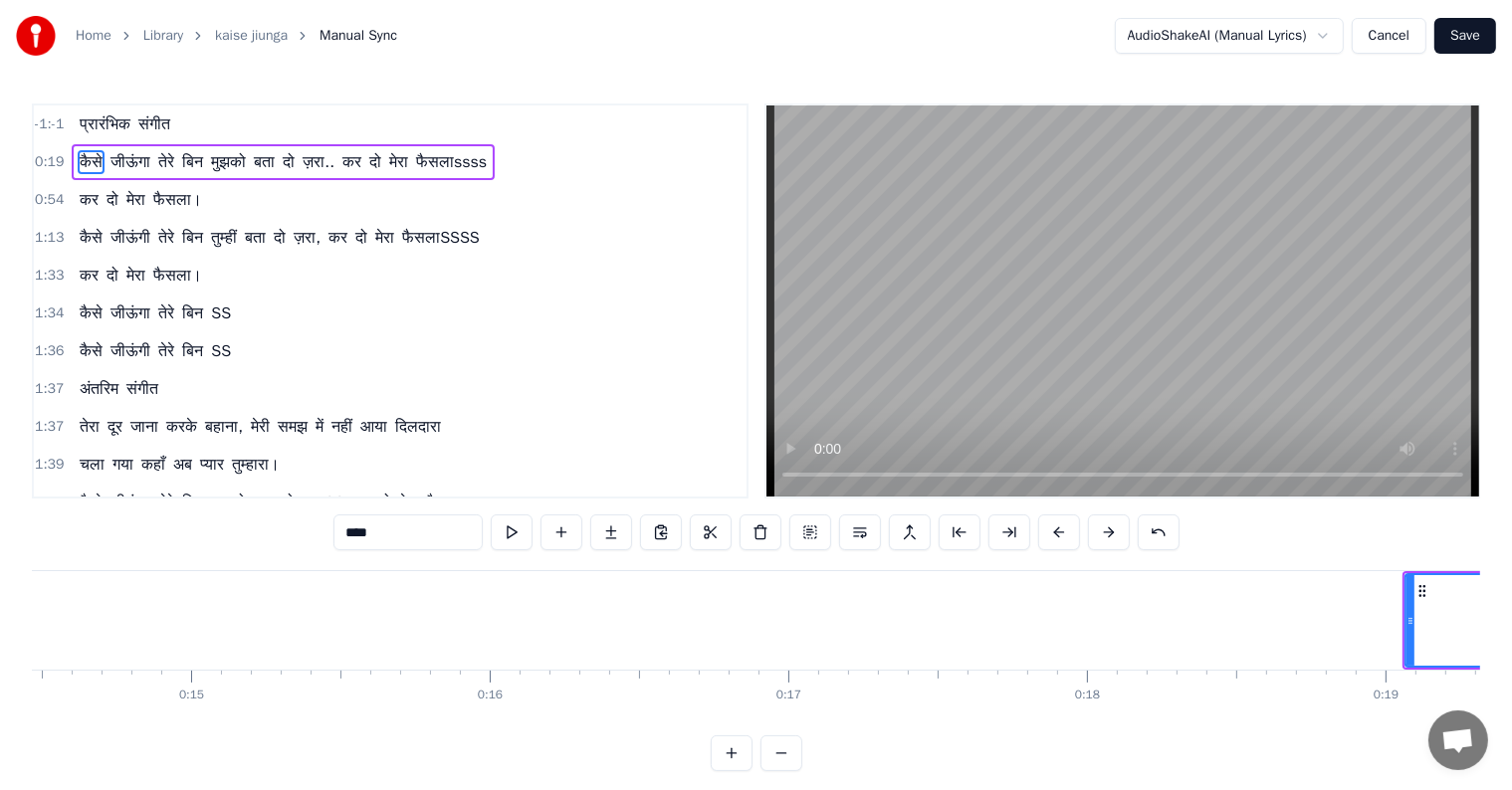 scroll, scrollTop: 0, scrollLeft: 4417, axis: horizontal 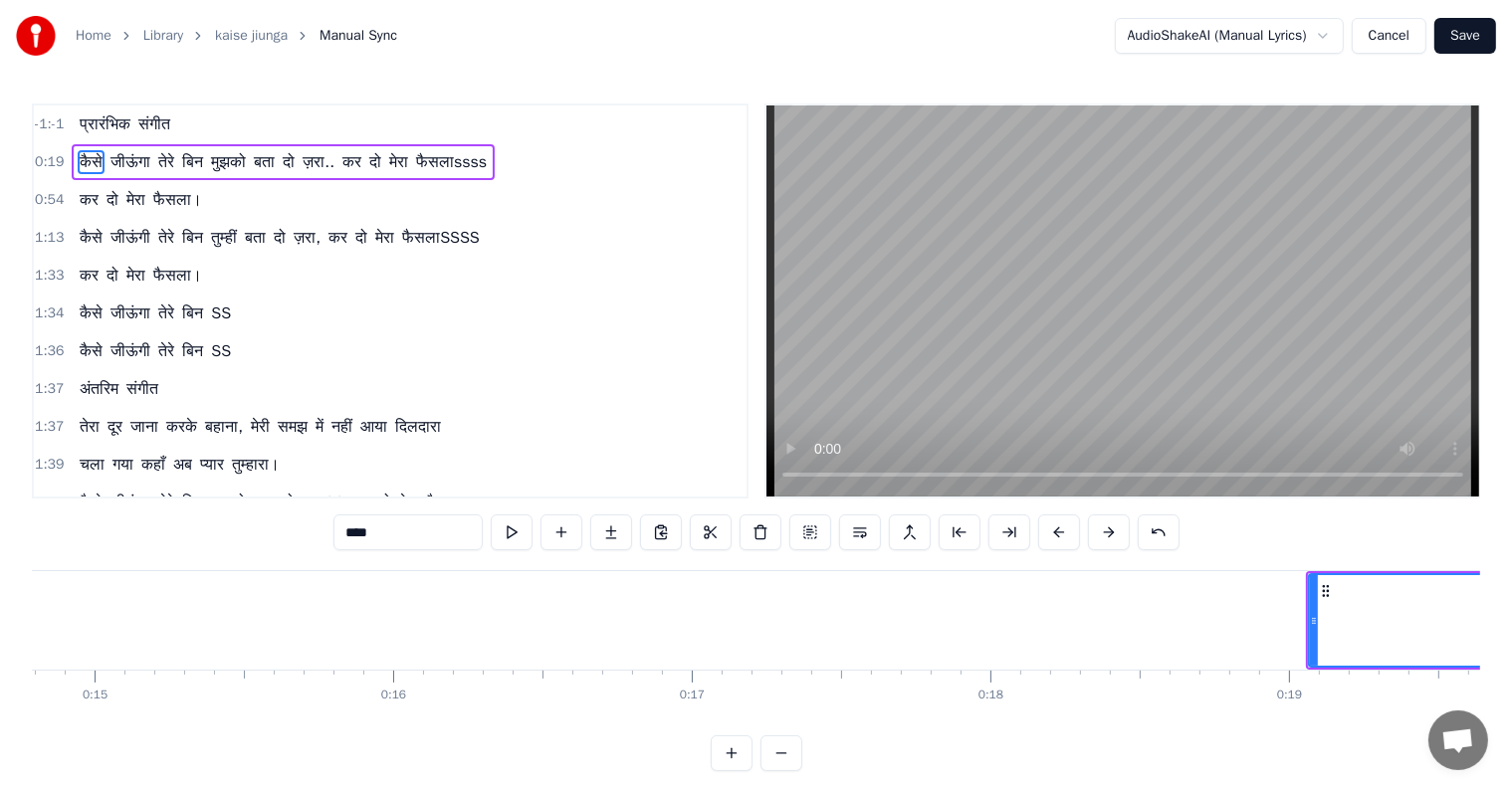 click on "****" at bounding box center [408, 532] 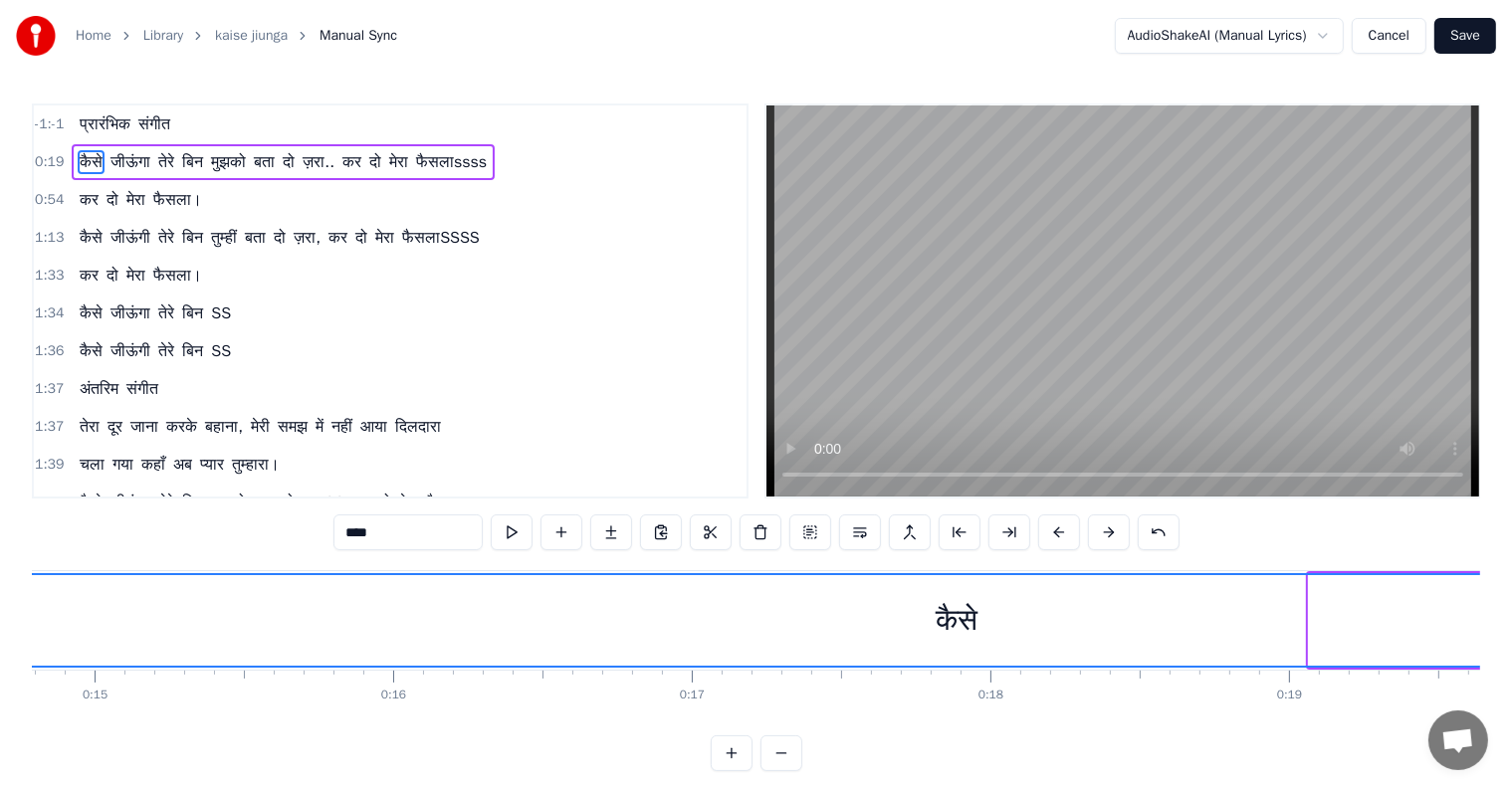 drag, startPoint x: 1313, startPoint y: 622, endPoint x: 0, endPoint y: 646, distance: 1313.2193 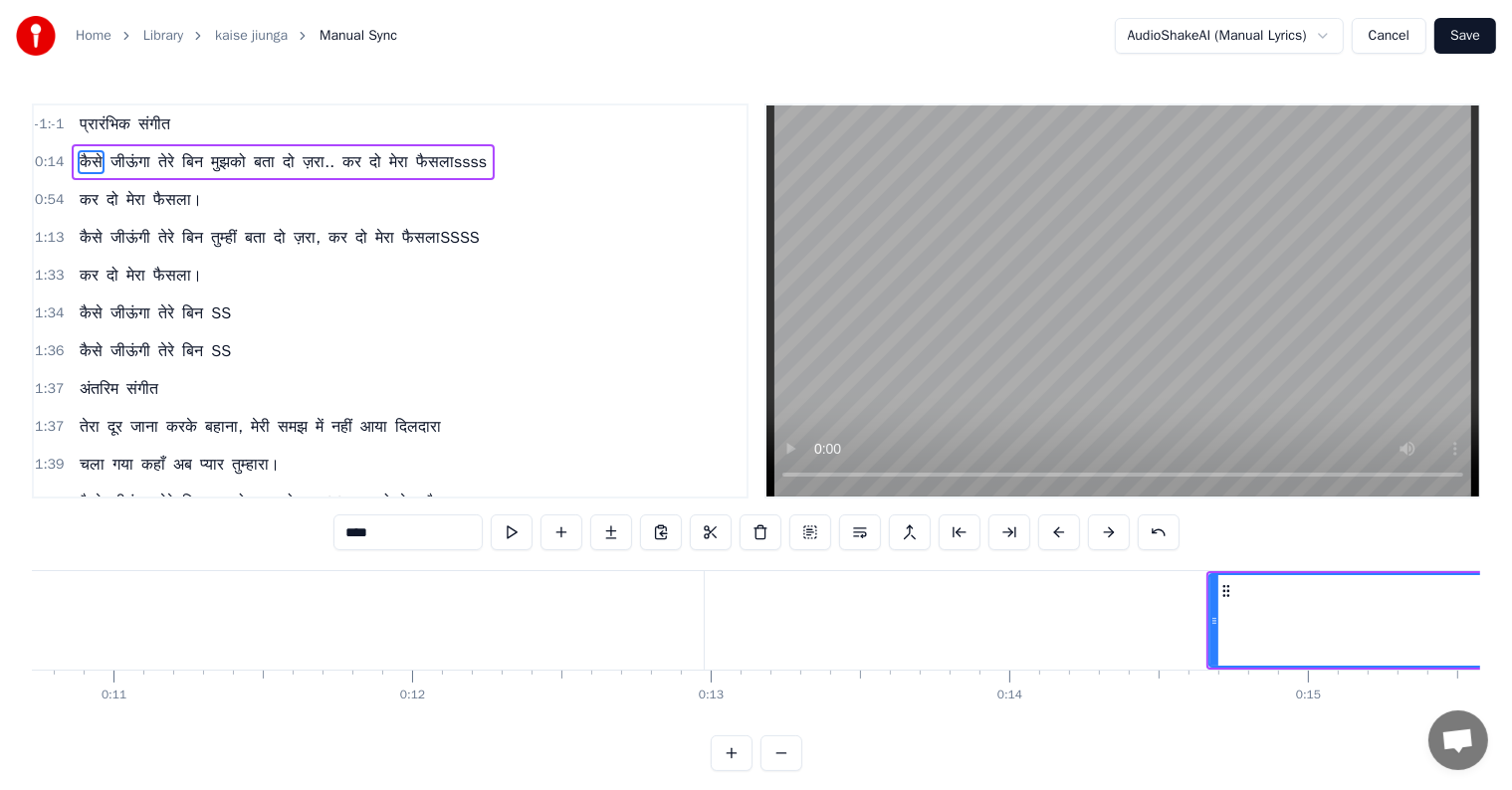 scroll, scrollTop: 0, scrollLeft: 3154, axis: horizontal 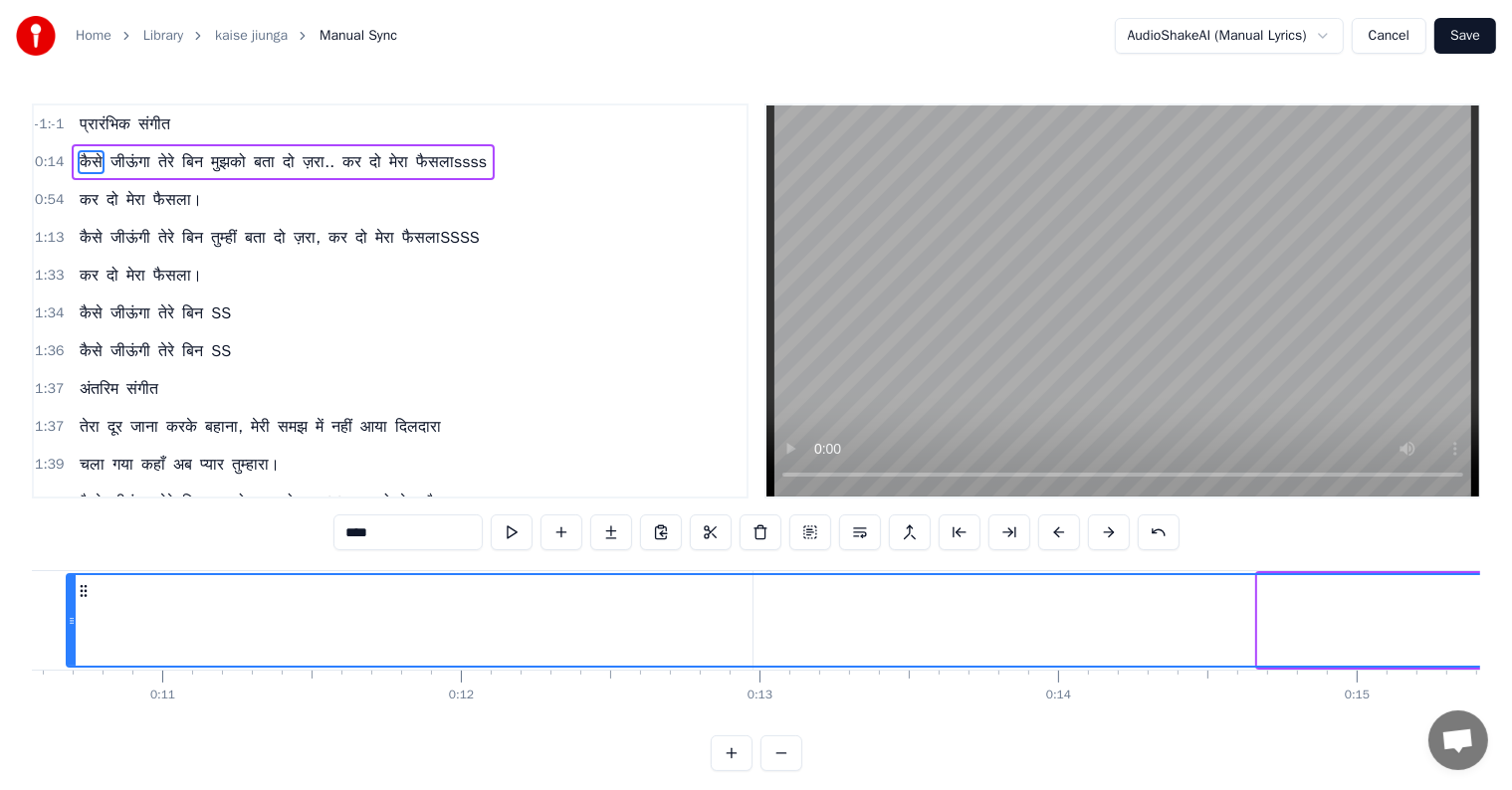 drag, startPoint x: 1258, startPoint y: 629, endPoint x: 75, endPoint y: 535, distance: 1186.73 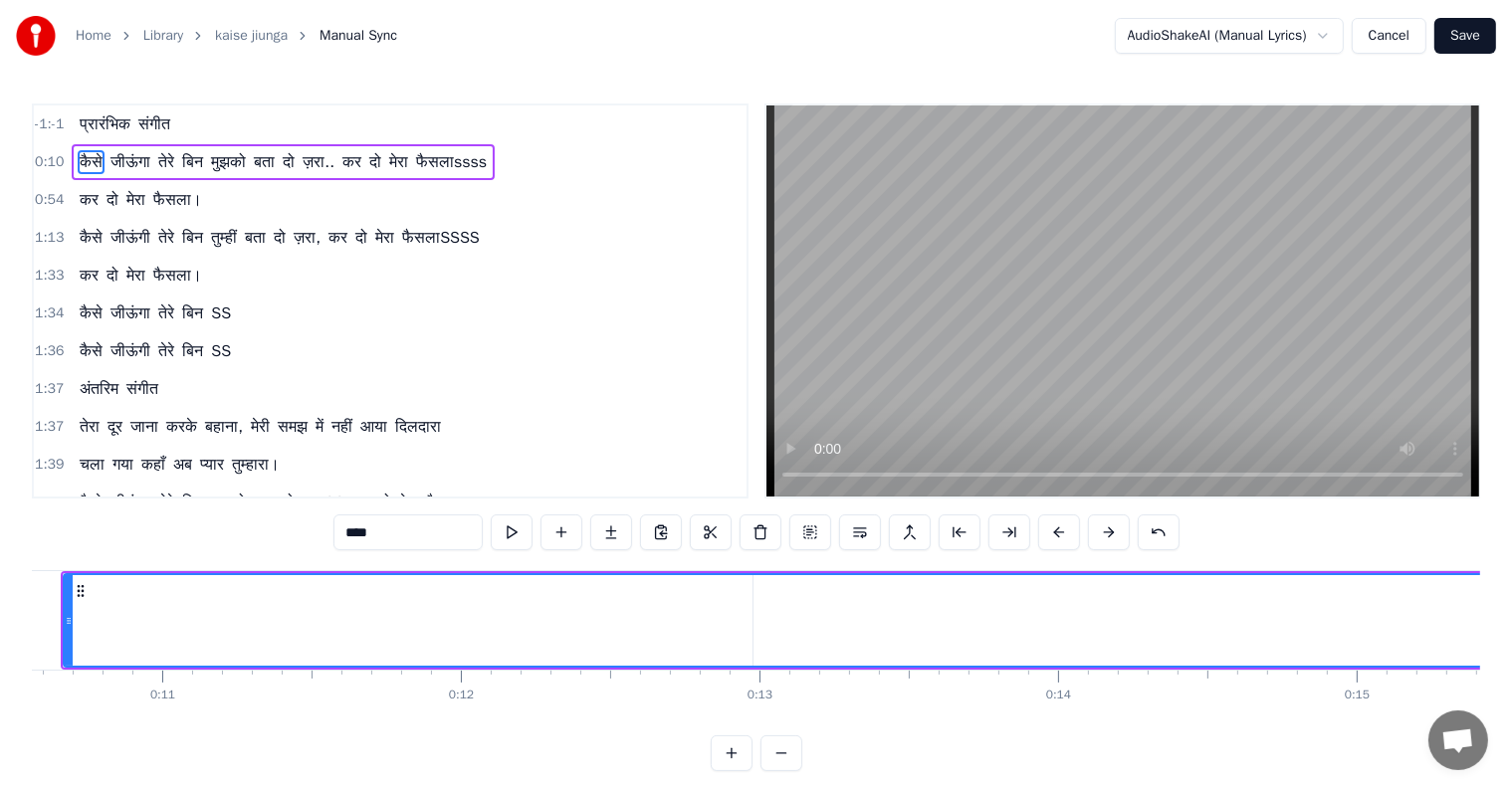 click on "Cancel" at bounding box center [1389, 36] 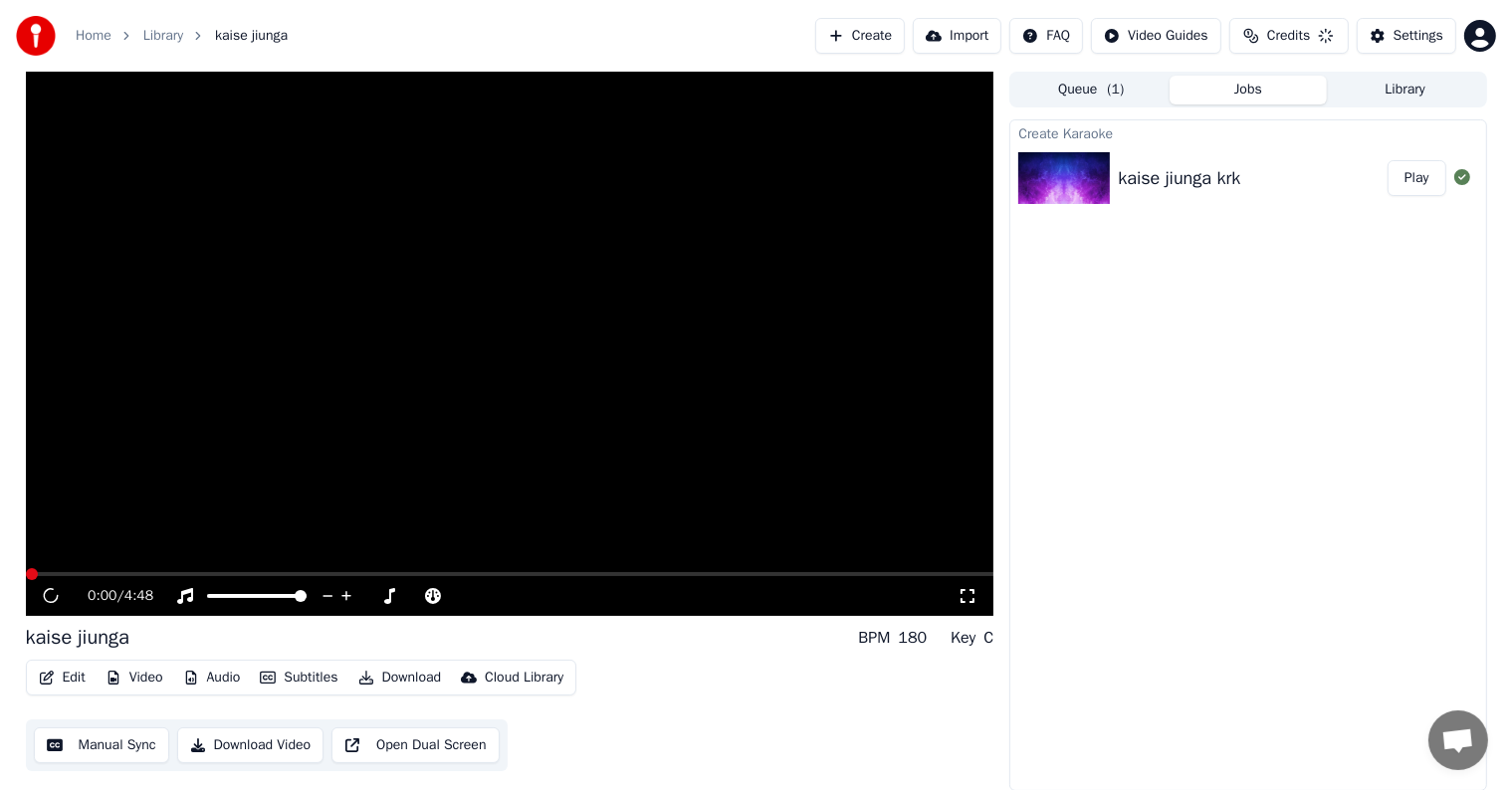 scroll, scrollTop: 0, scrollLeft: 0, axis: both 